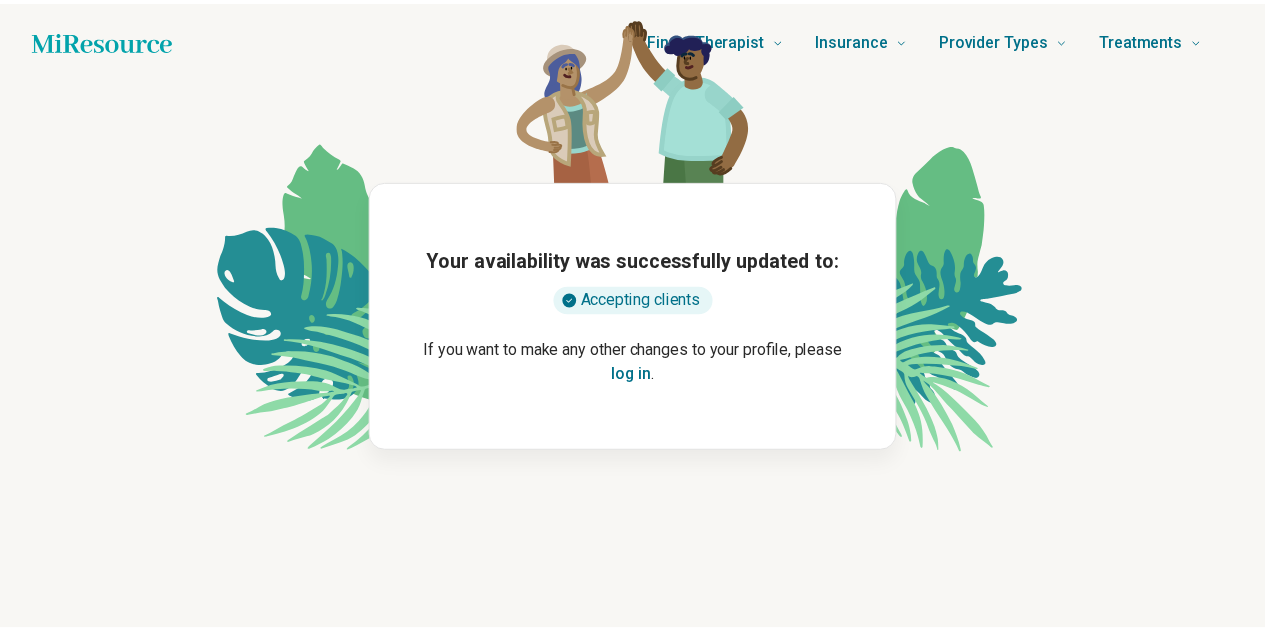 scroll, scrollTop: 0, scrollLeft: 0, axis: both 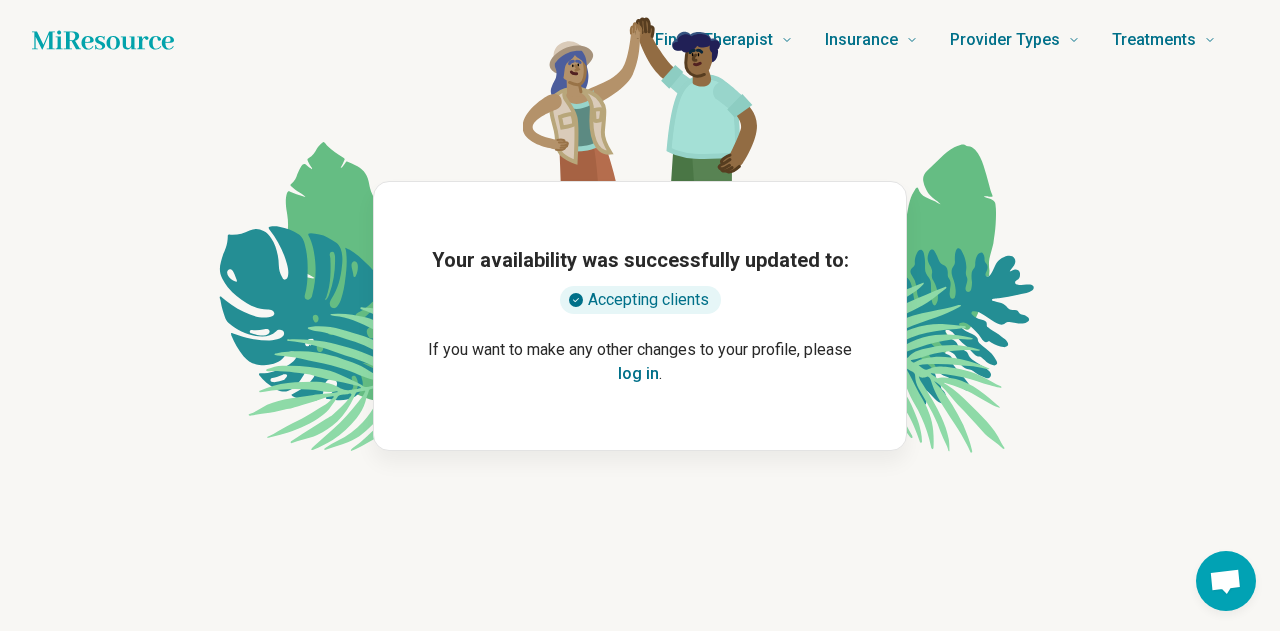 click 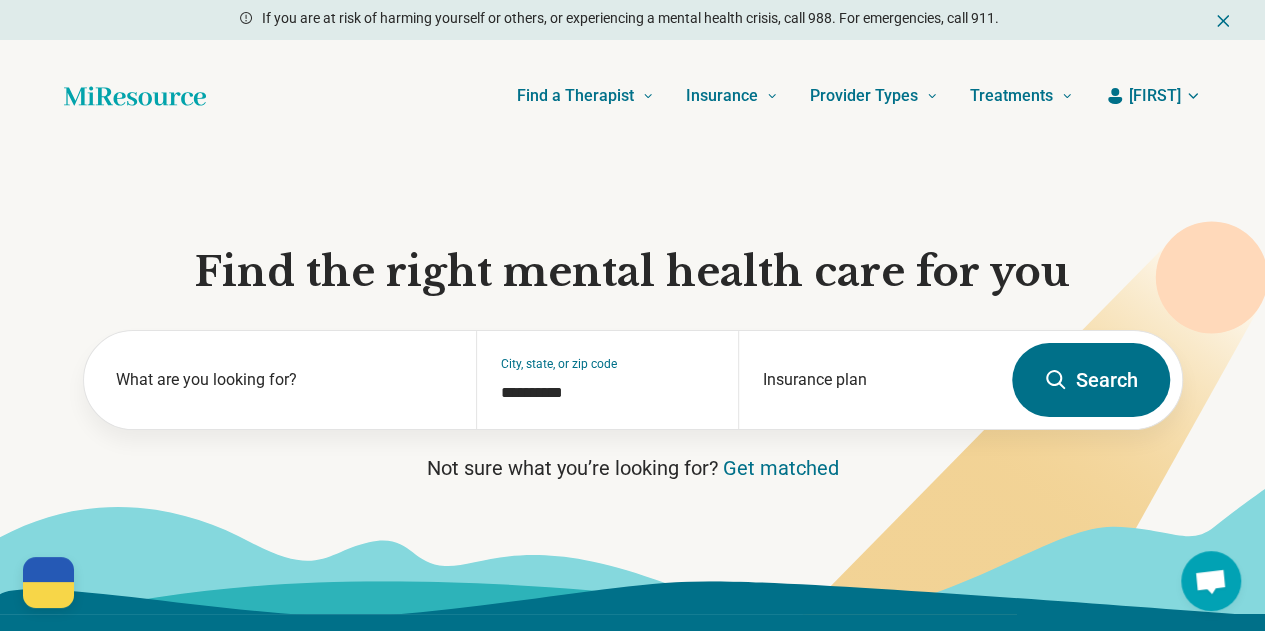 click on "[FIRST]" at bounding box center [1155, 96] 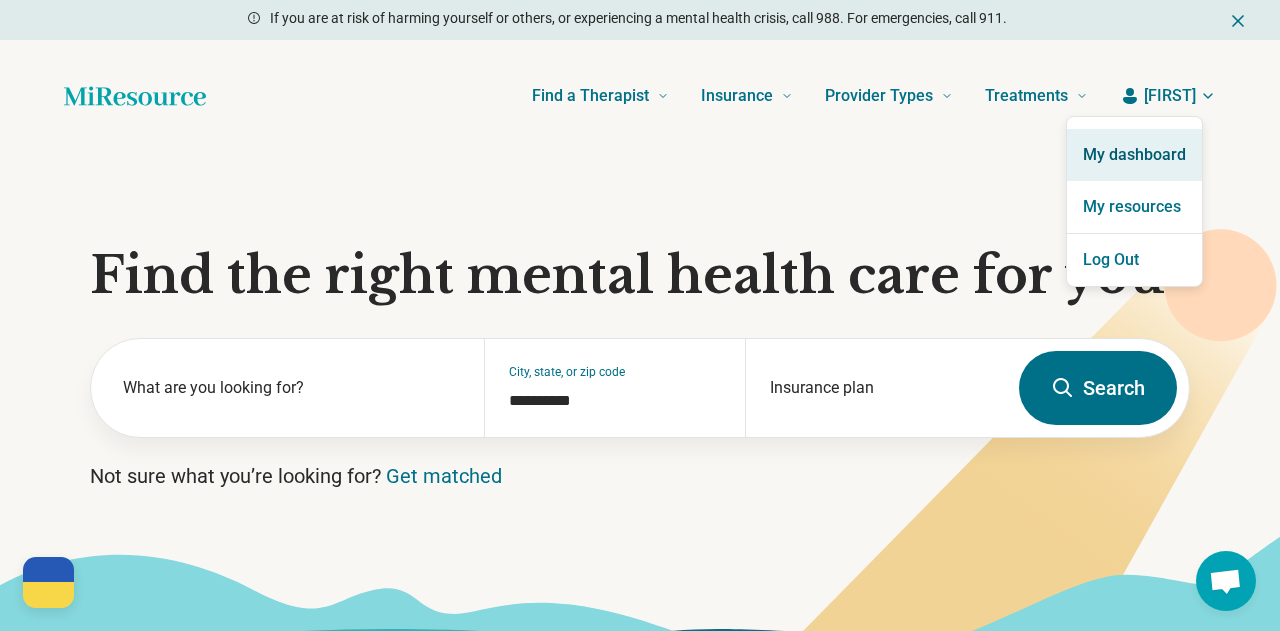 click on "My dashboard" at bounding box center (1134, 155) 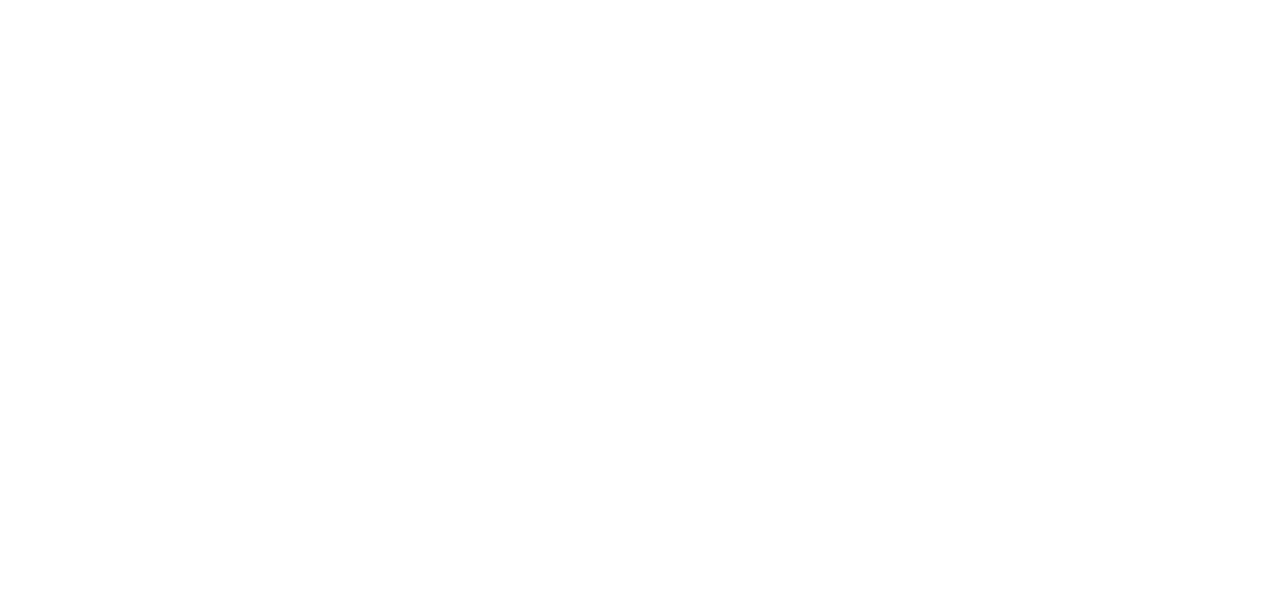 scroll, scrollTop: 0, scrollLeft: 0, axis: both 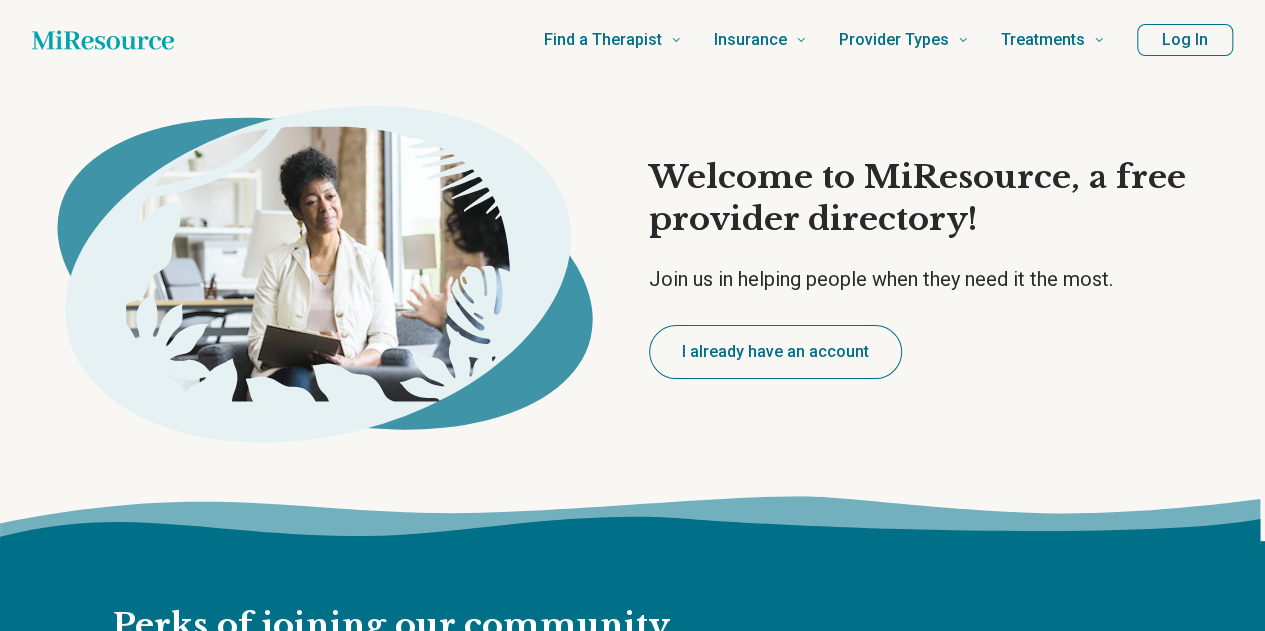 type on "*" 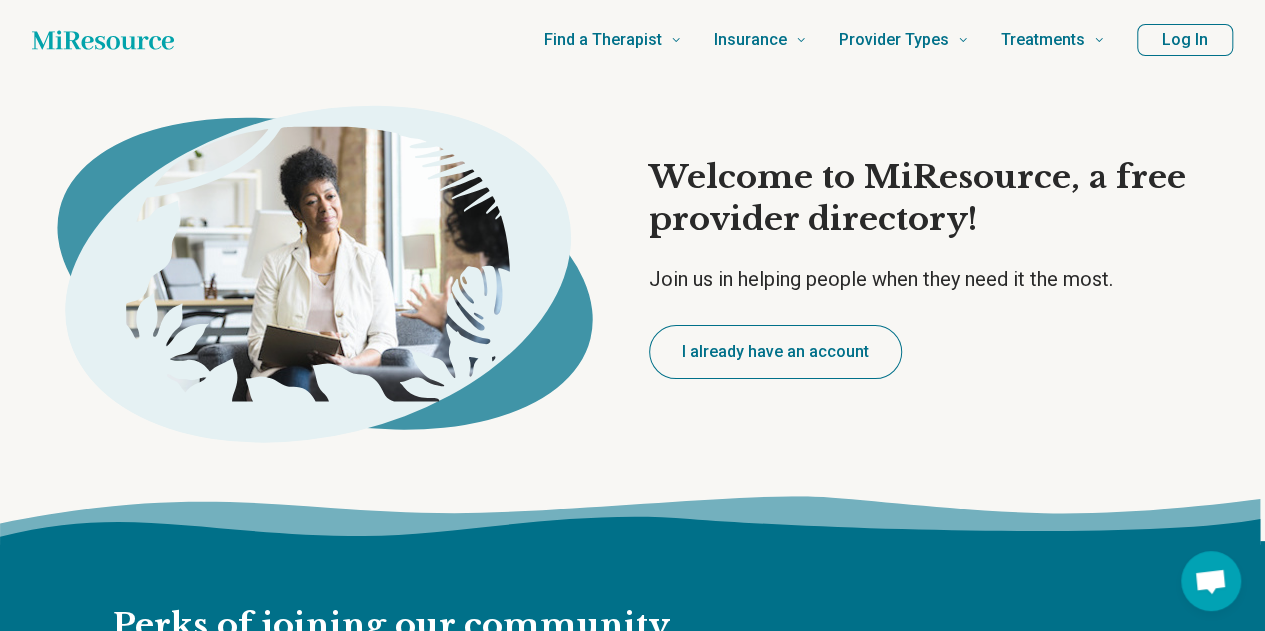 click on "Log In" at bounding box center [1185, 40] 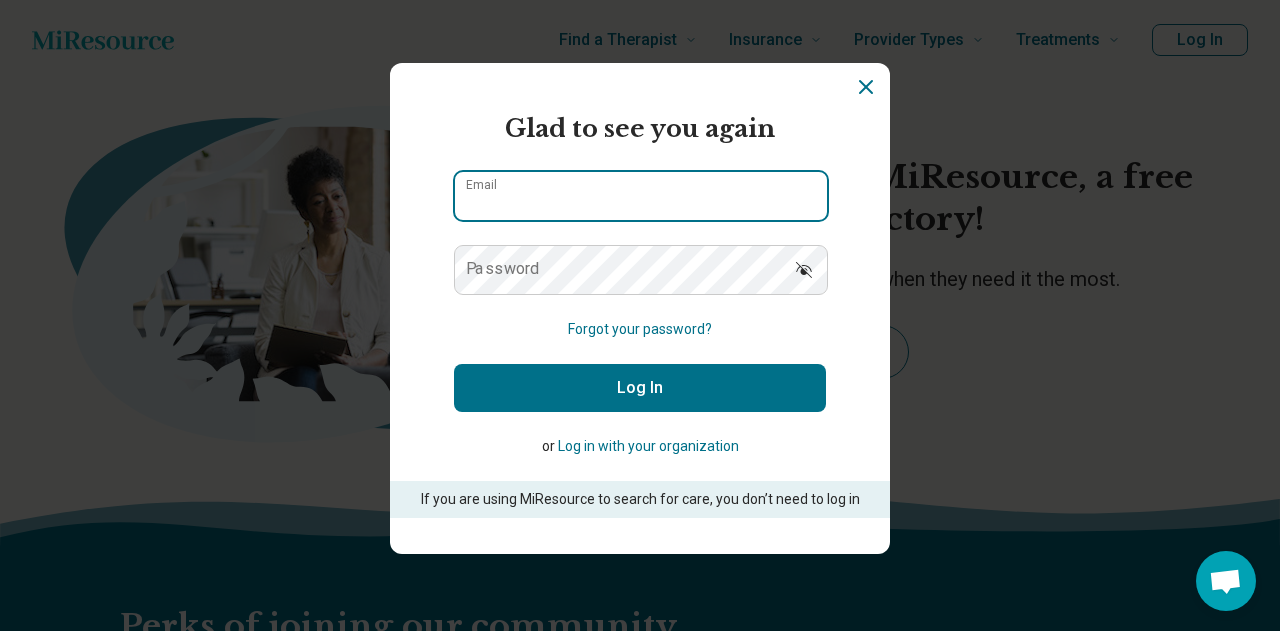 click on "Email" at bounding box center (641, 196) 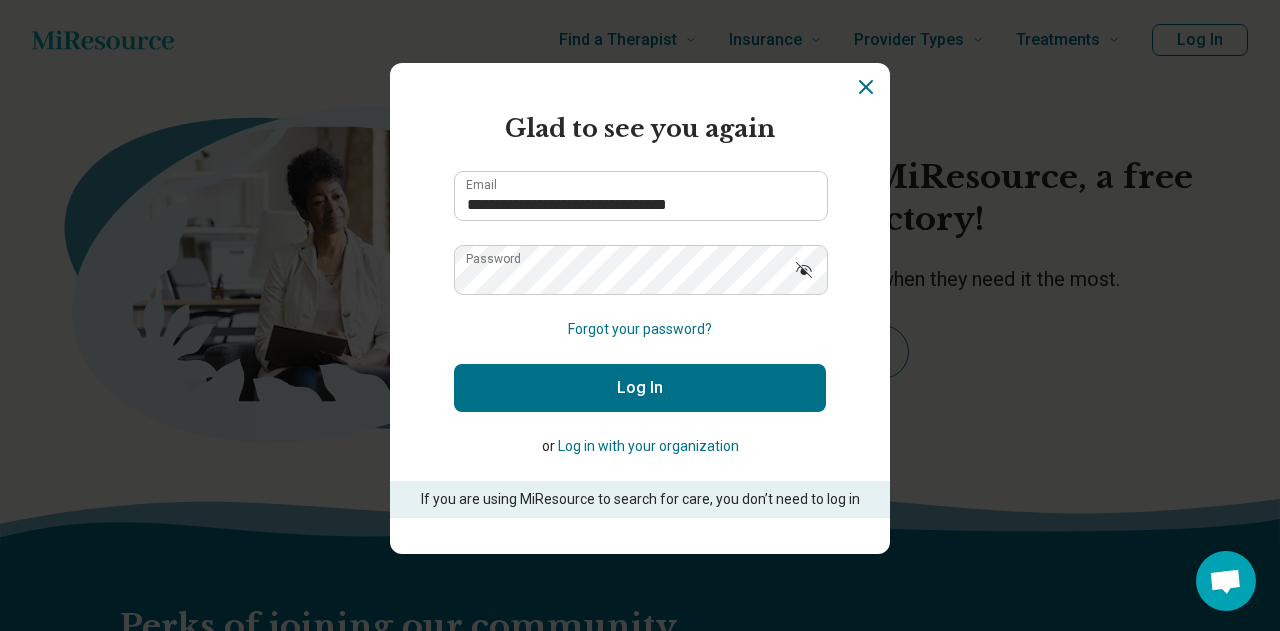 click on "Log In" at bounding box center (640, 388) 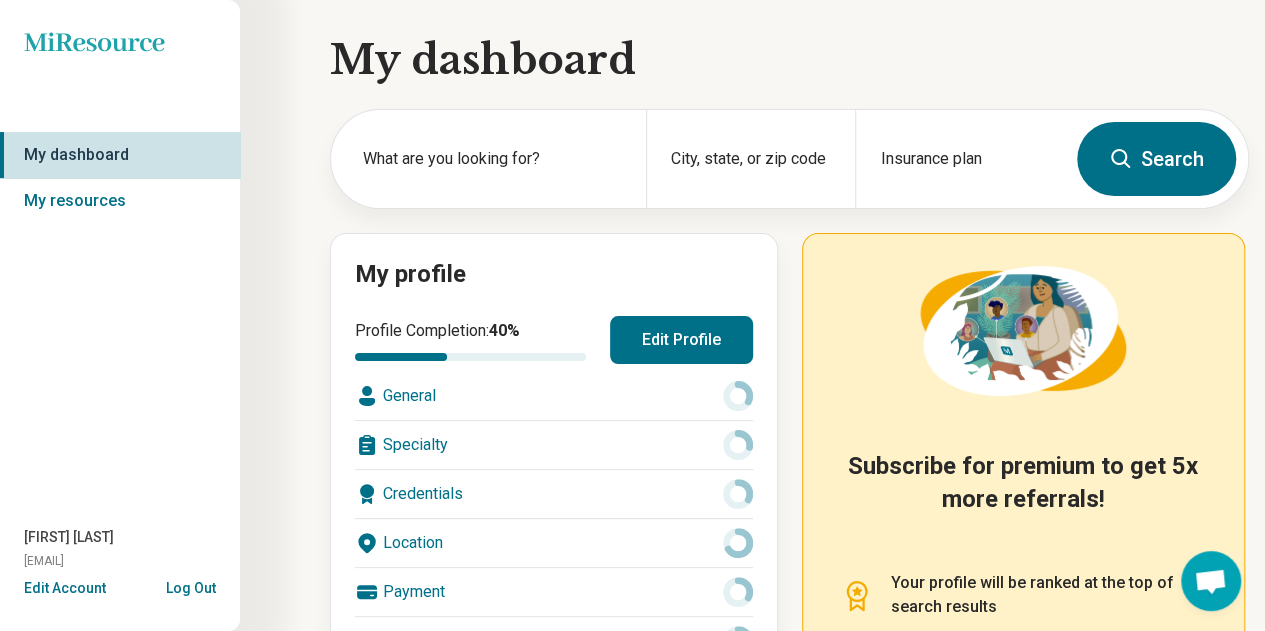 click on "General" at bounding box center [554, 396] 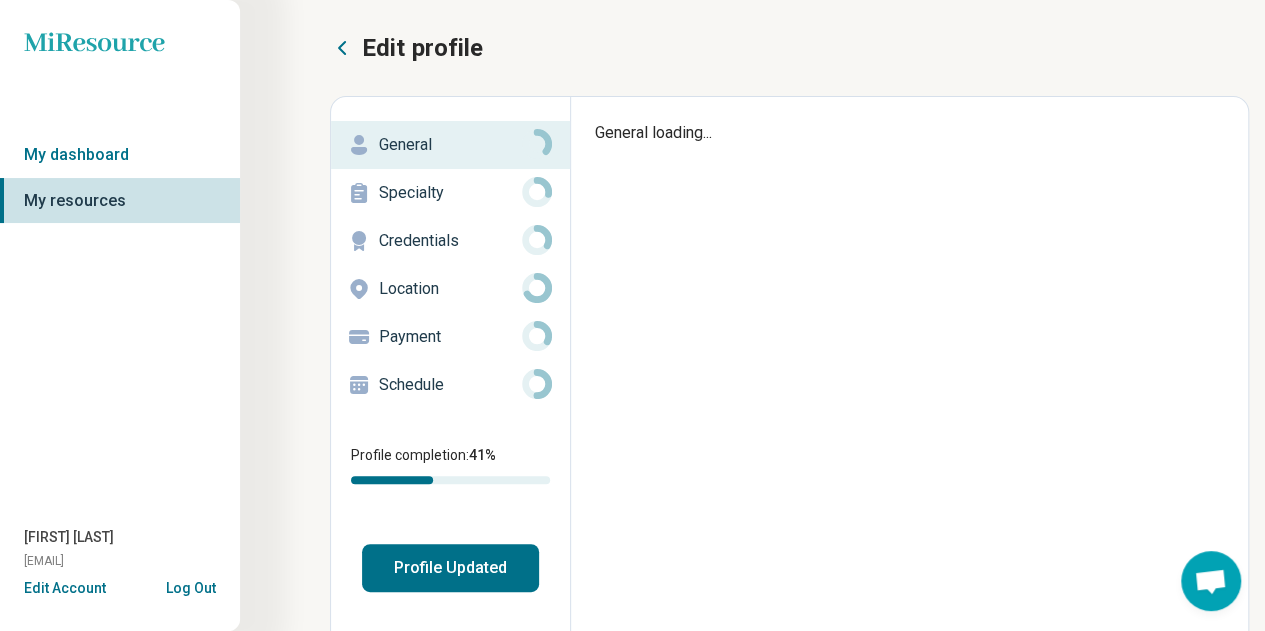 type on "*" 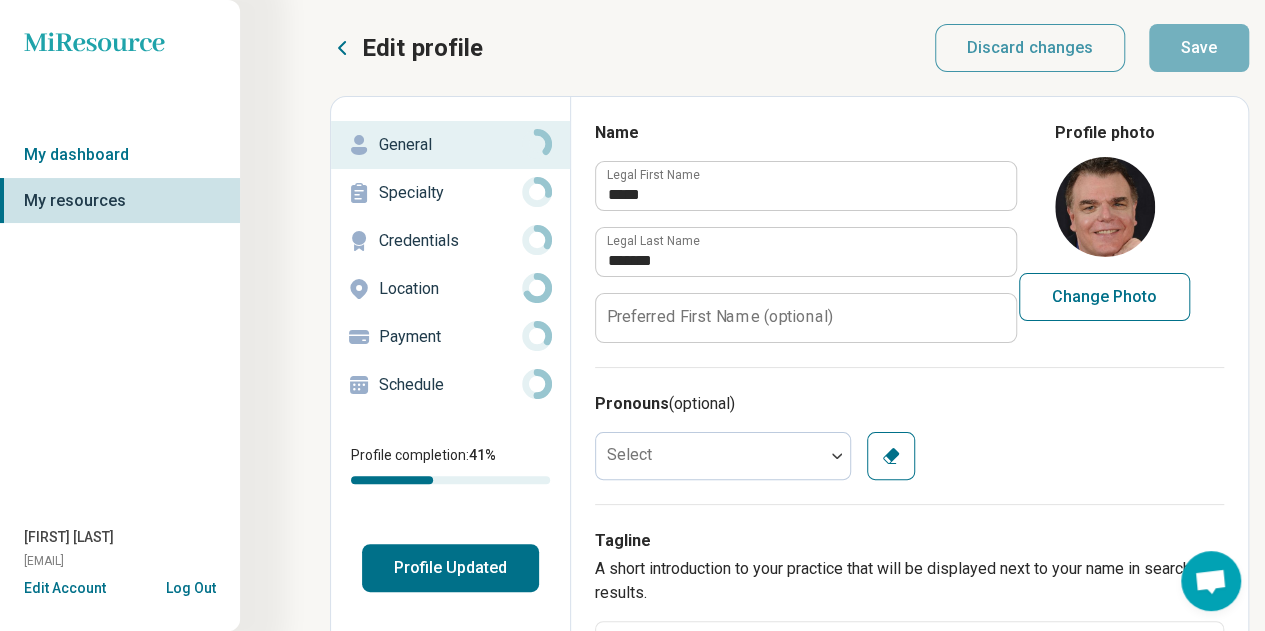 click on "Change Photo" at bounding box center (1104, 297) 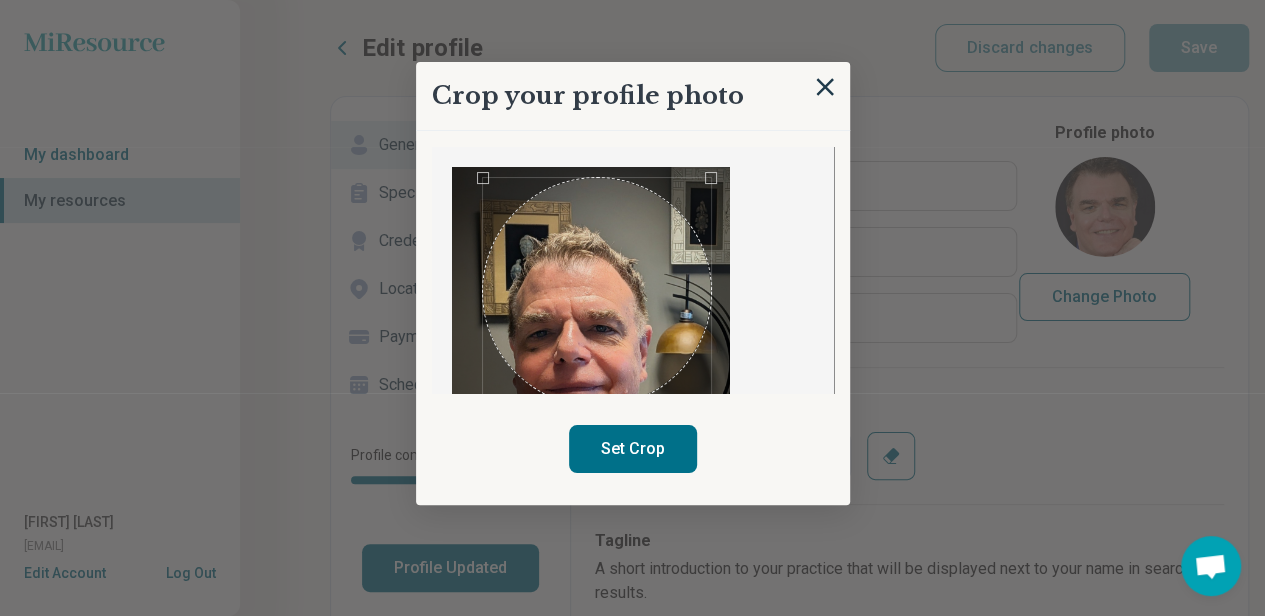 click at bounding box center (597, 292) 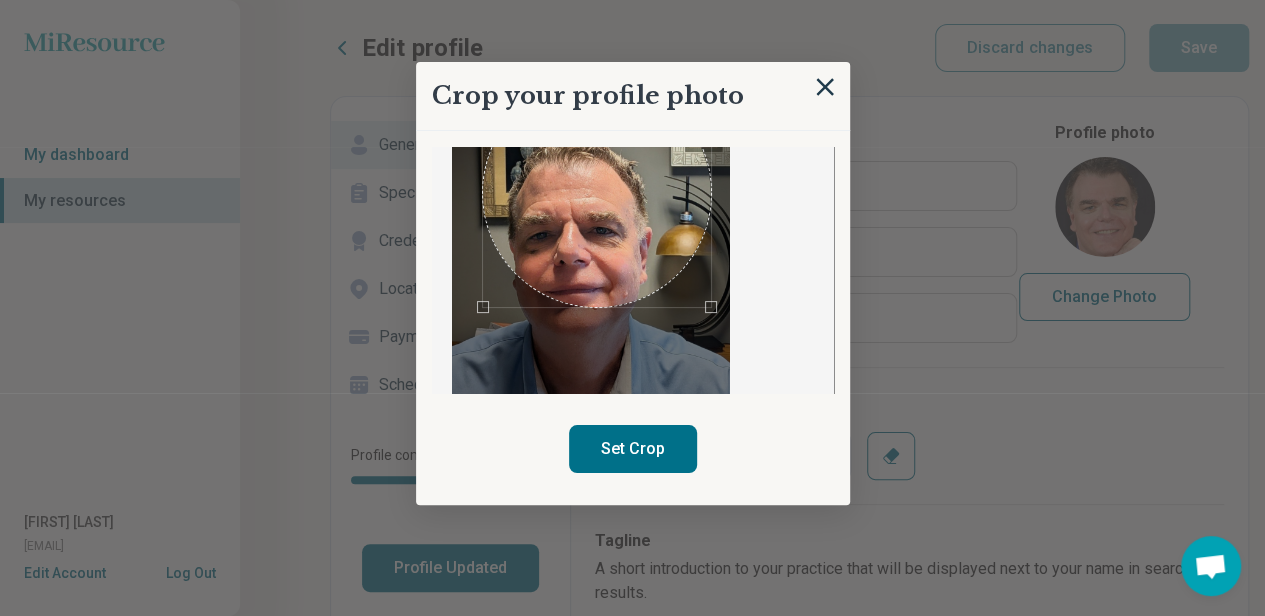 scroll, scrollTop: 112, scrollLeft: 0, axis: vertical 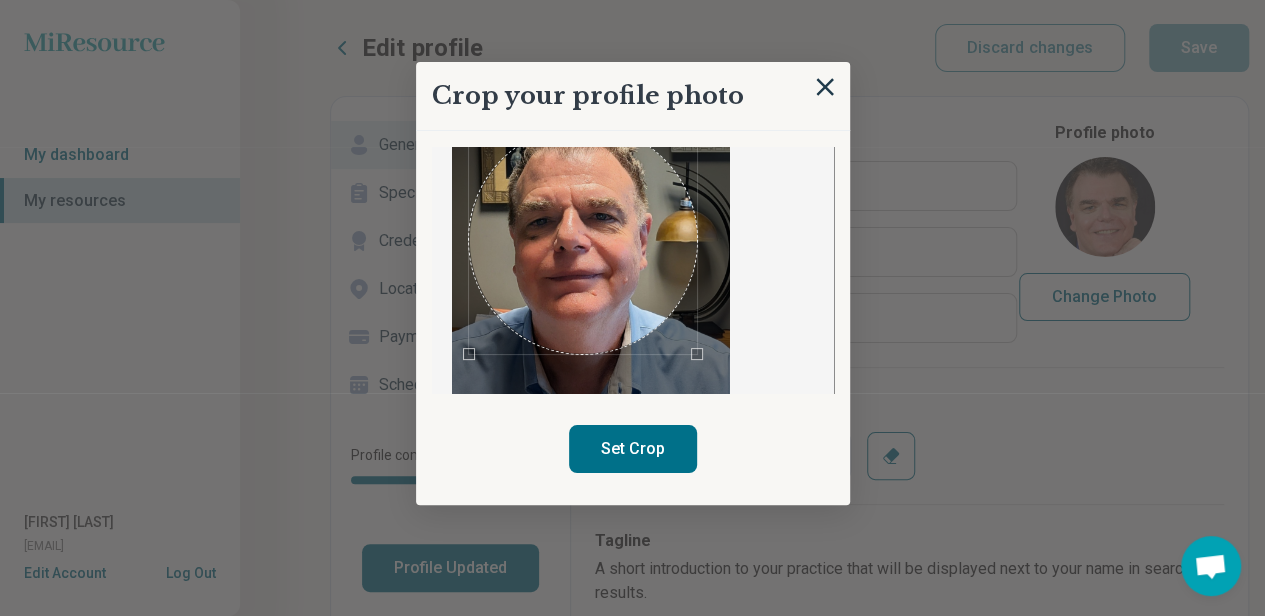 click at bounding box center (583, 240) 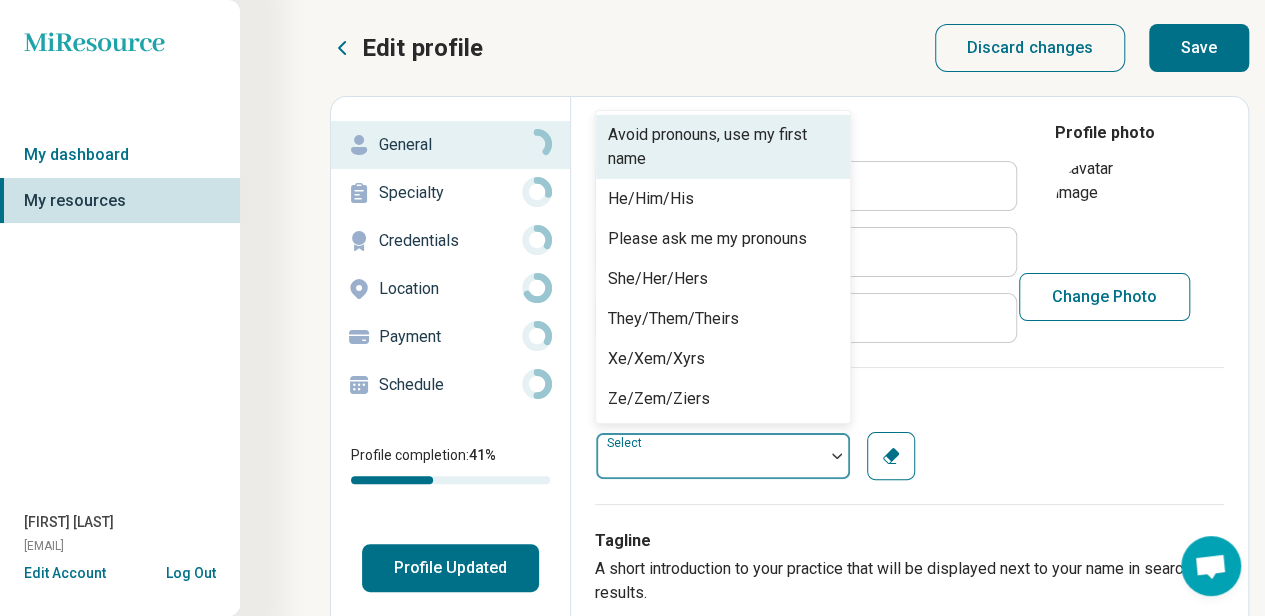 click at bounding box center (710, 456) 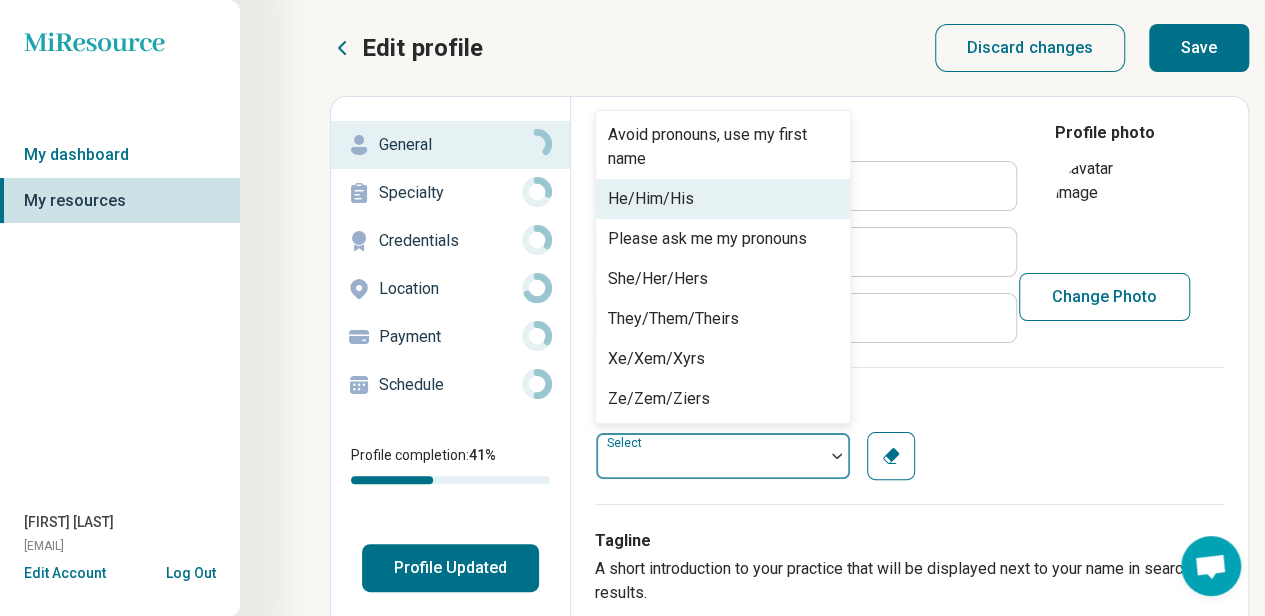 click on "He/Him/His" at bounding box center (723, 199) 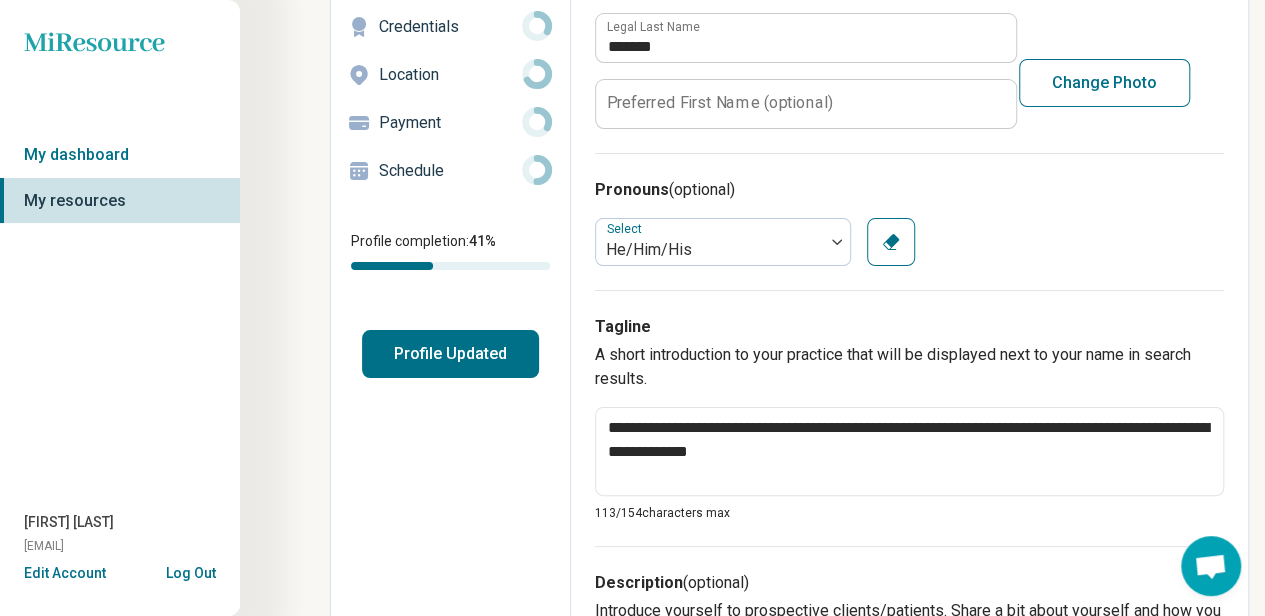 scroll, scrollTop: 290, scrollLeft: 0, axis: vertical 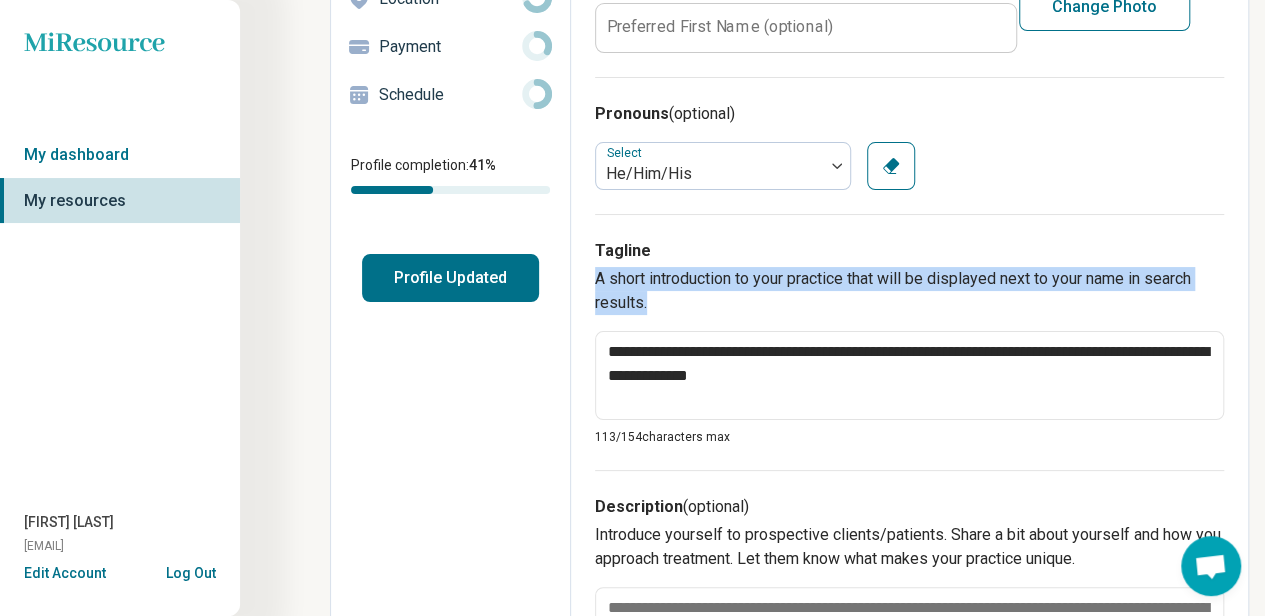 drag, startPoint x: 596, startPoint y: 277, endPoint x: 652, endPoint y: 306, distance: 63.06346 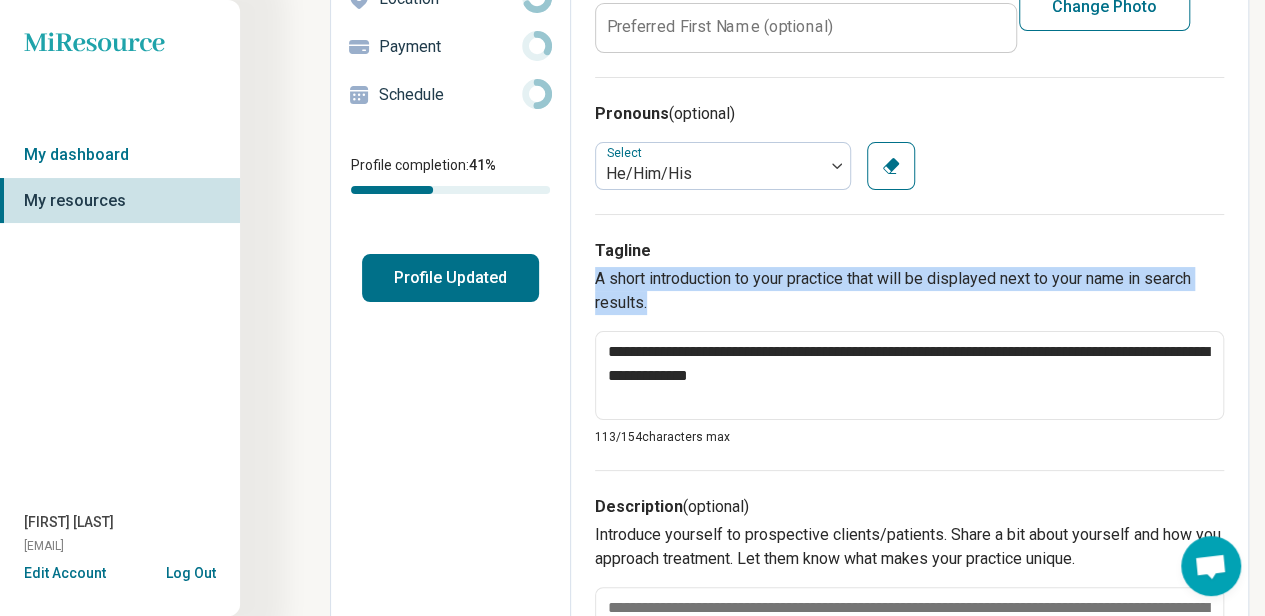 click on "A short introduction to your practice that will be displayed next to your name in search results." at bounding box center (909, 291) 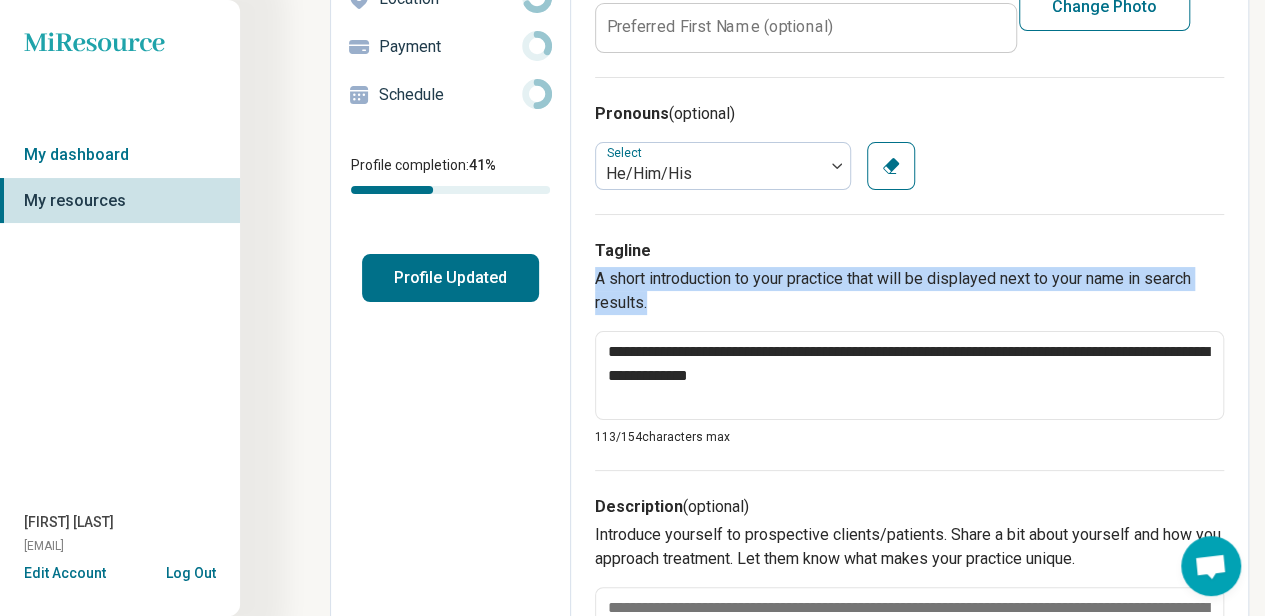 copy on "A short introduction to your practice that will be displayed next to your name in search results." 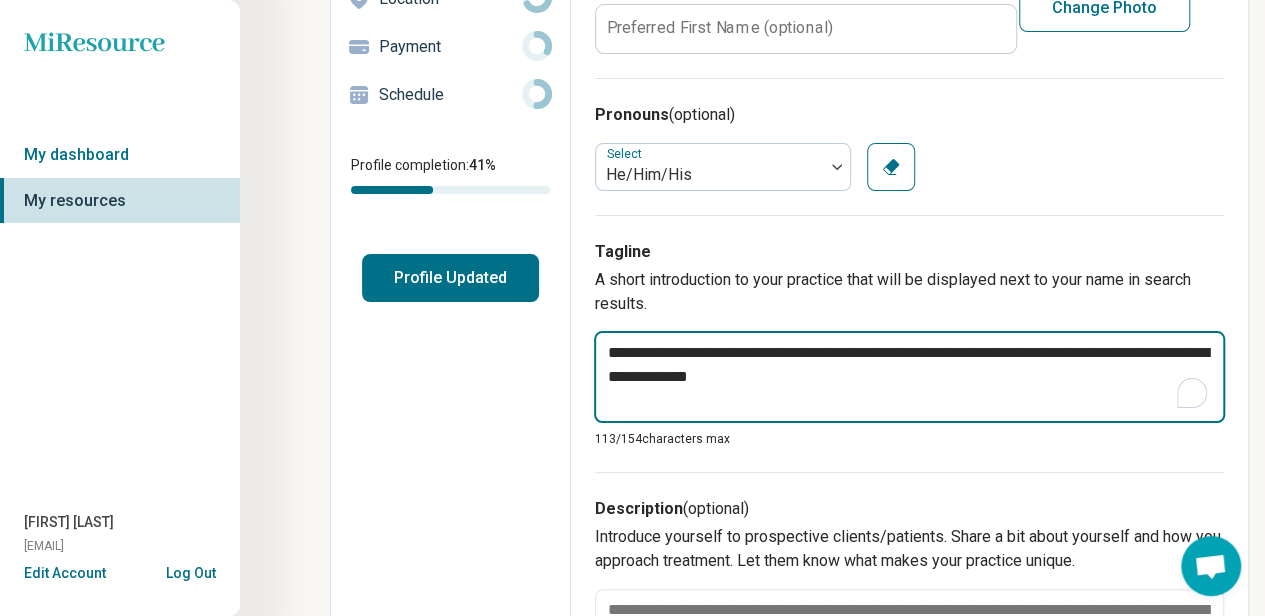 type on "*" 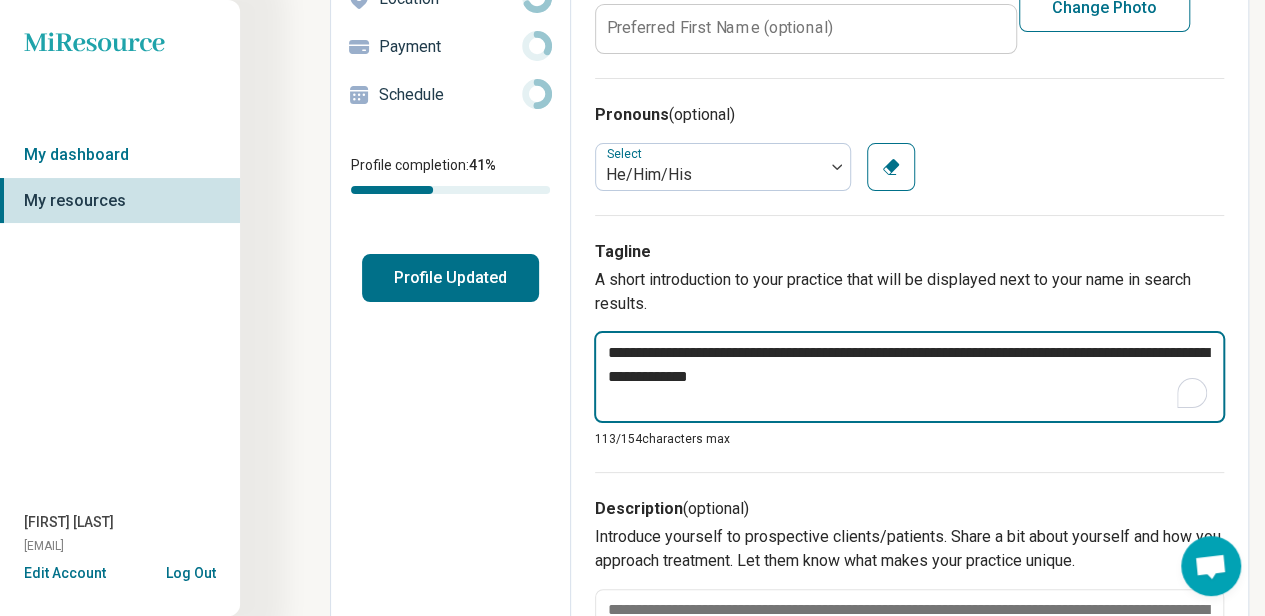 click on "**********" at bounding box center [909, 377] 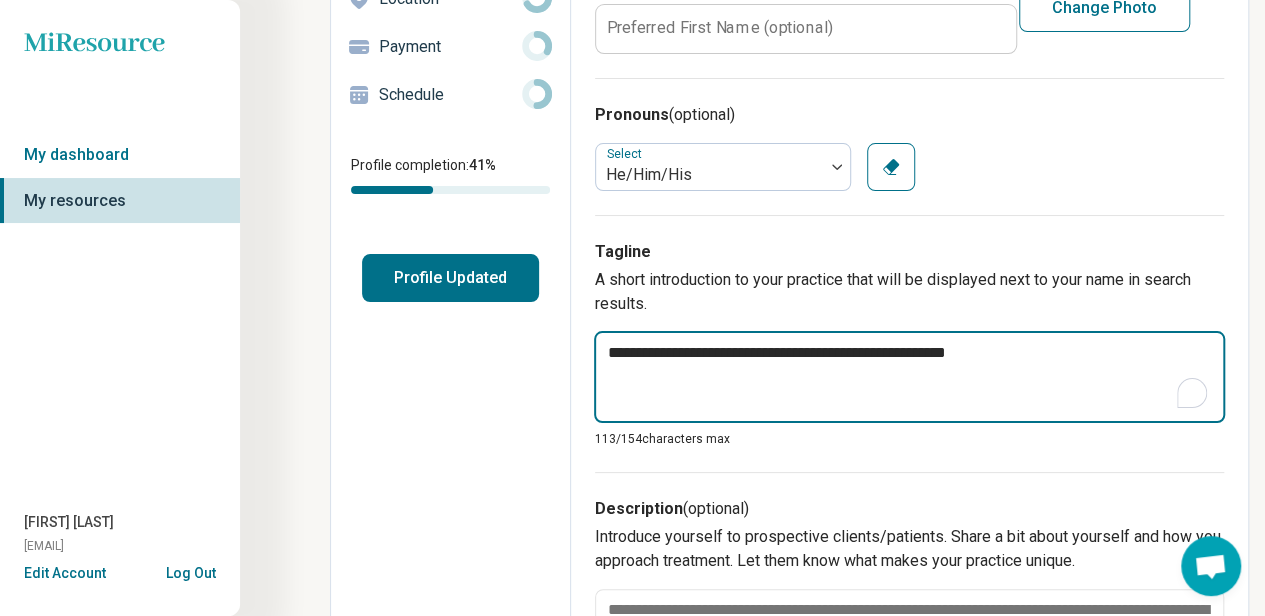 paste on "**********" 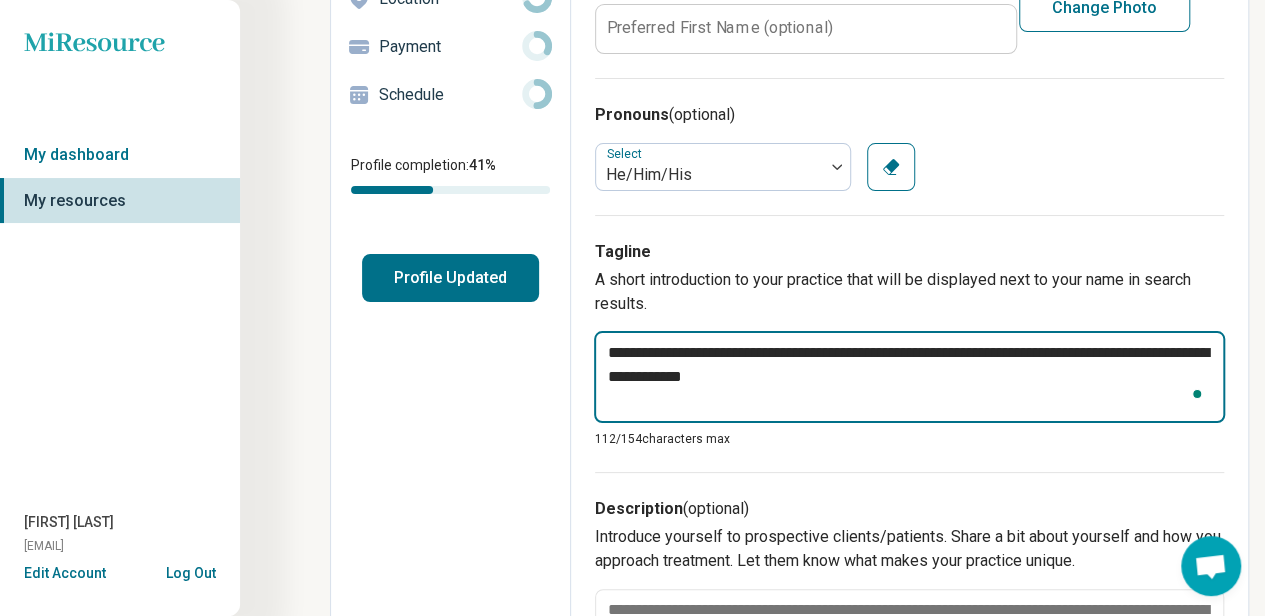 type on "*" 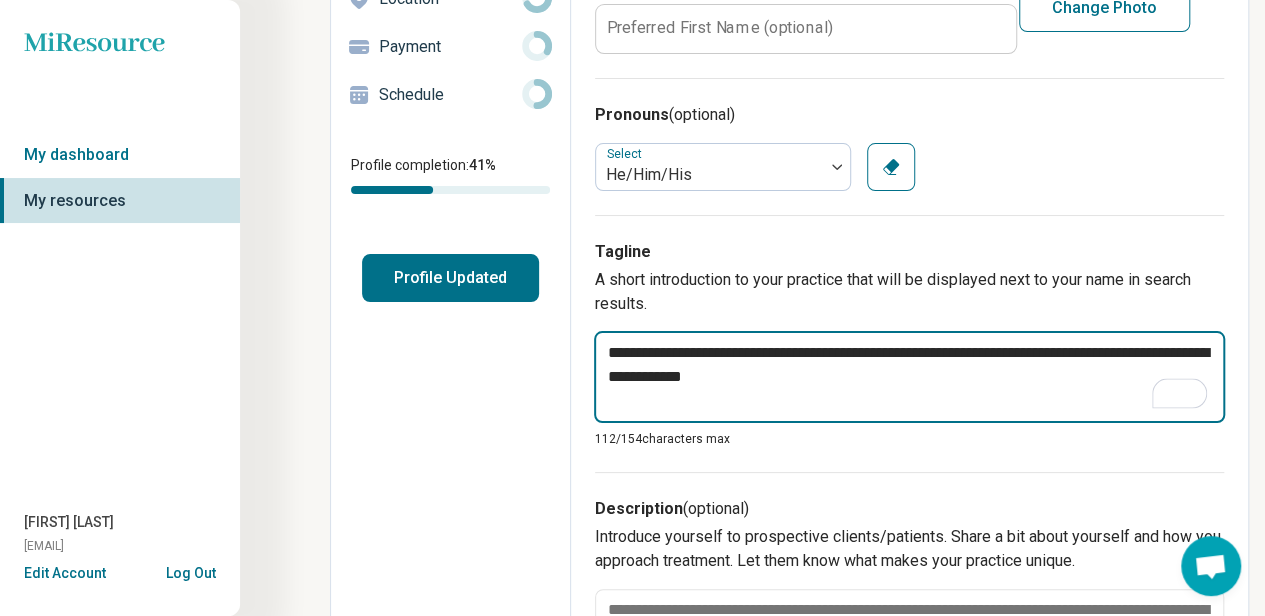 type on "**********" 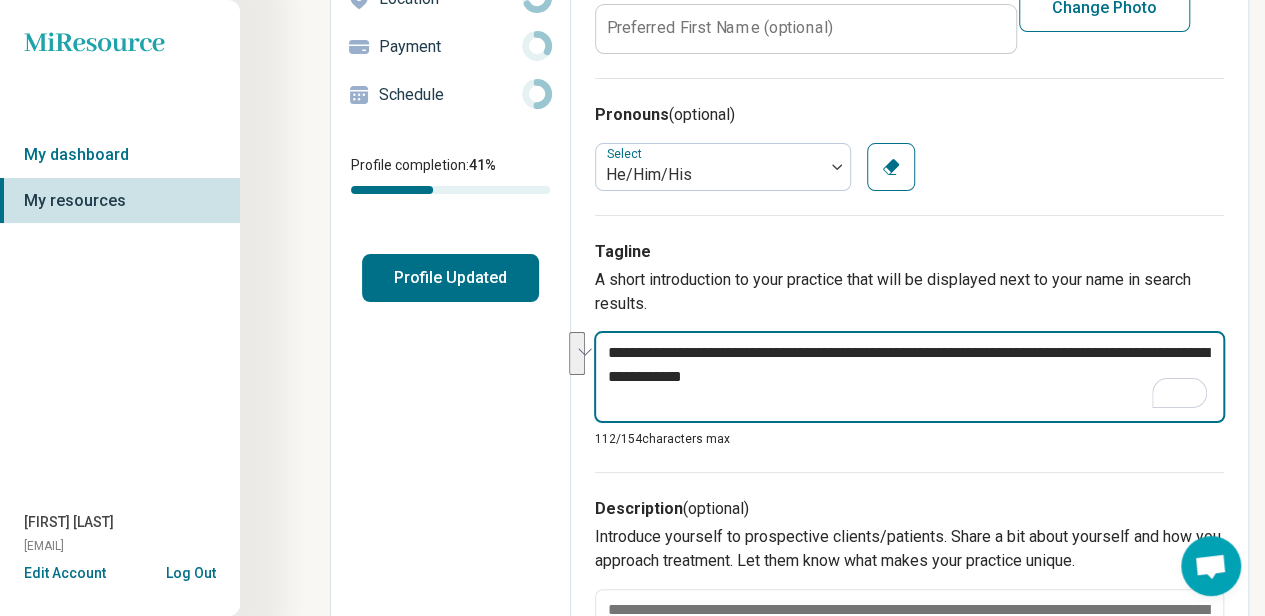 drag, startPoint x: 608, startPoint y: 355, endPoint x: 781, endPoint y: 373, distance: 173.9339 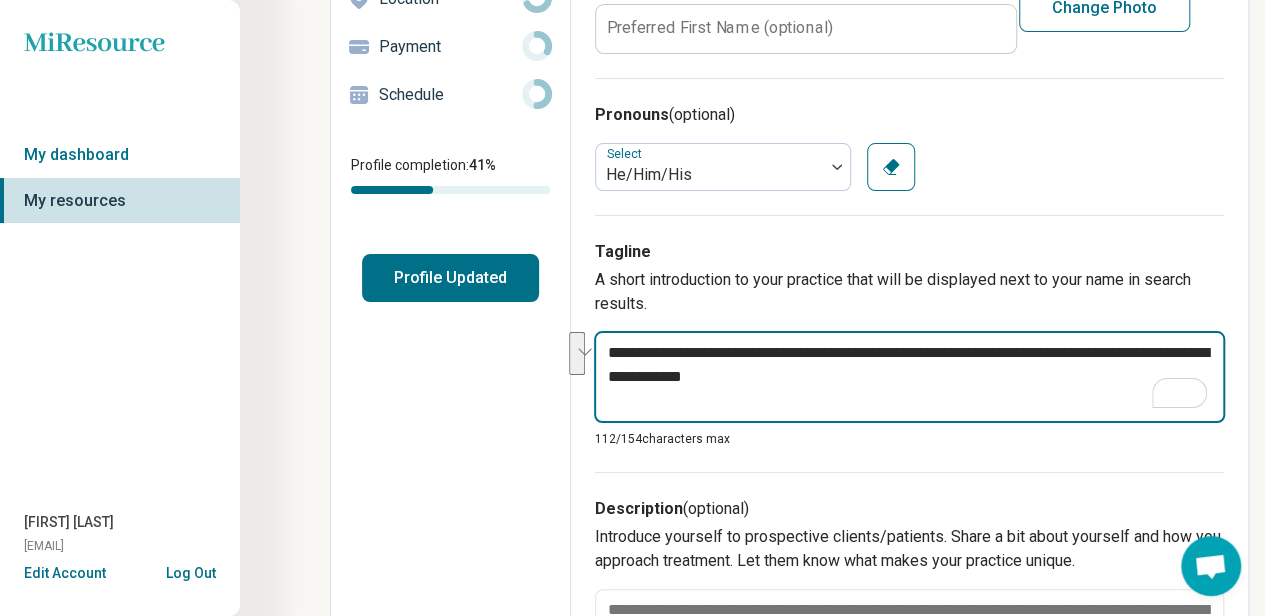 click on "**********" at bounding box center (909, 377) 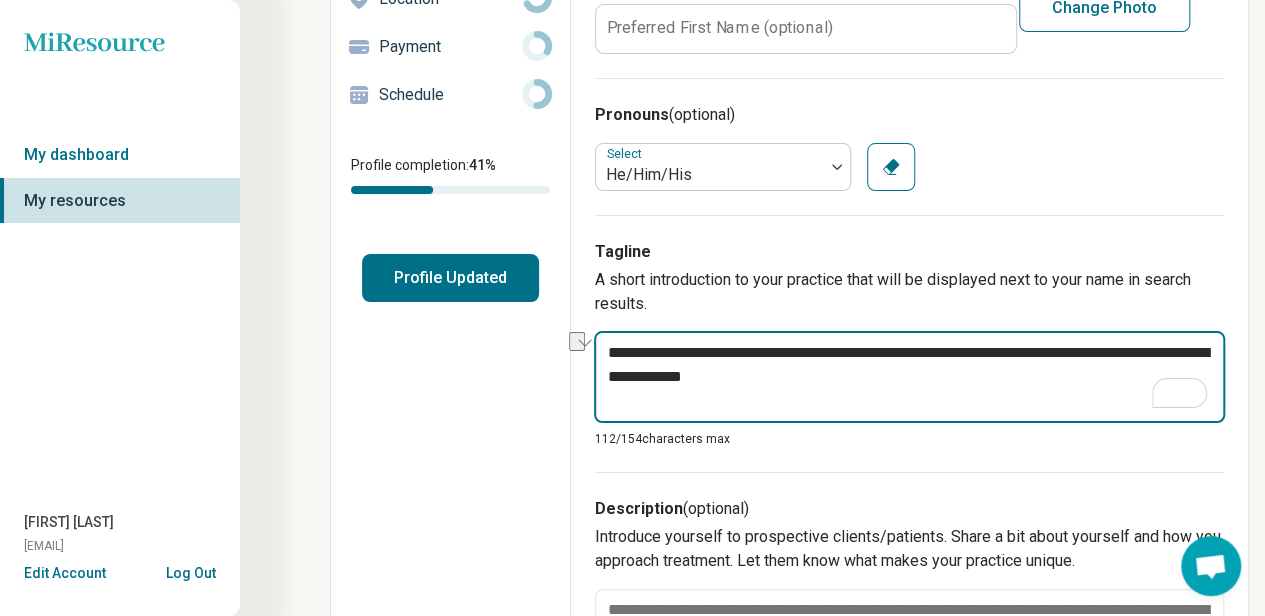 drag, startPoint x: 983, startPoint y: 351, endPoint x: 603, endPoint y: 347, distance: 380.02106 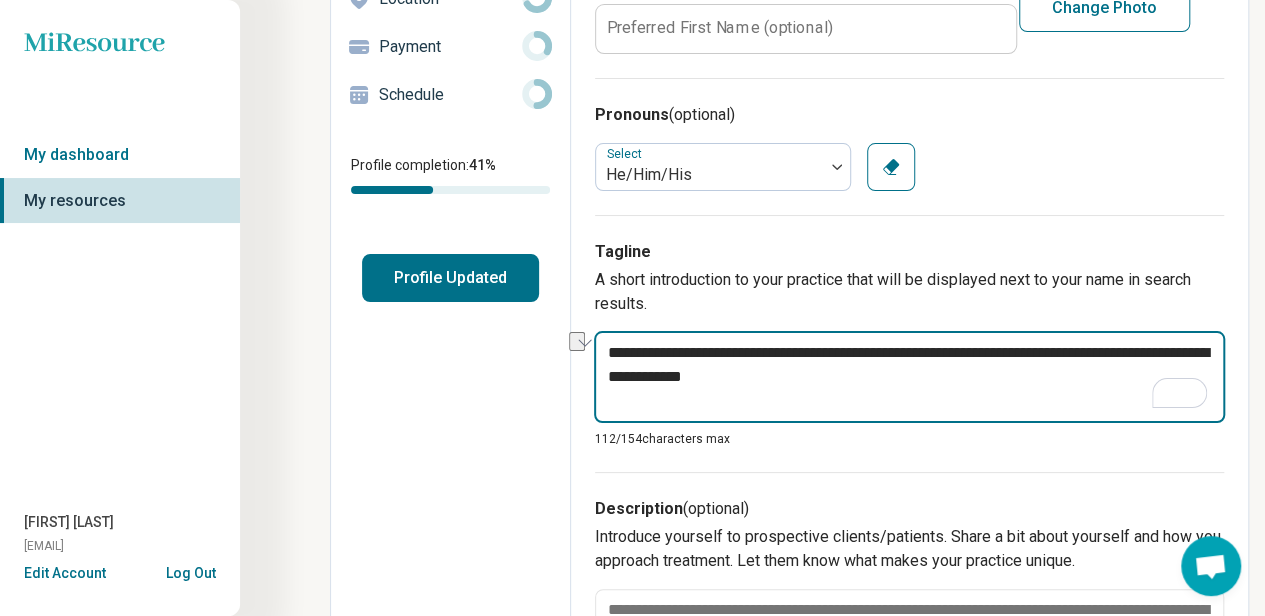 click on "**********" at bounding box center [632, 659] 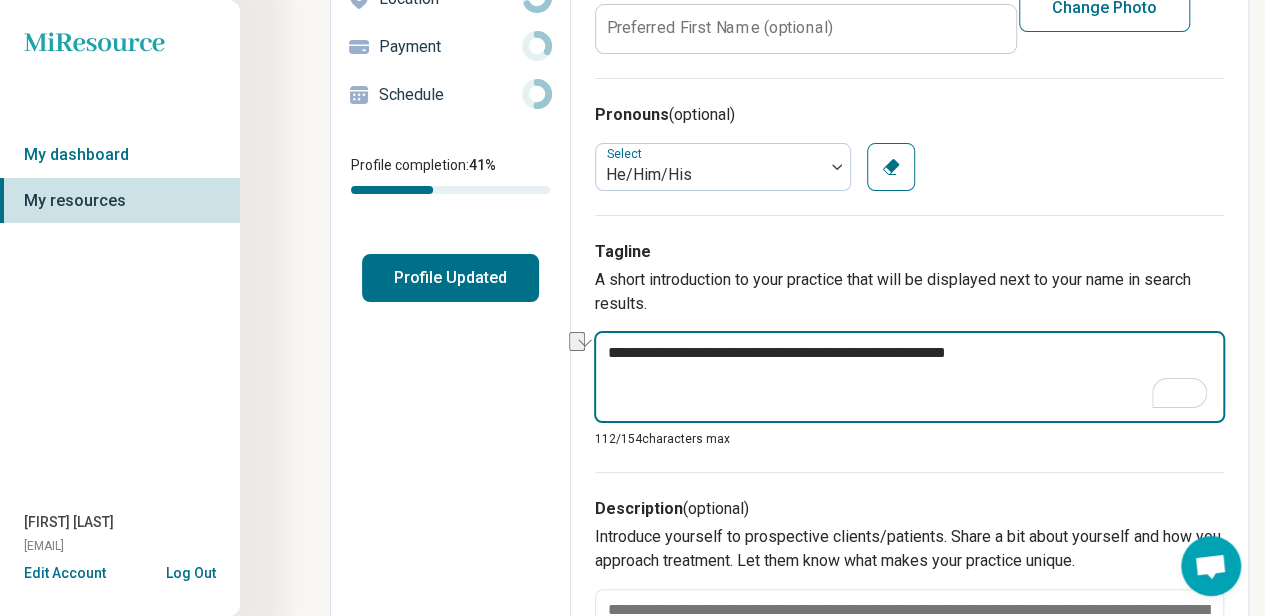 type on "*" 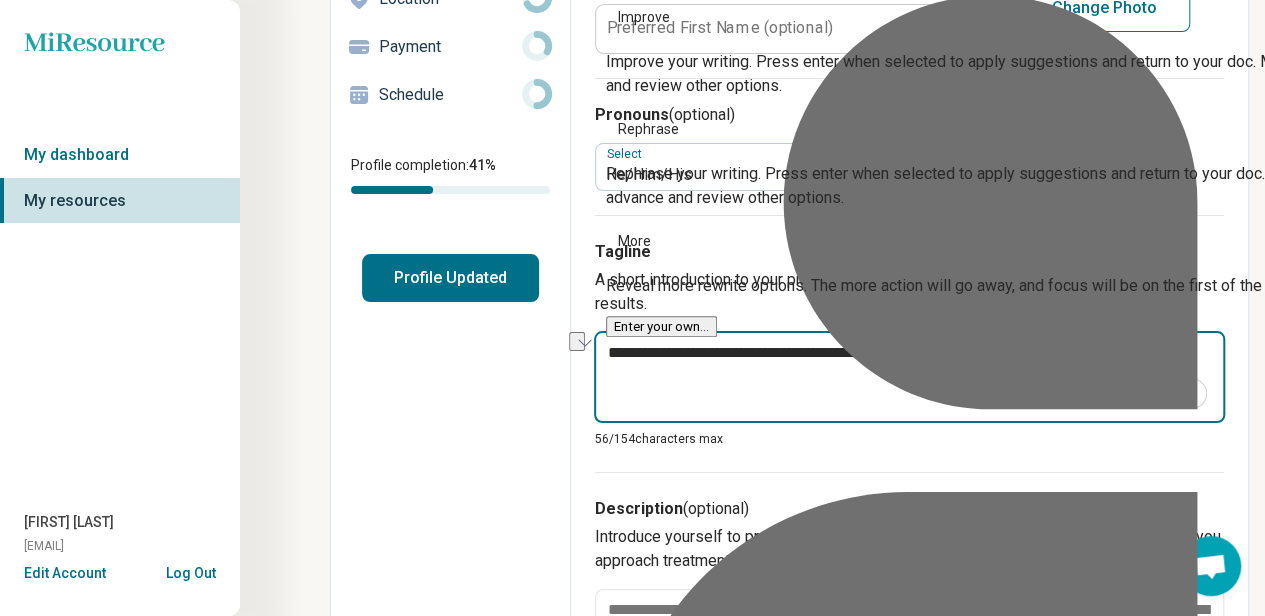 type on "**********" 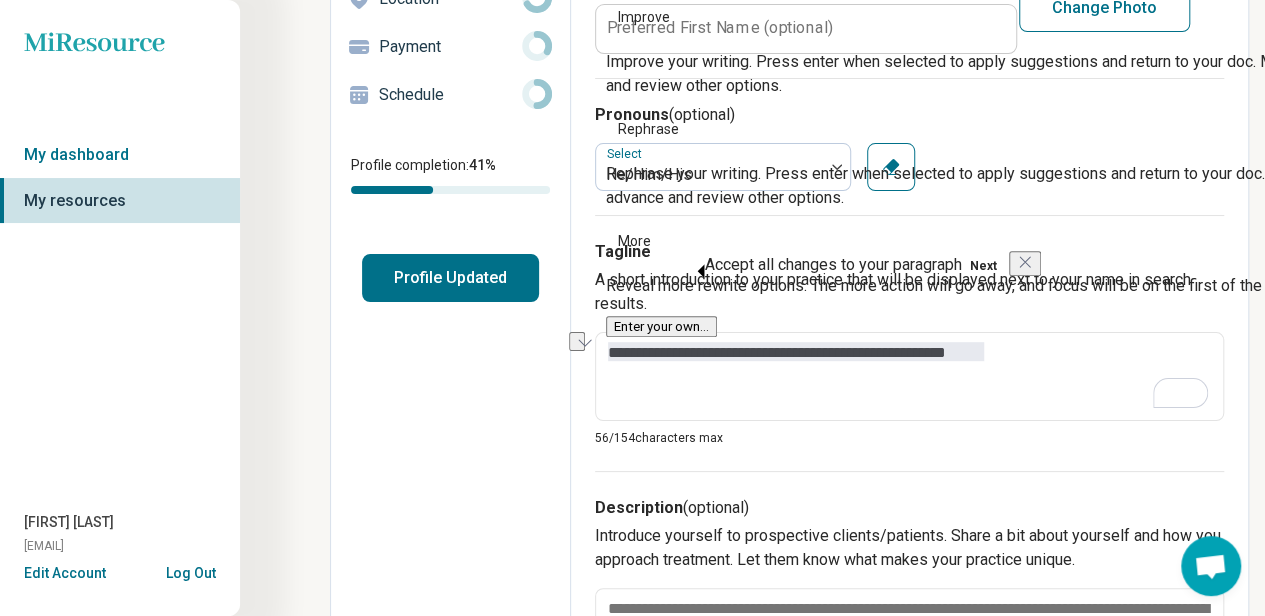 click on "**********" at bounding box center [909, 343] 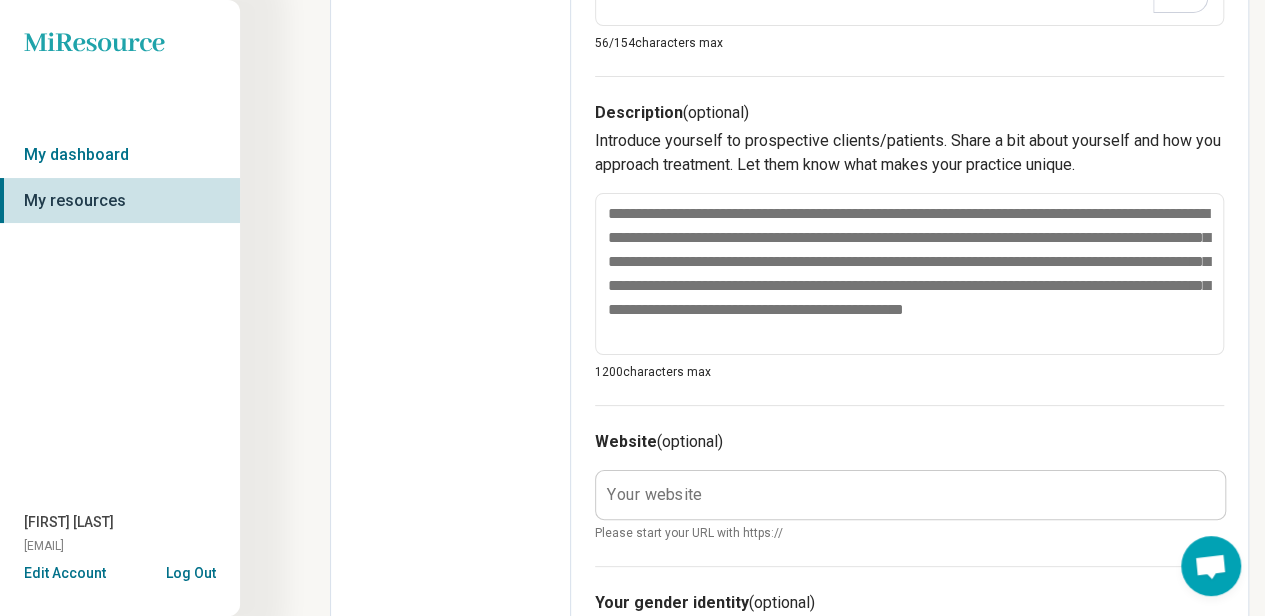 scroll, scrollTop: 690, scrollLeft: 0, axis: vertical 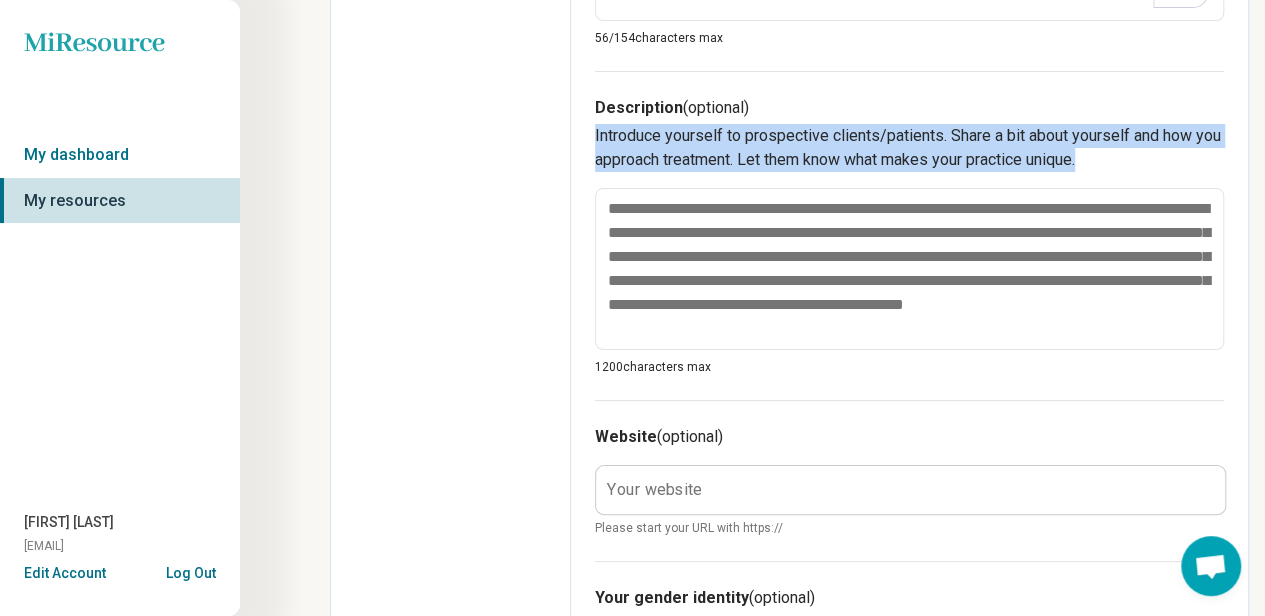 drag, startPoint x: 592, startPoint y: 131, endPoint x: 1139, endPoint y: 175, distance: 548.7668 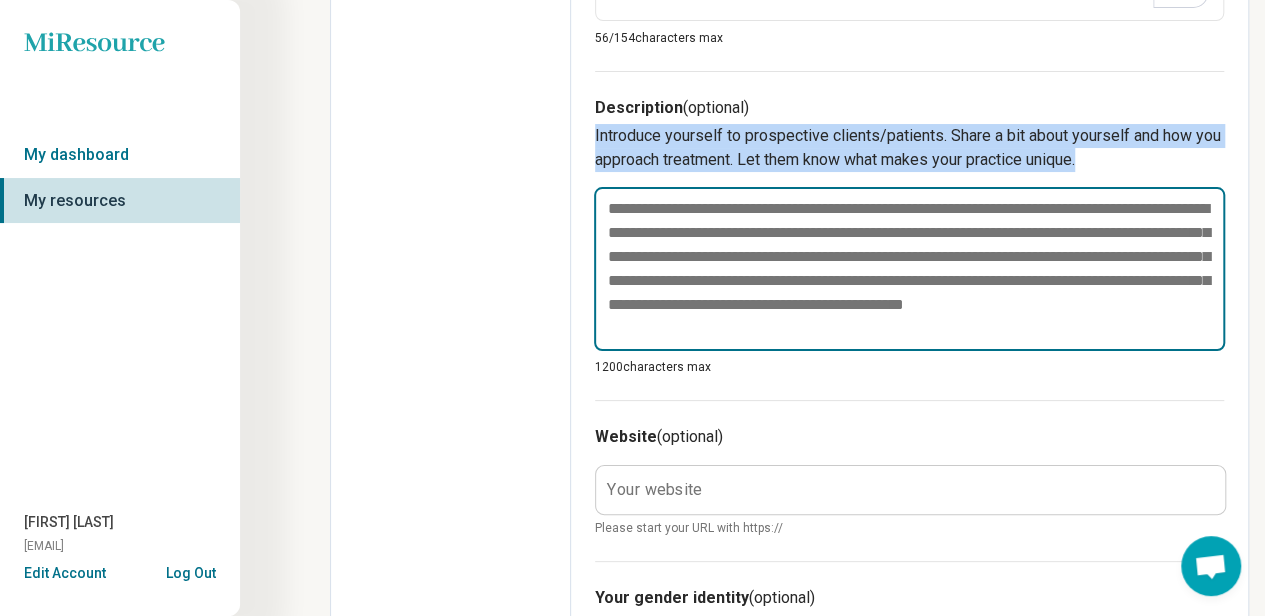 drag, startPoint x: 610, startPoint y: 207, endPoint x: 727, endPoint y: 215, distance: 117.273186 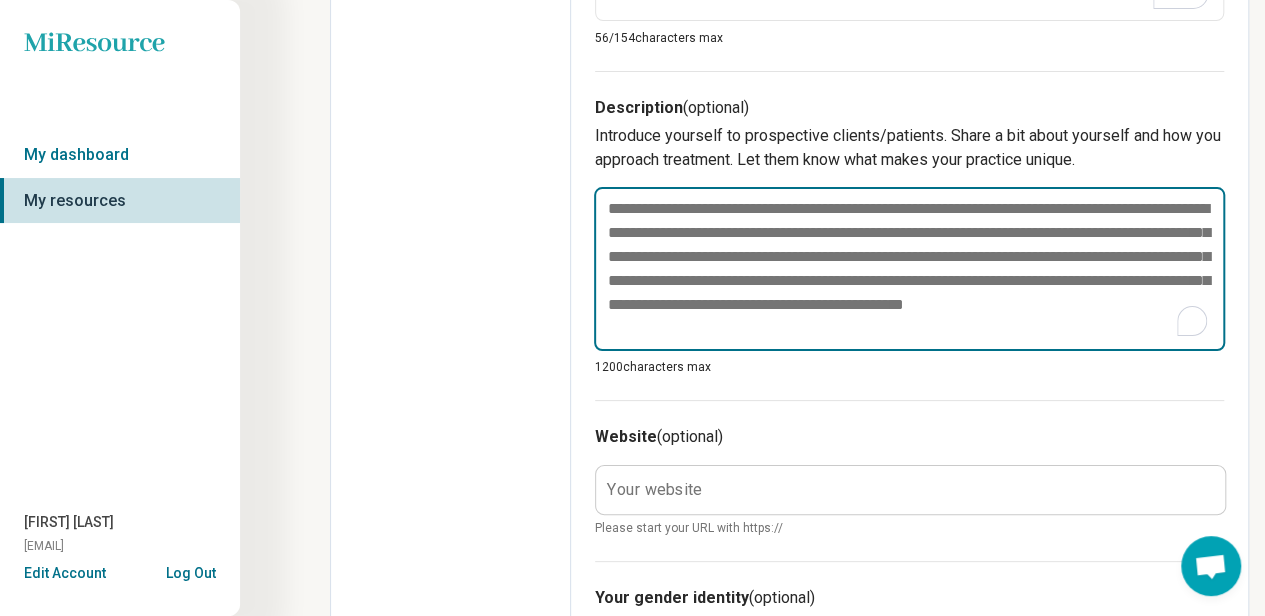 click at bounding box center (909, 269) 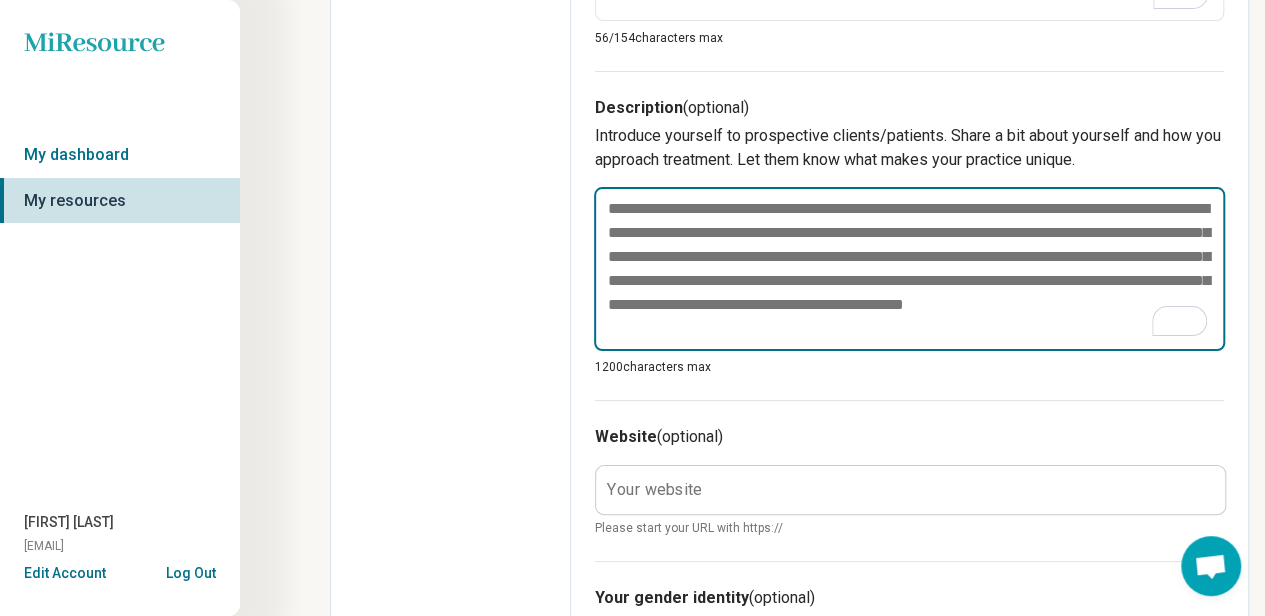 paste on "**********" 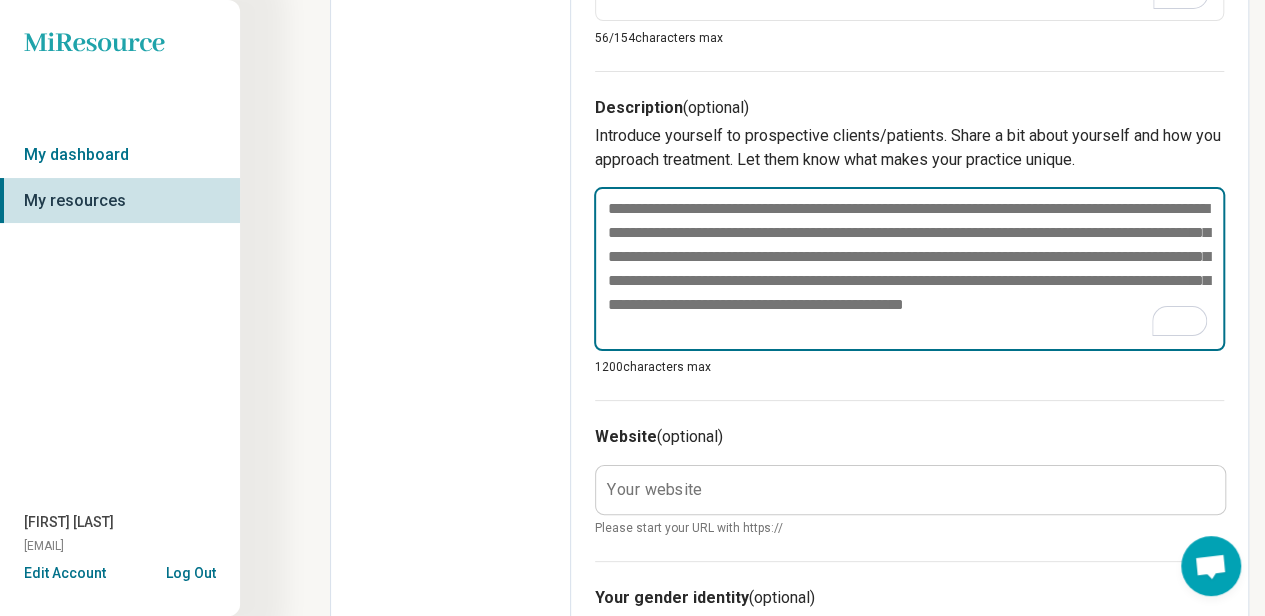 type on "*" 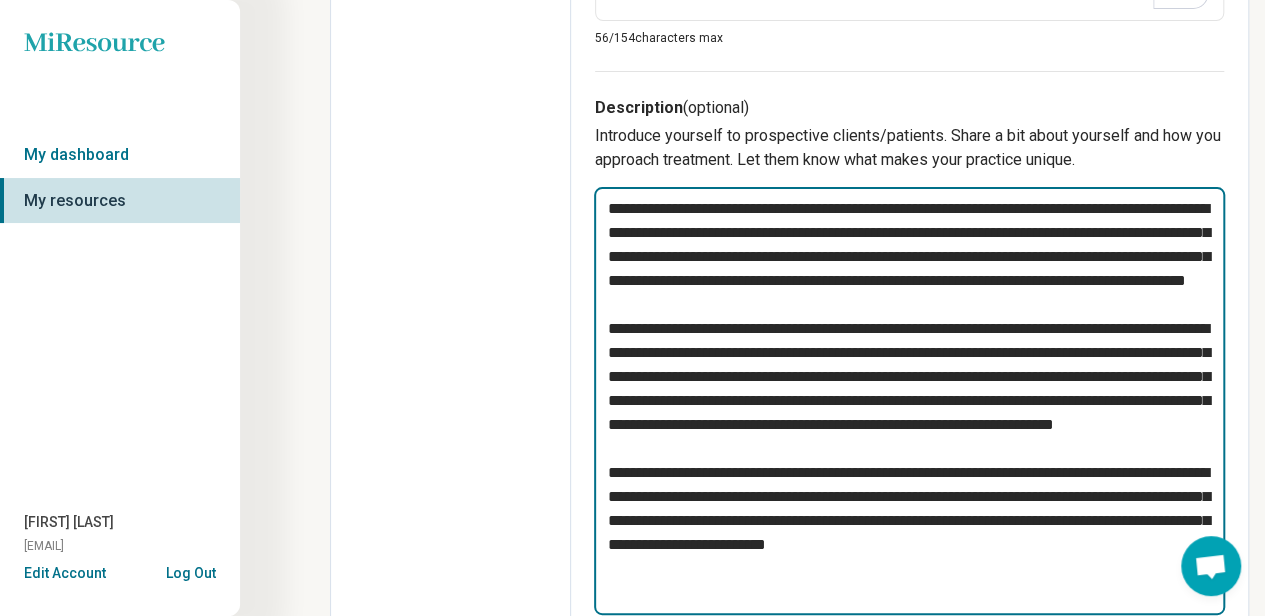 click at bounding box center (909, 401) 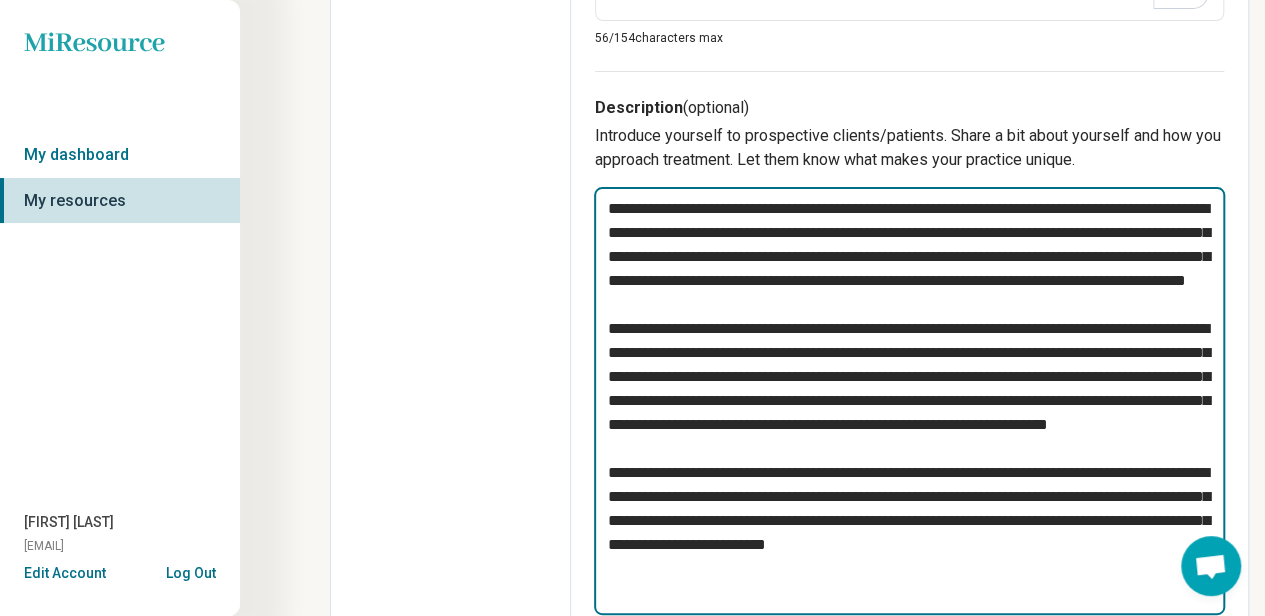 type on "*" 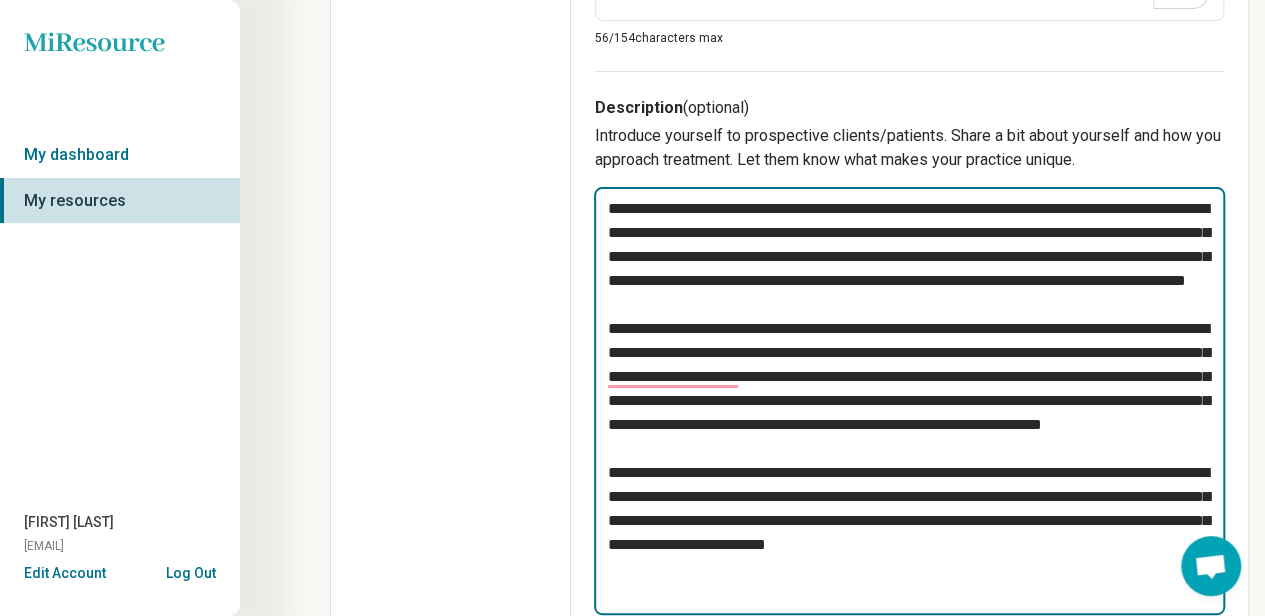 type on "*" 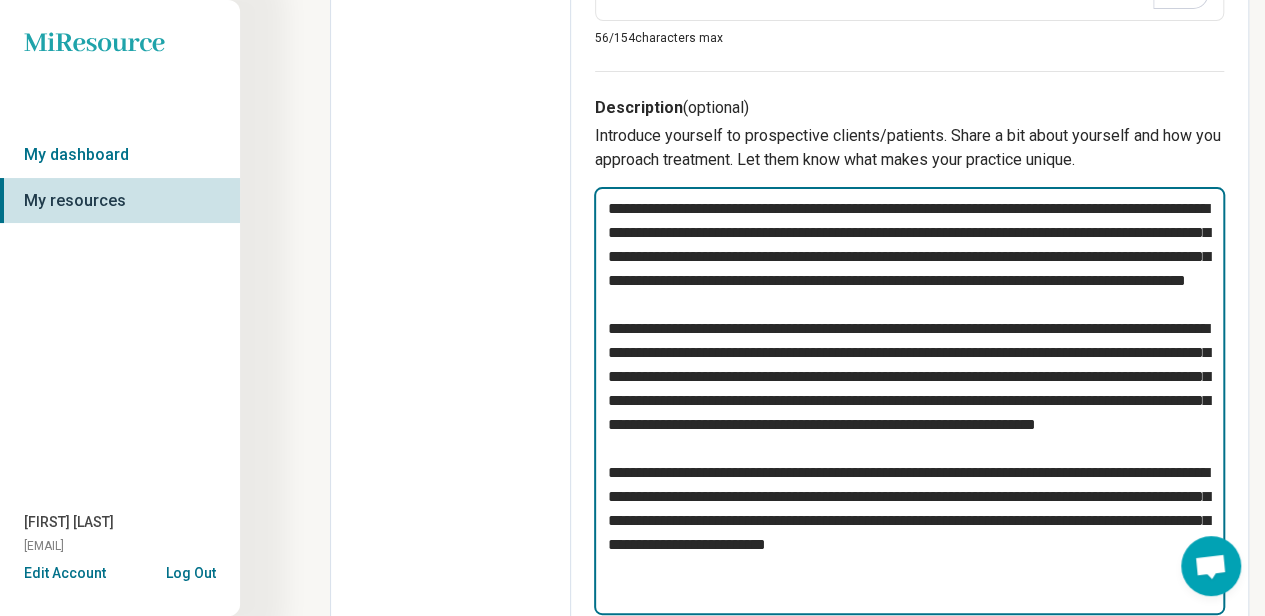 type on "*" 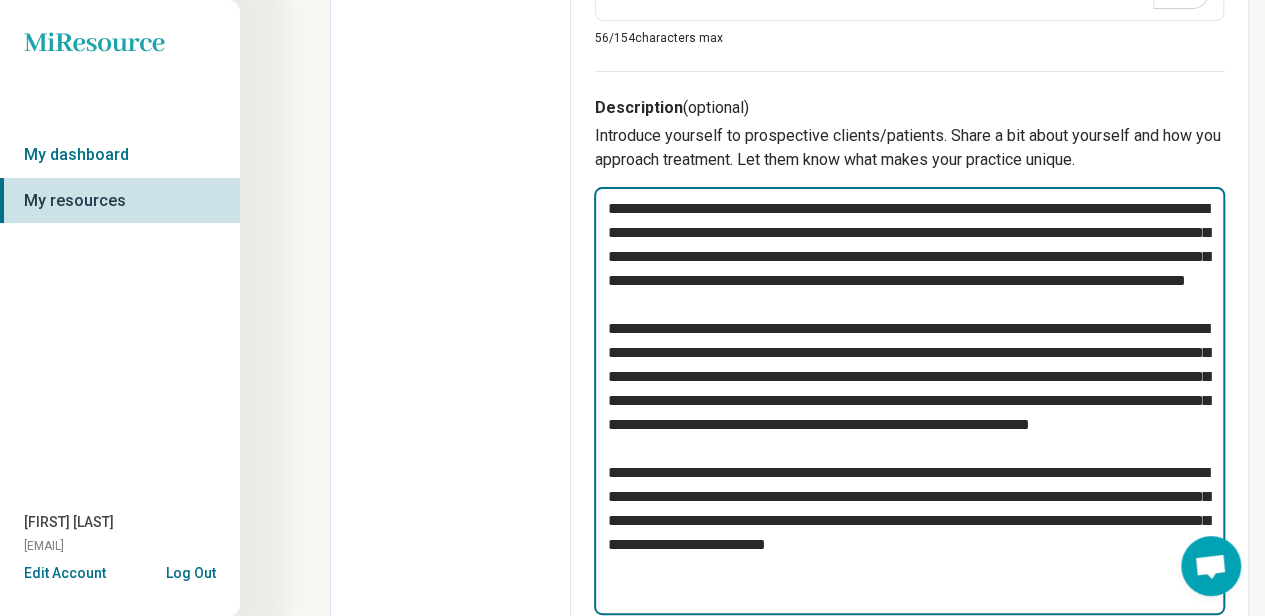type on "*" 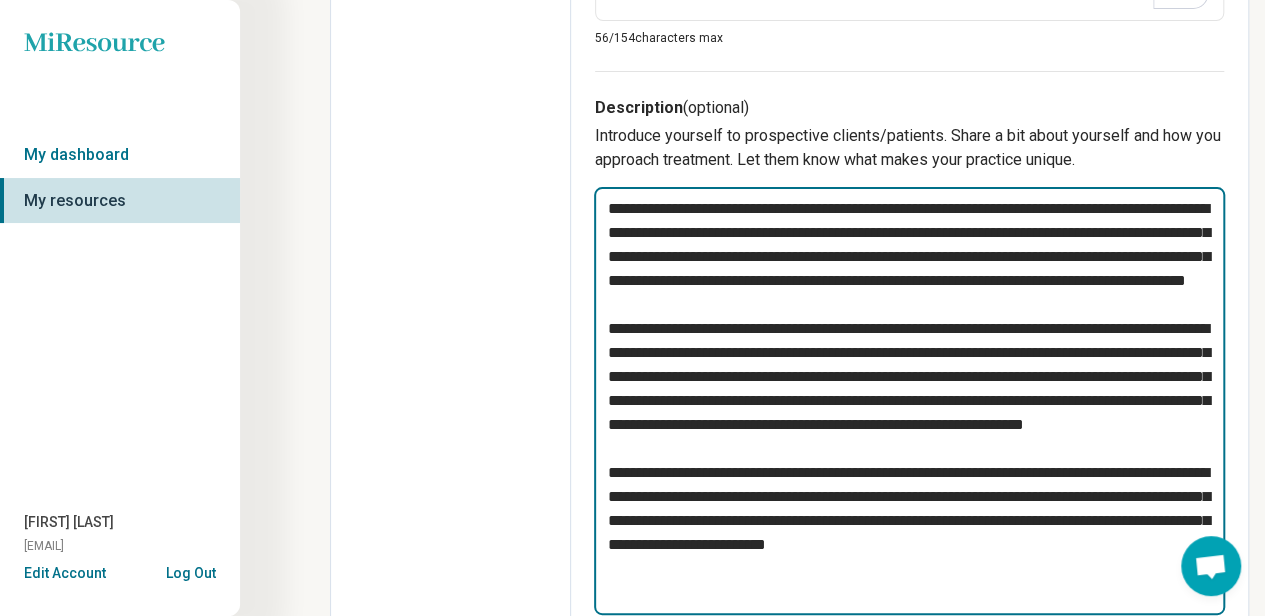 type on "*" 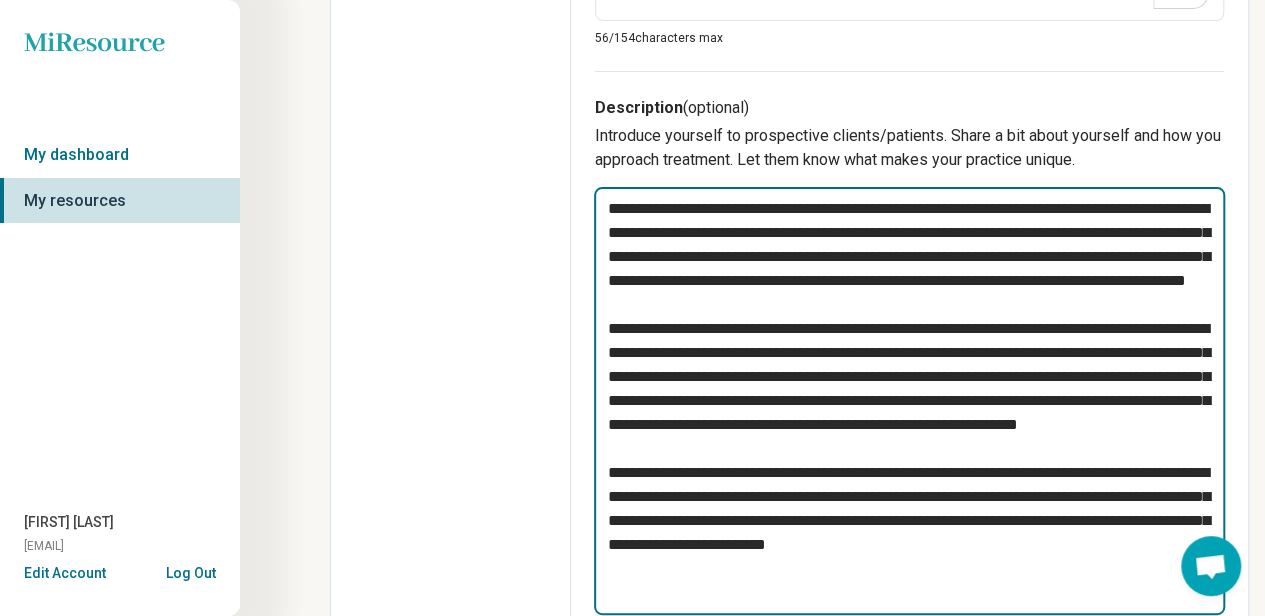 type on "*" 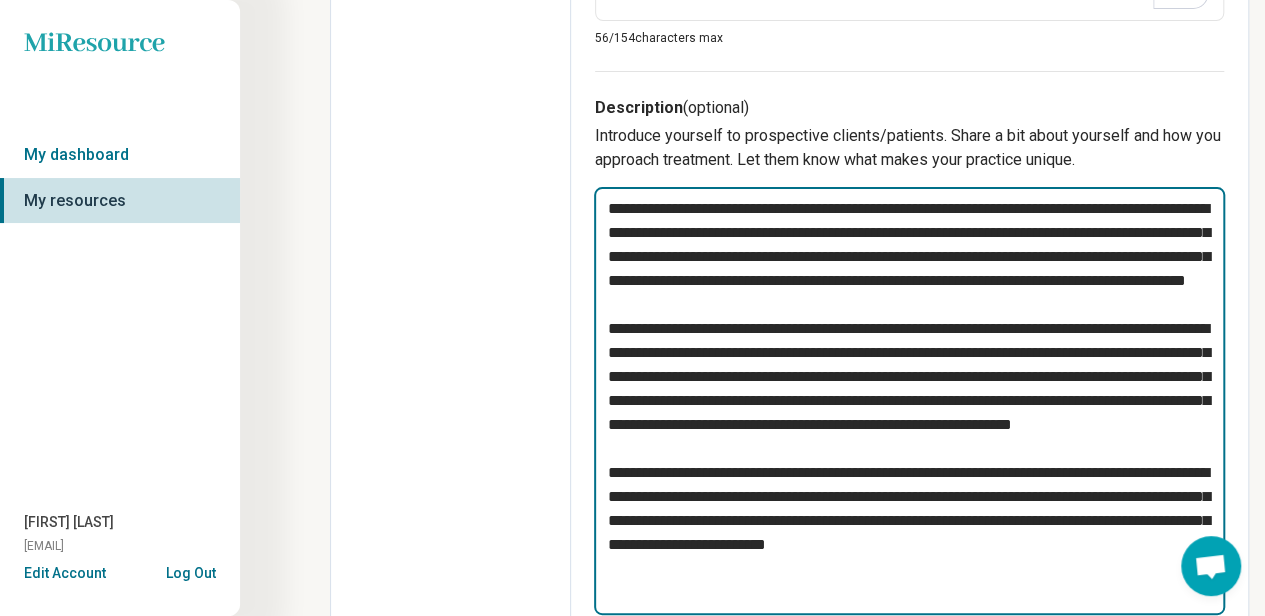 type on "*" 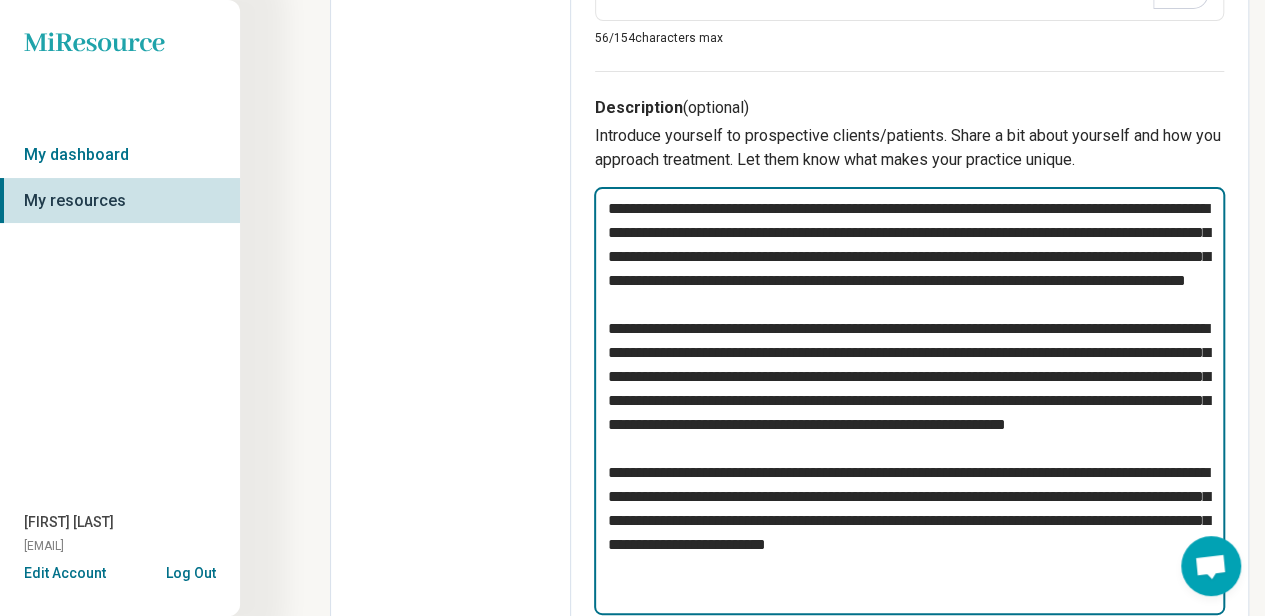 type on "*" 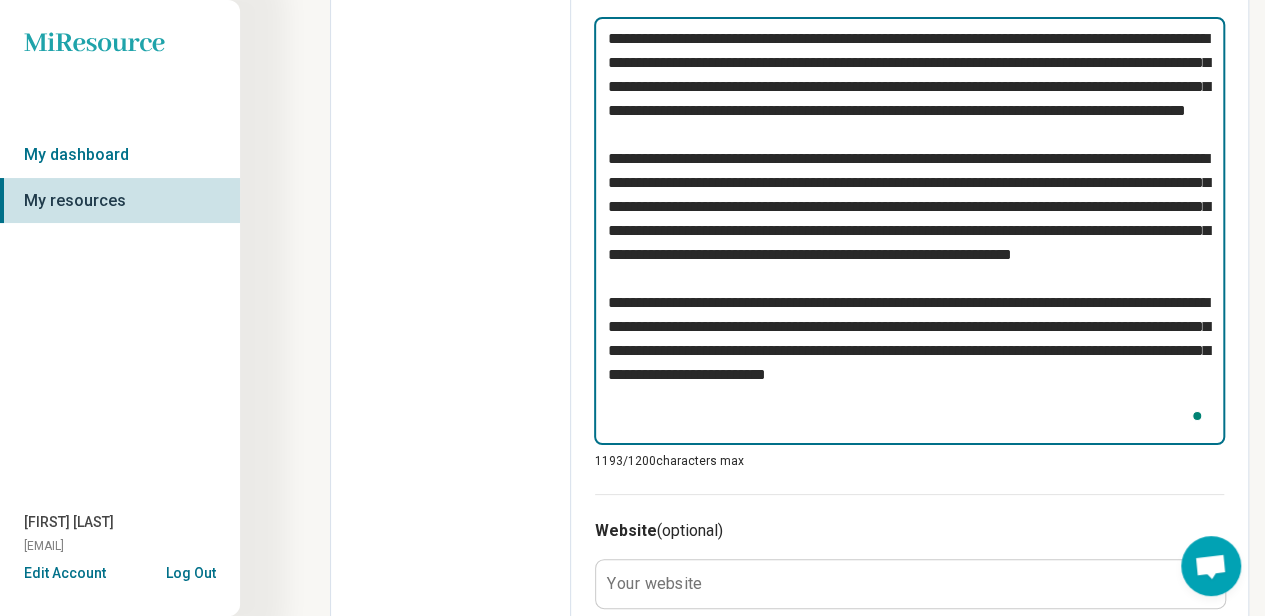 scroll, scrollTop: 862, scrollLeft: 0, axis: vertical 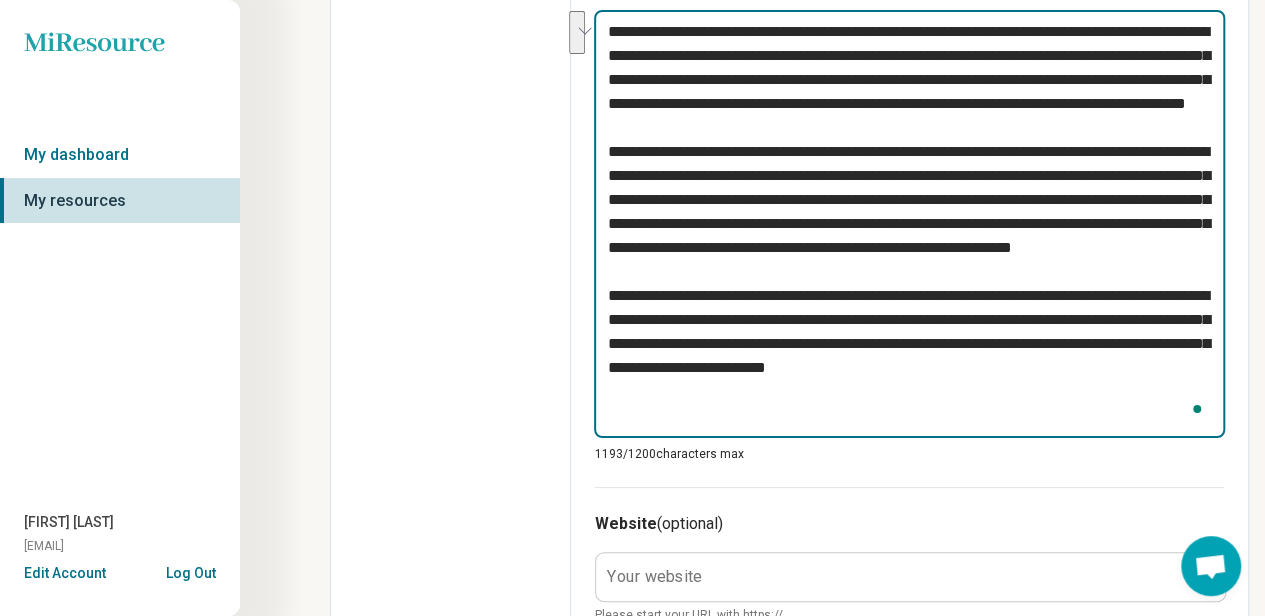 drag, startPoint x: 878, startPoint y: 385, endPoint x: 1086, endPoint y: 431, distance: 213.02582 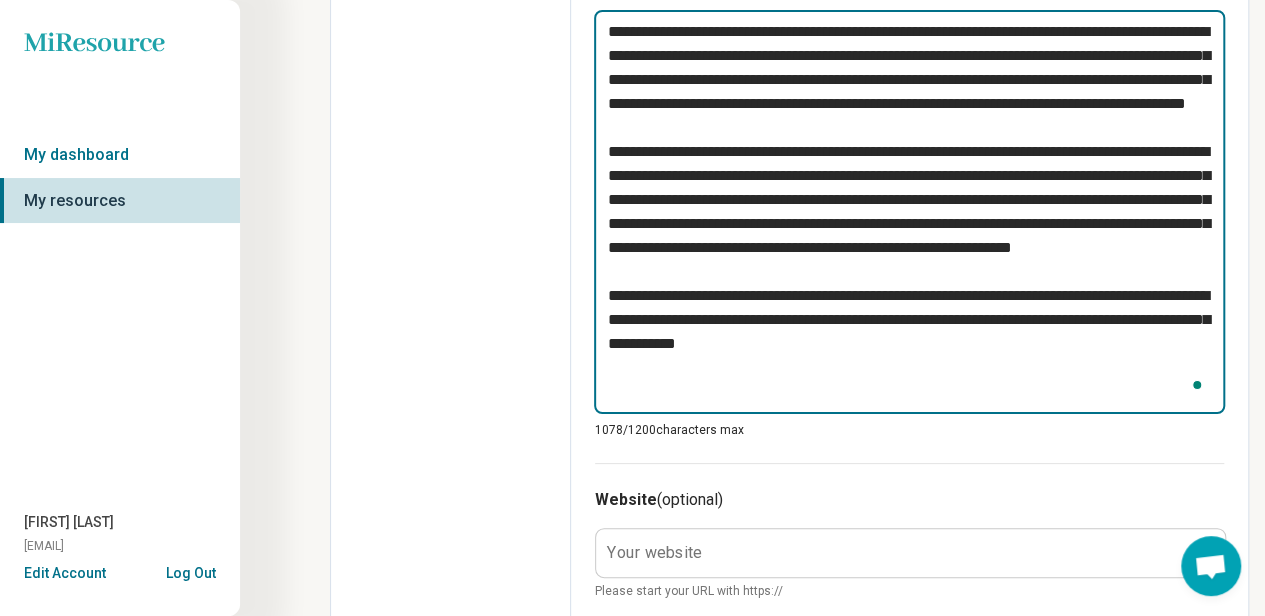 type on "*" 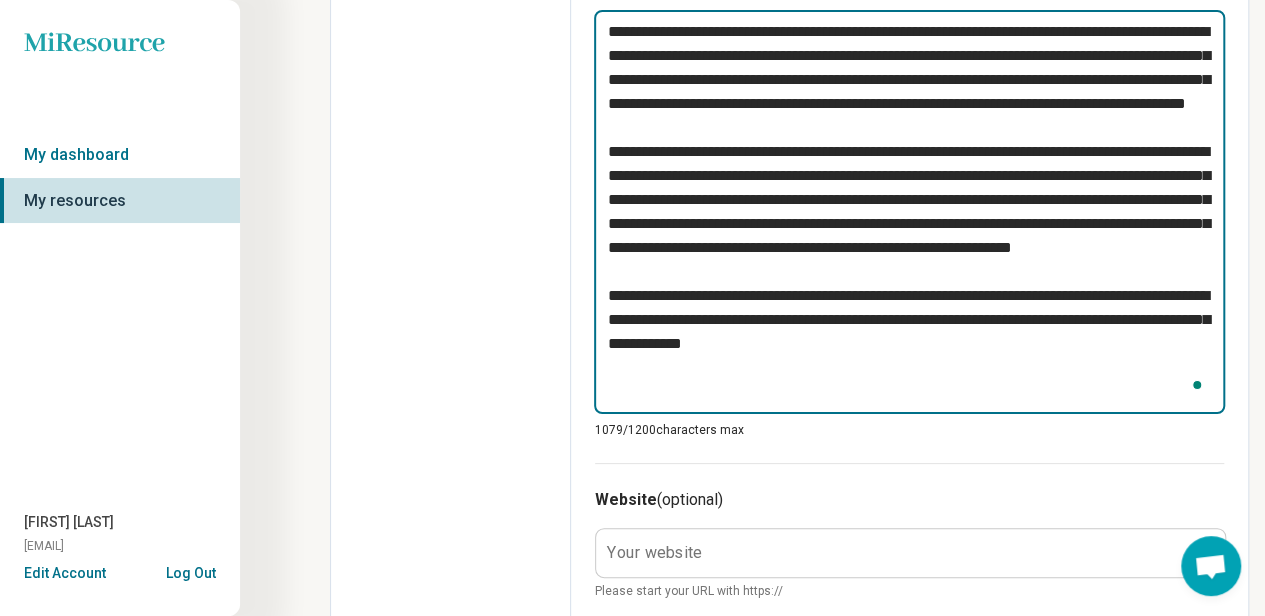type on "*" 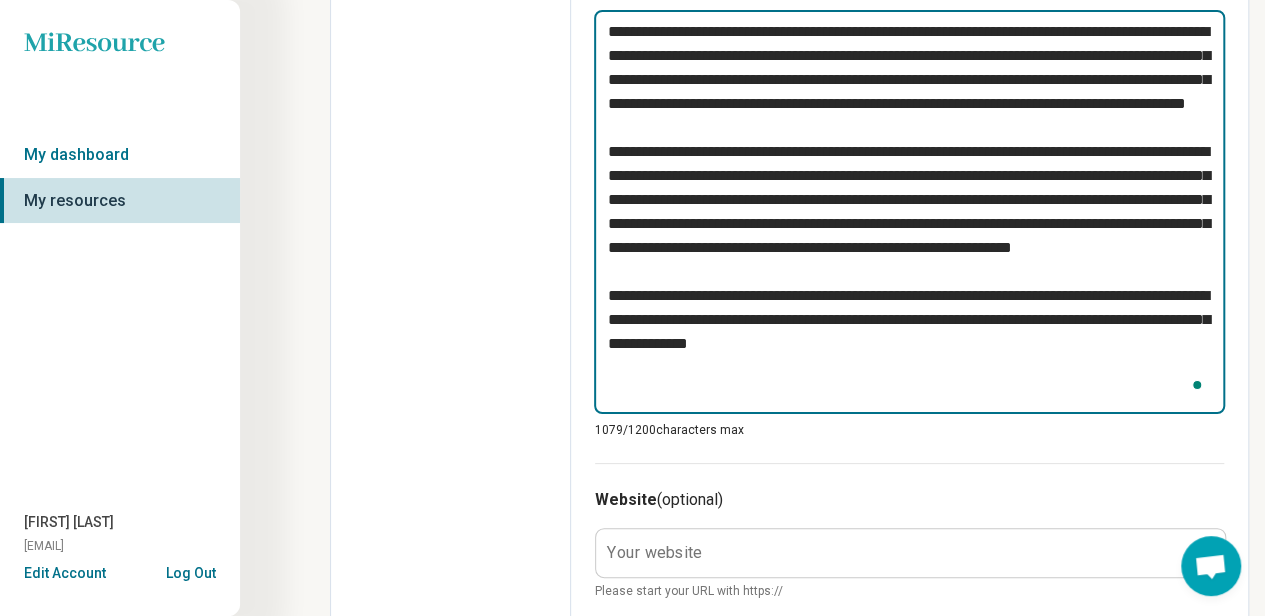 type on "*" 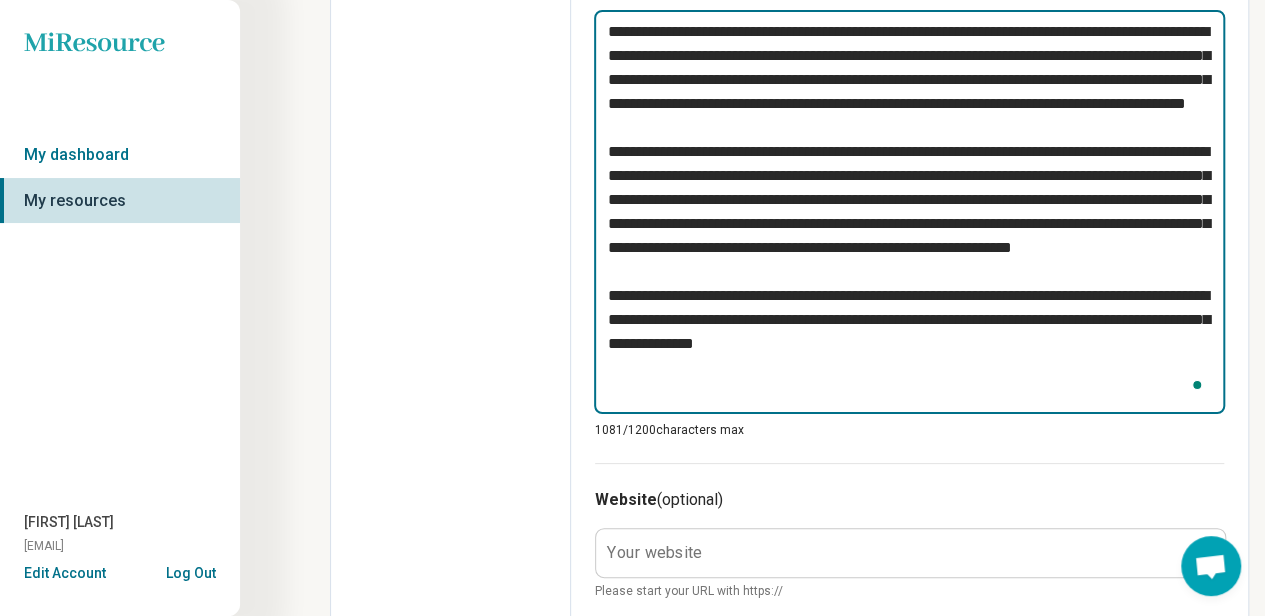 type on "*" 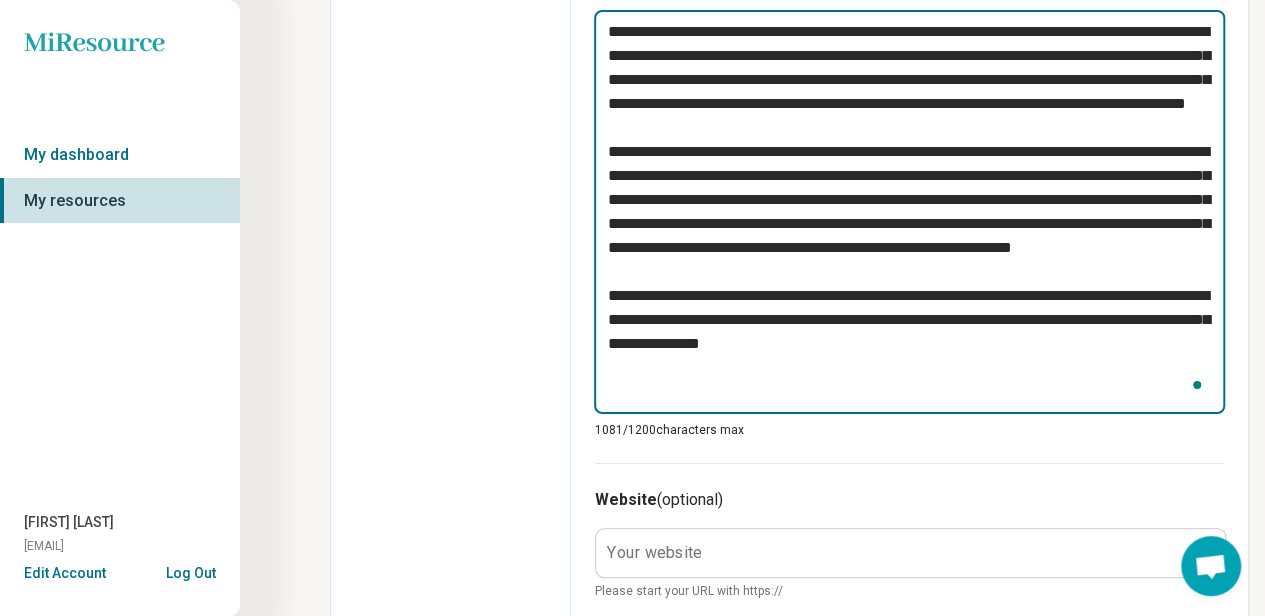 type on "*" 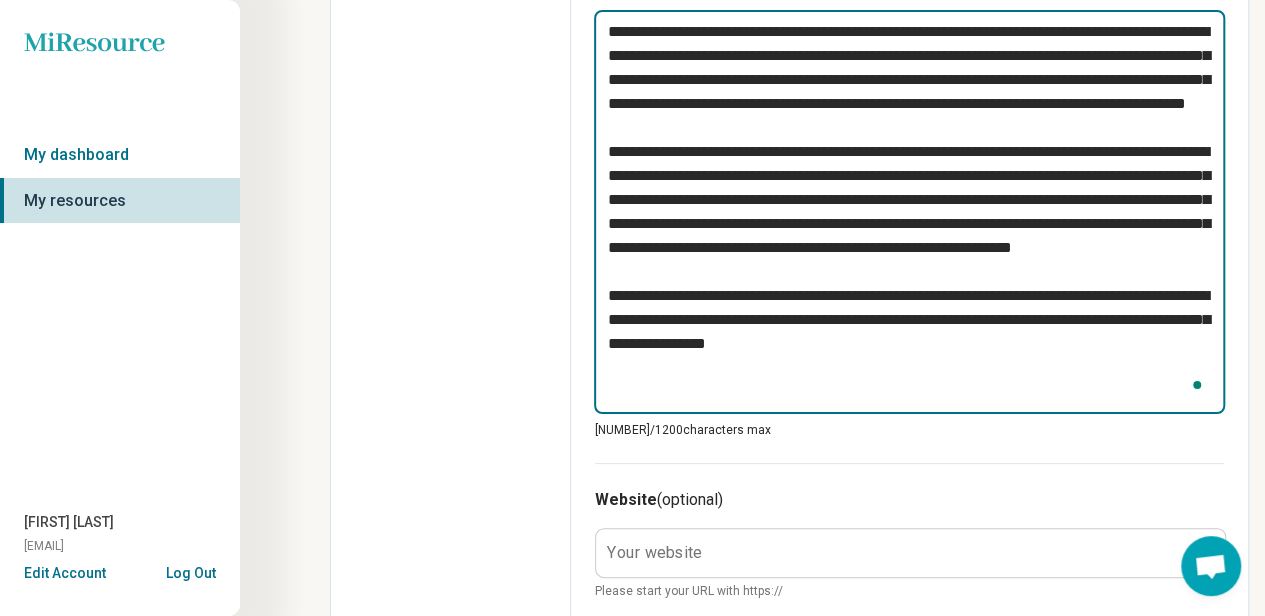 type on "**********" 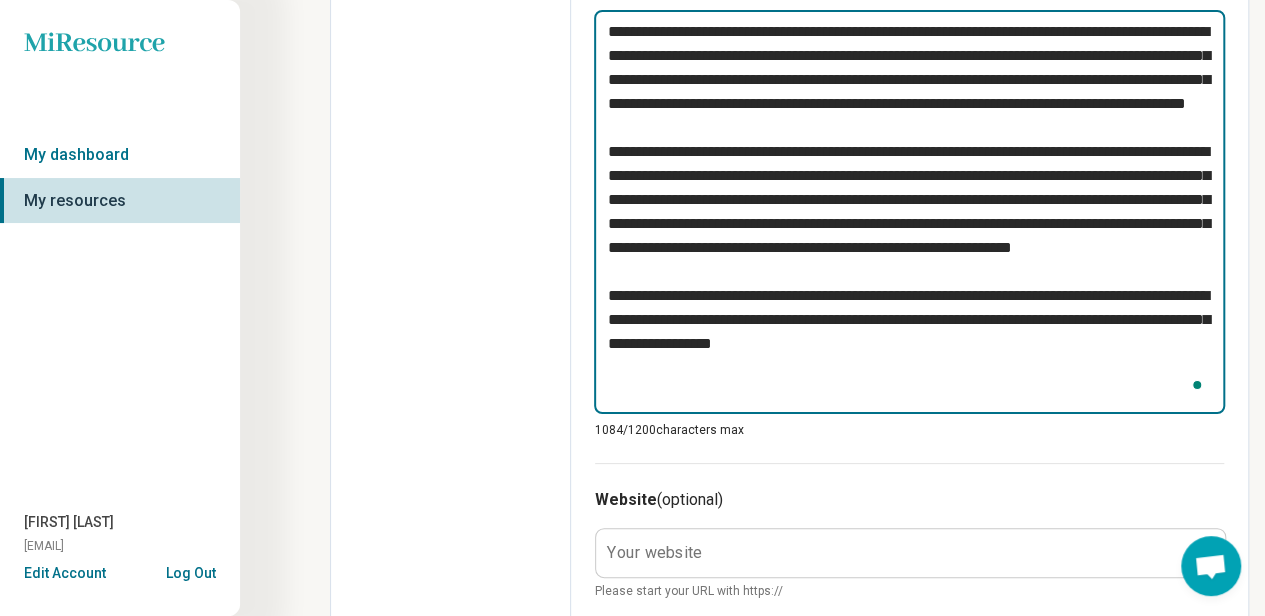 type on "*" 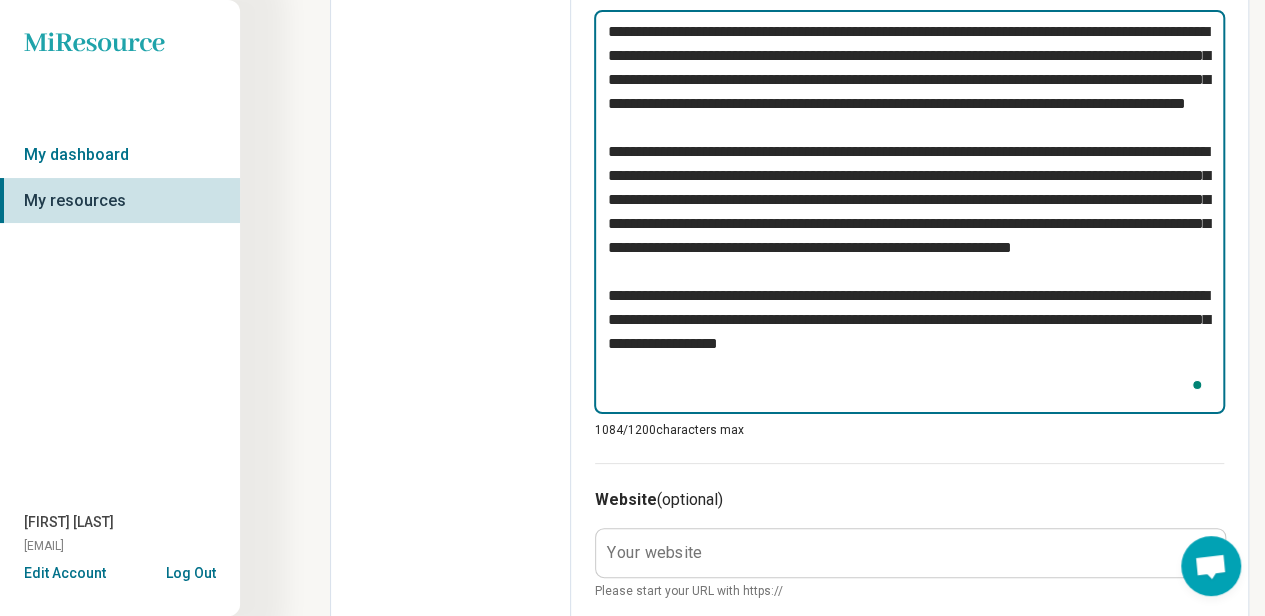 type on "*" 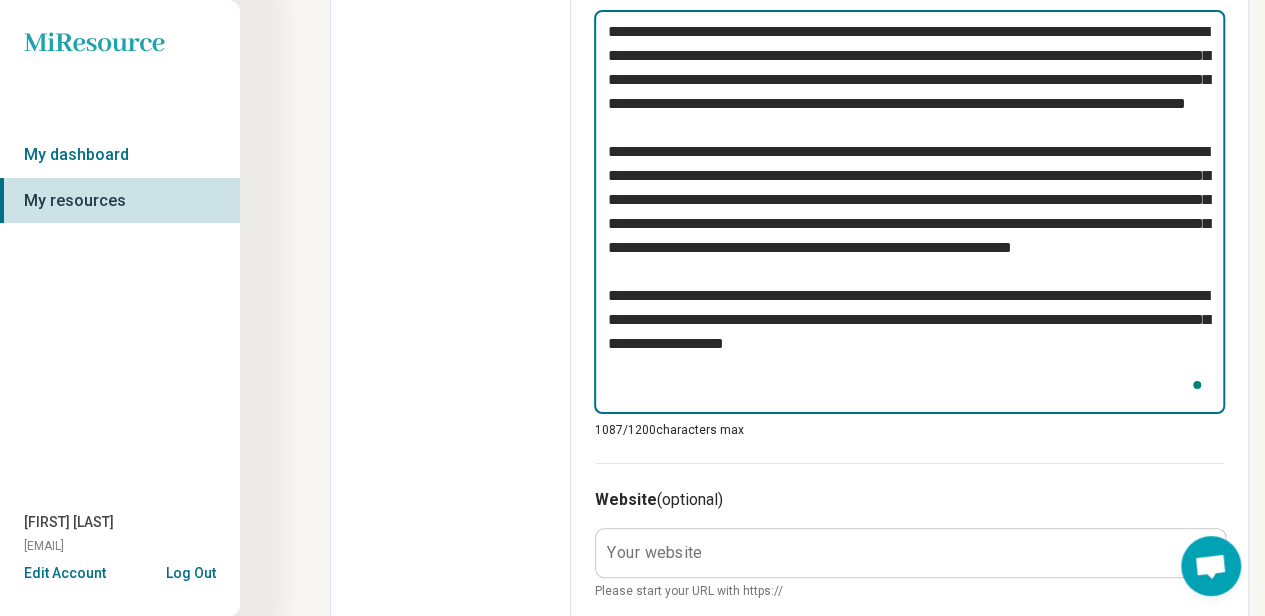 type on "*" 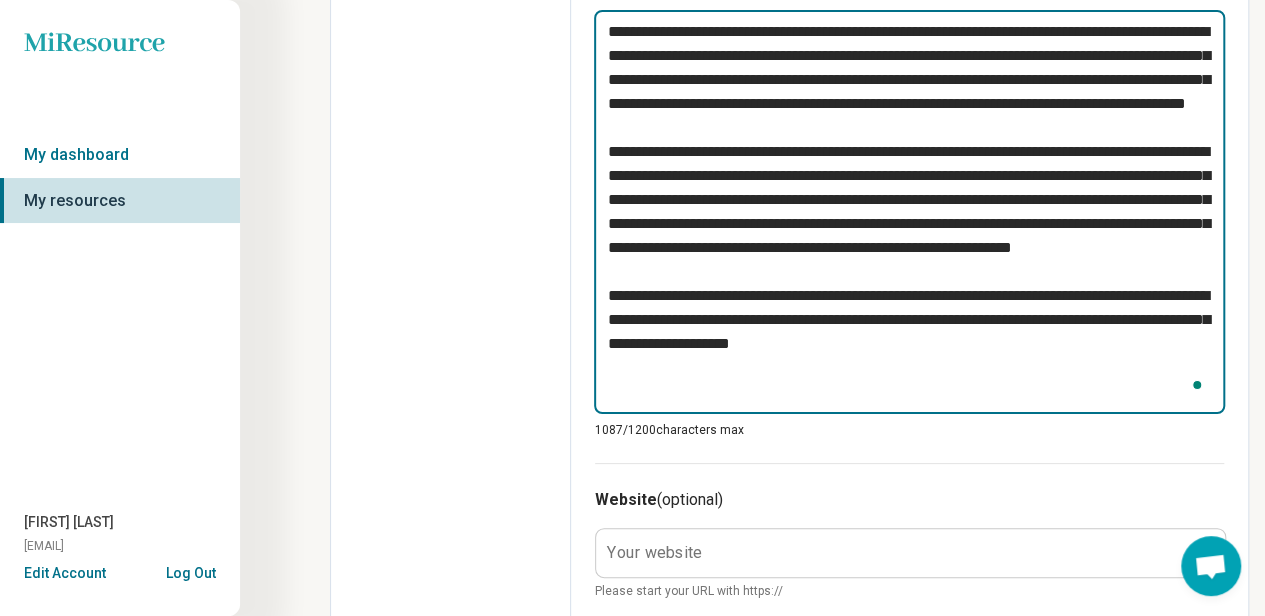 type on "*" 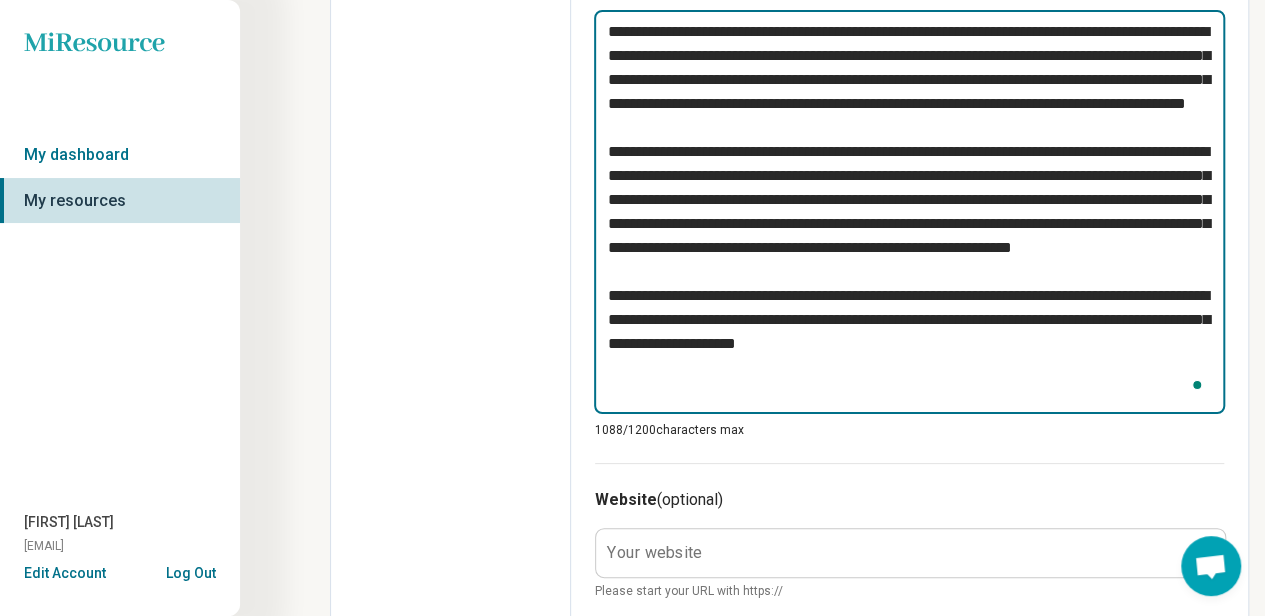 type on "*" 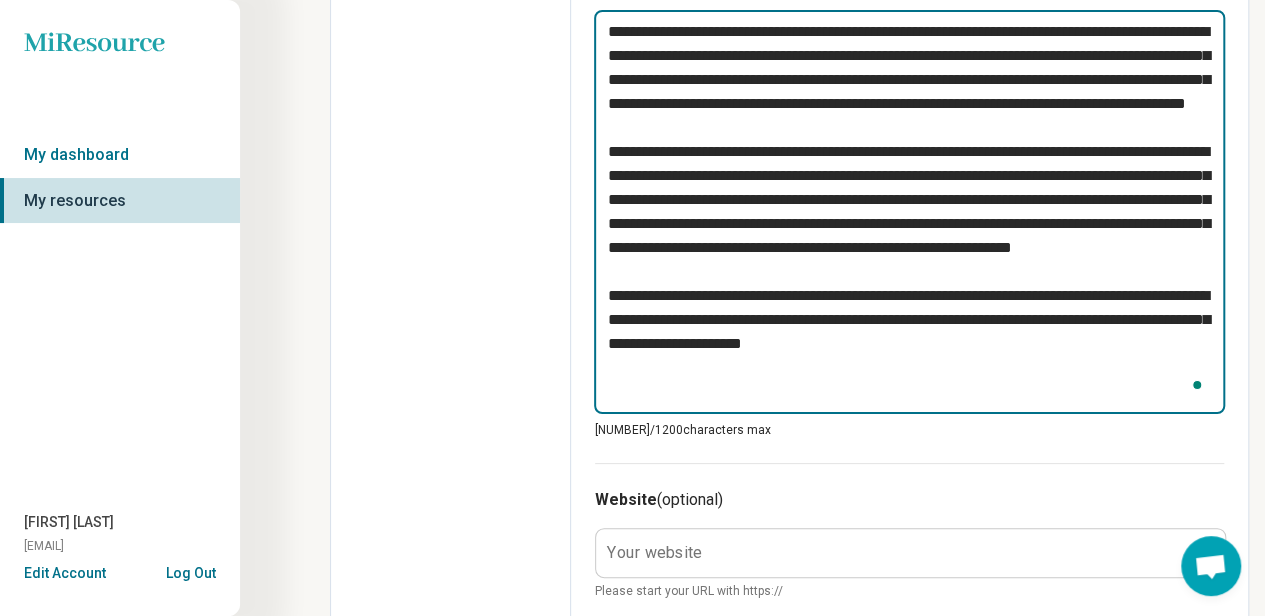 type on "*" 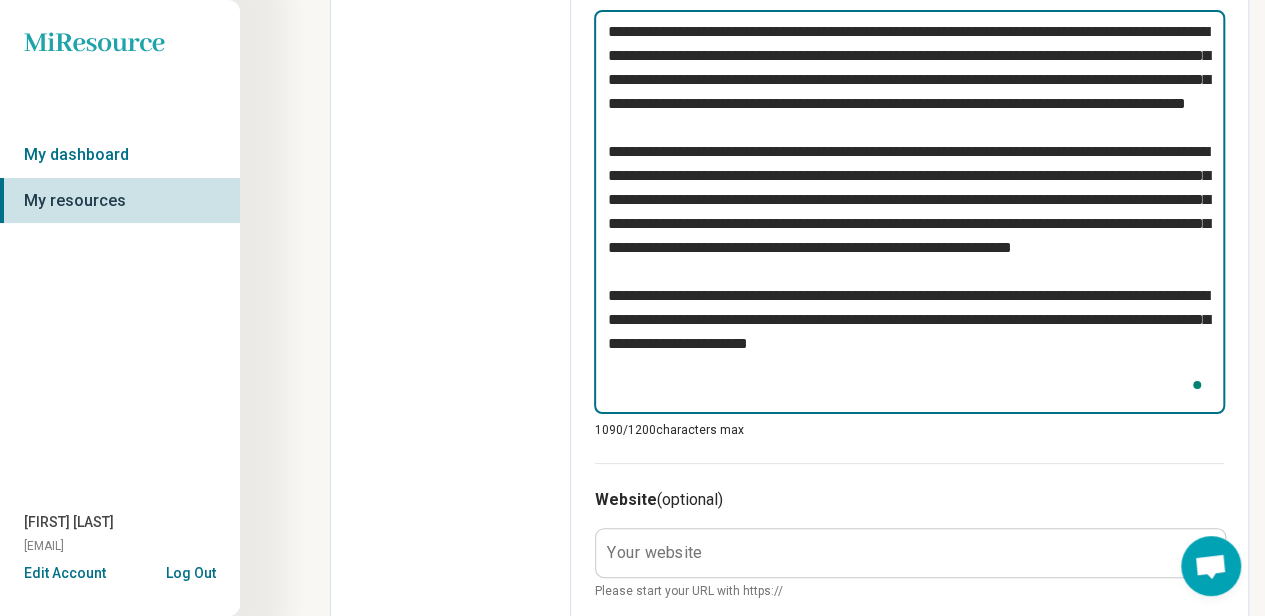type on "*" 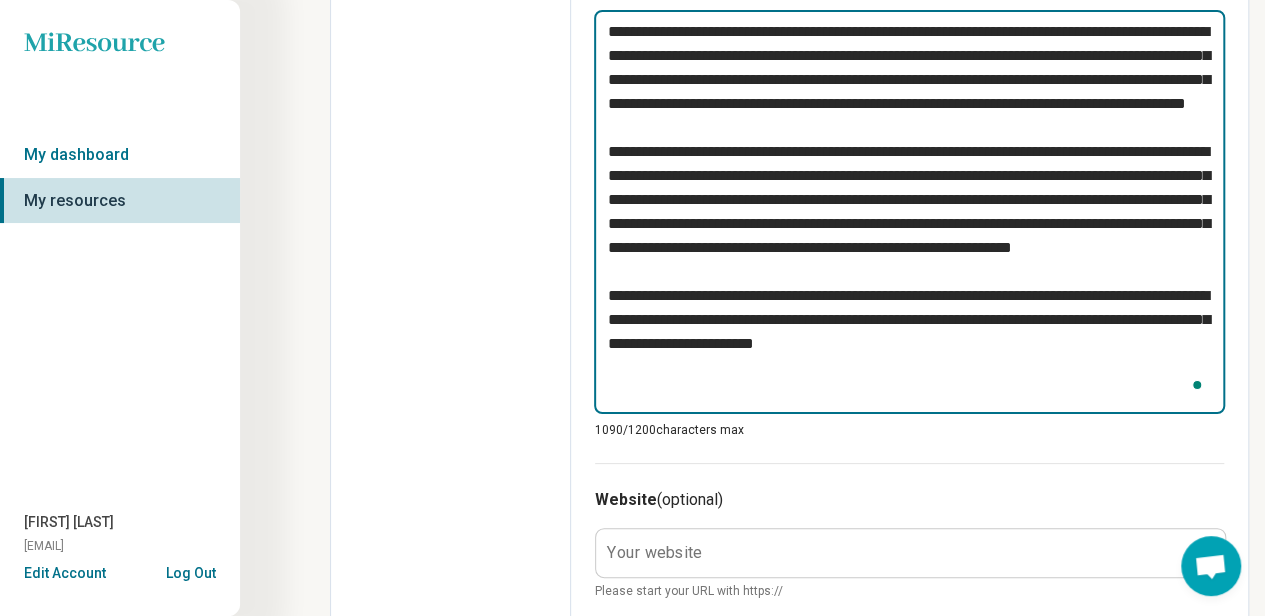 type on "*" 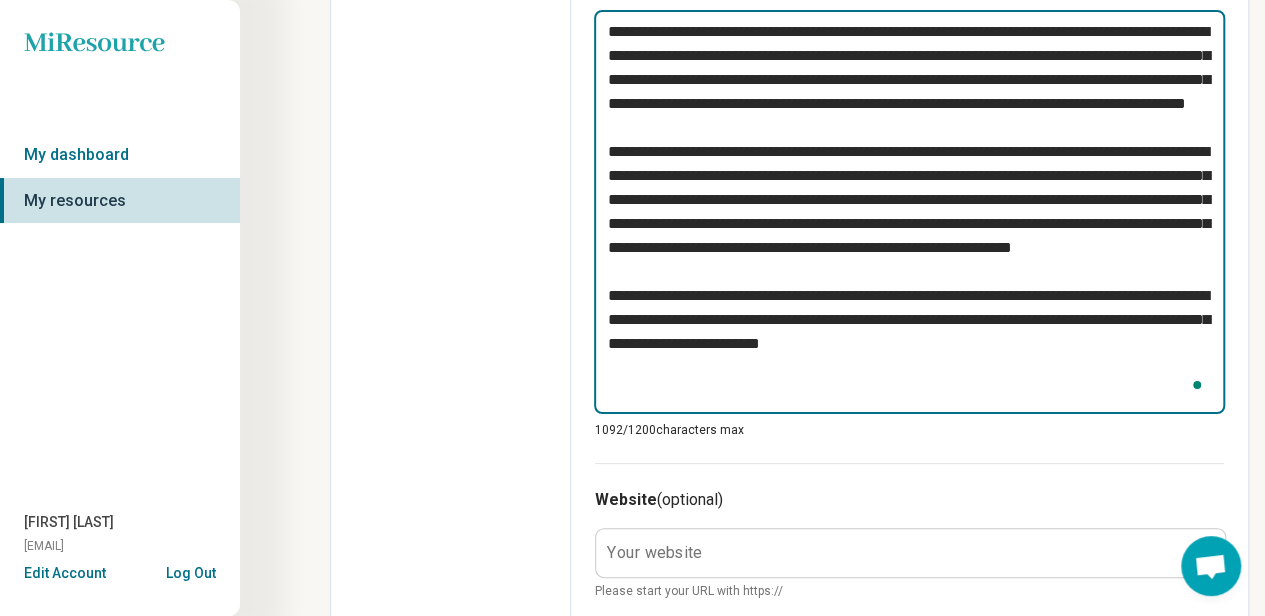 type on "*" 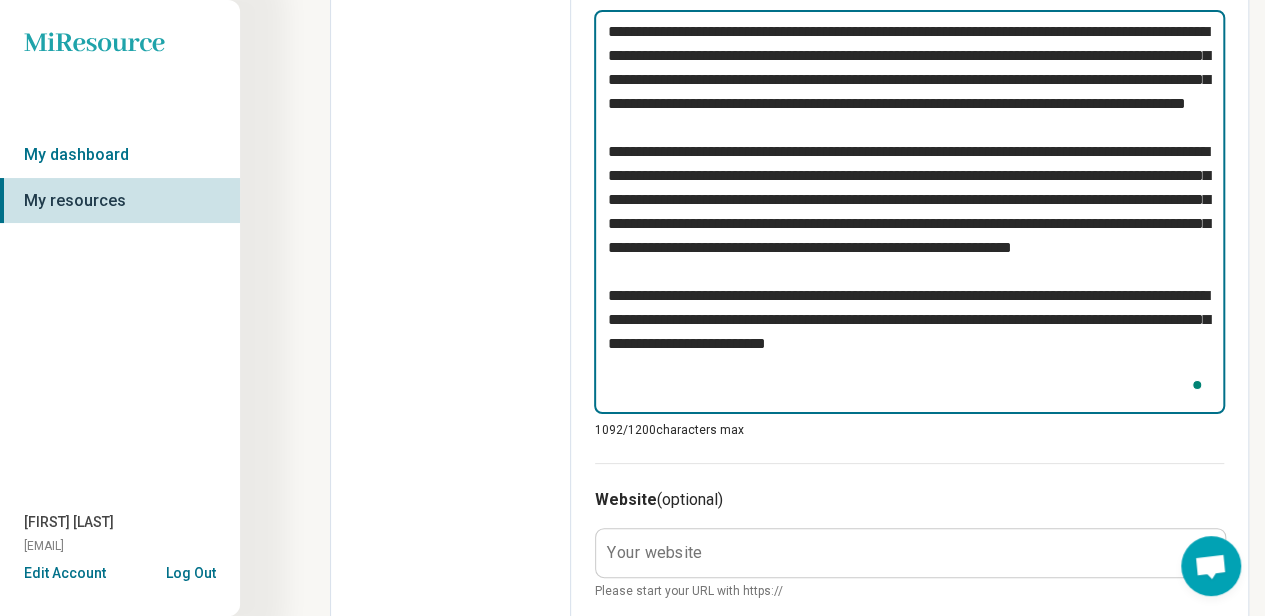 type on "*" 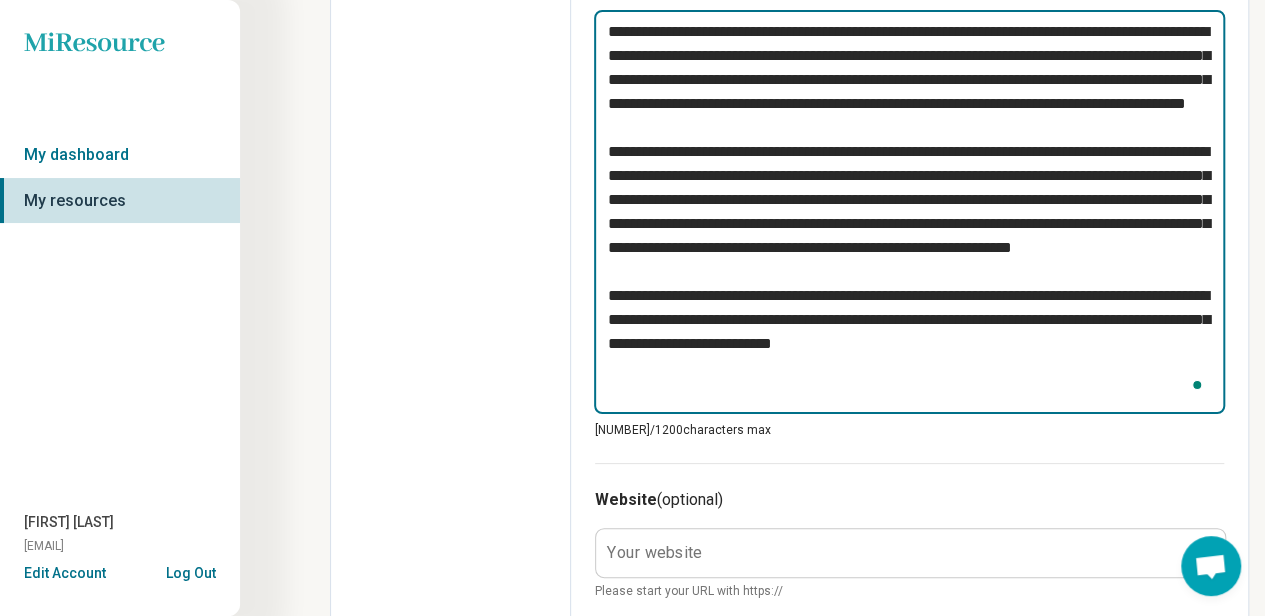 type on "*" 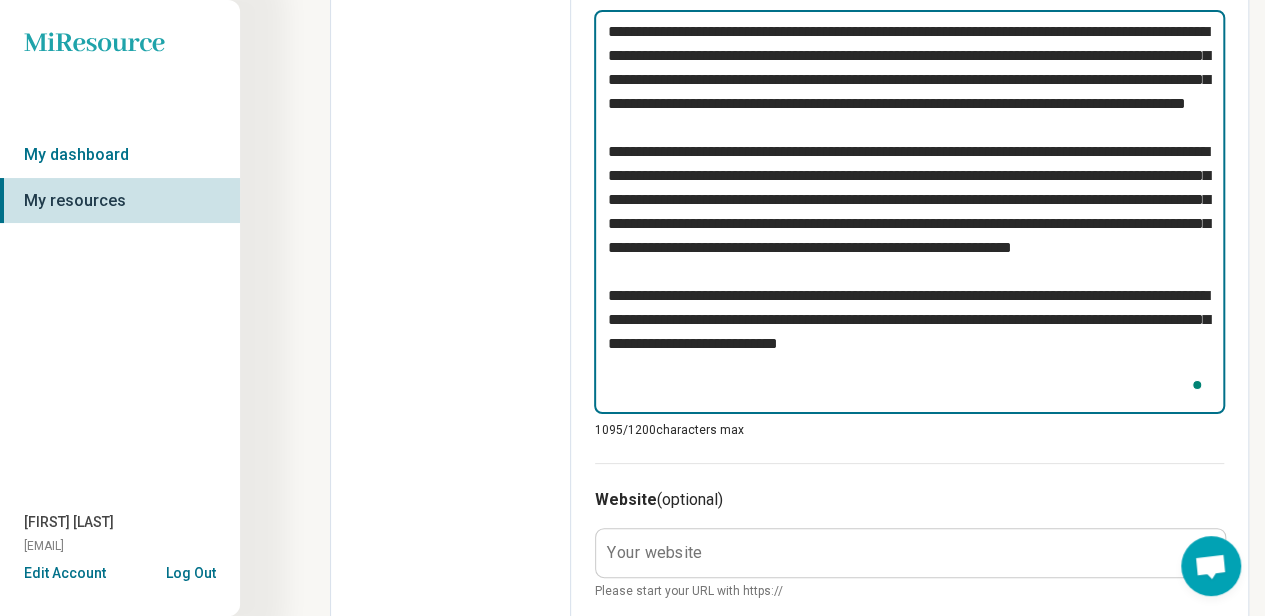 type on "*" 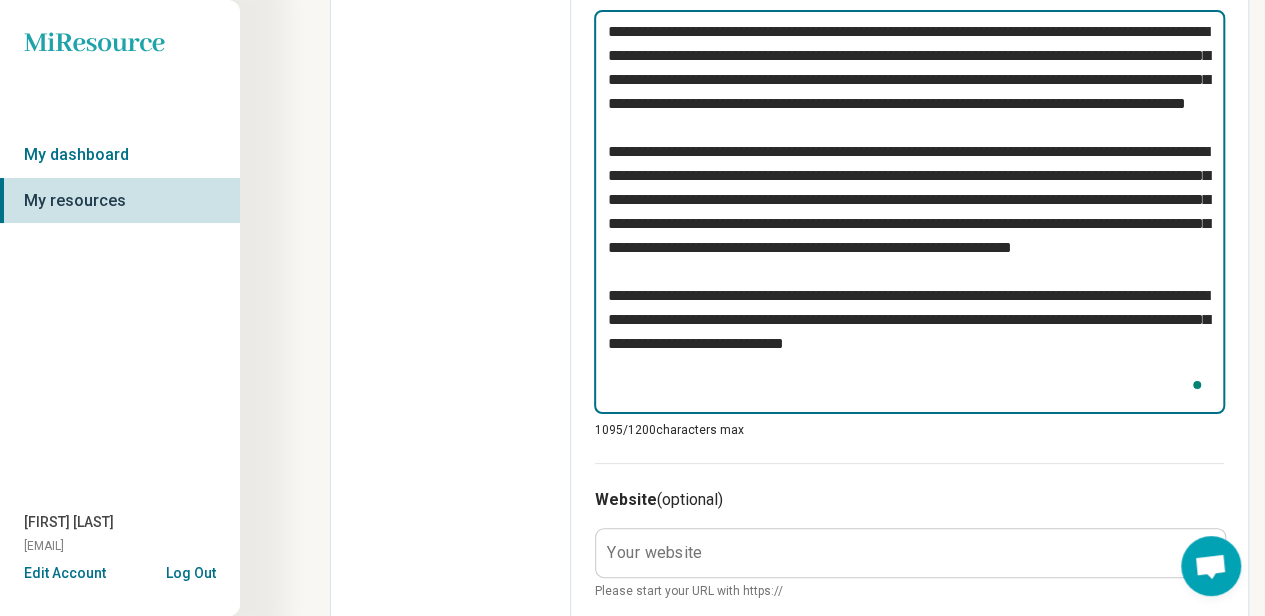 type on "**********" 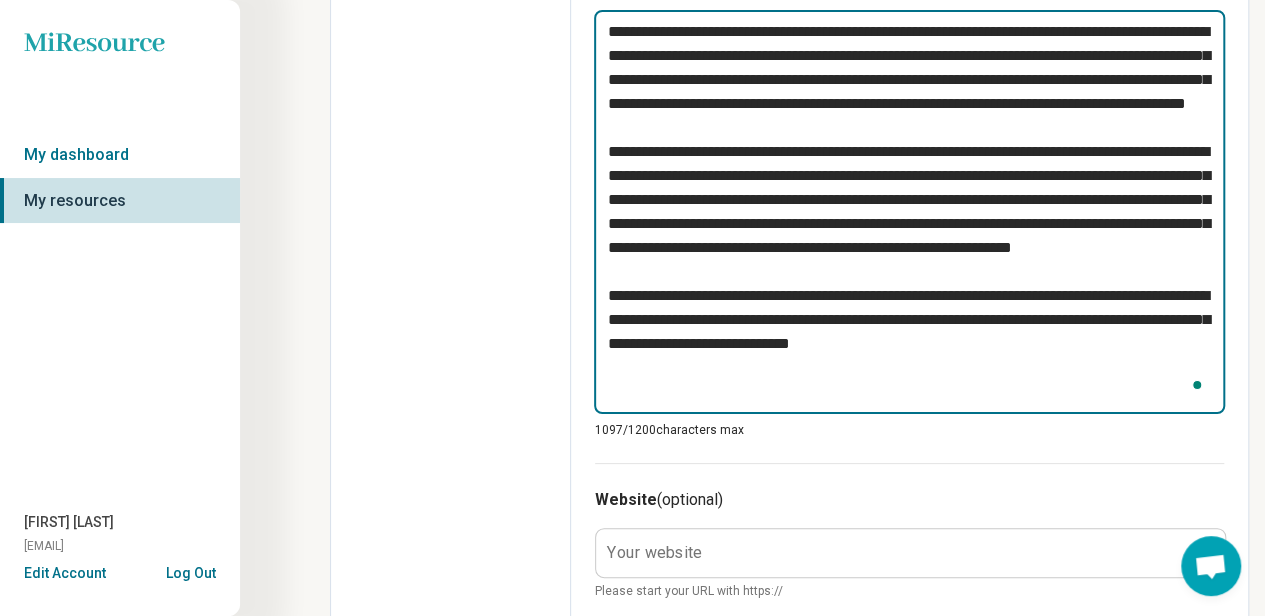 type on "*" 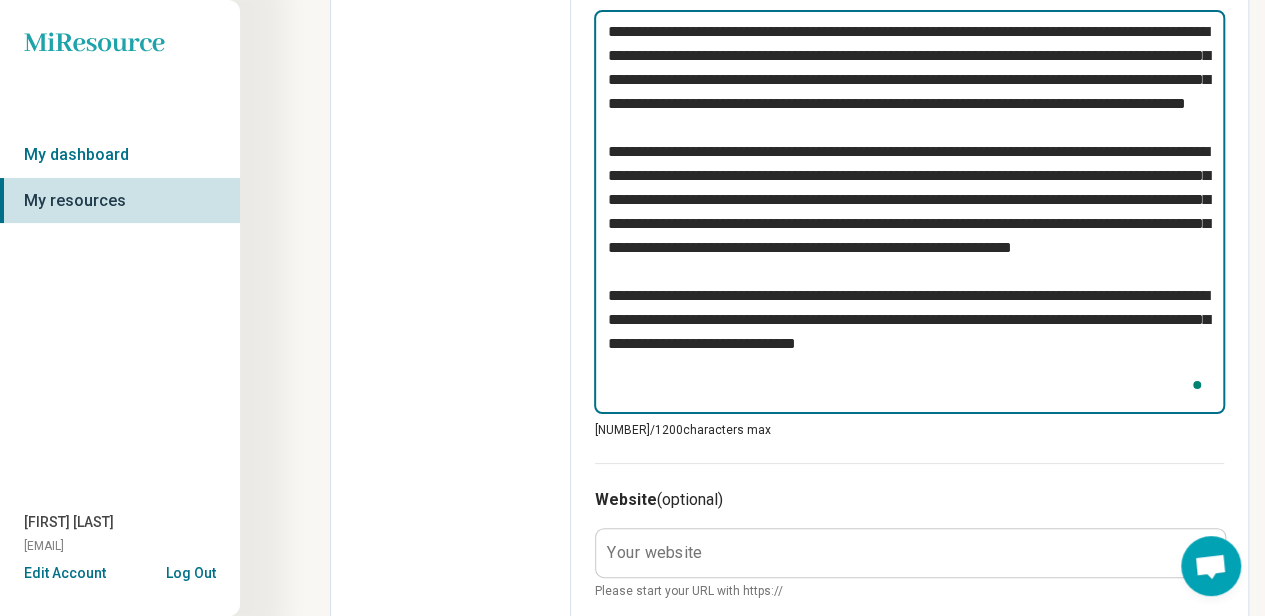 type on "*" 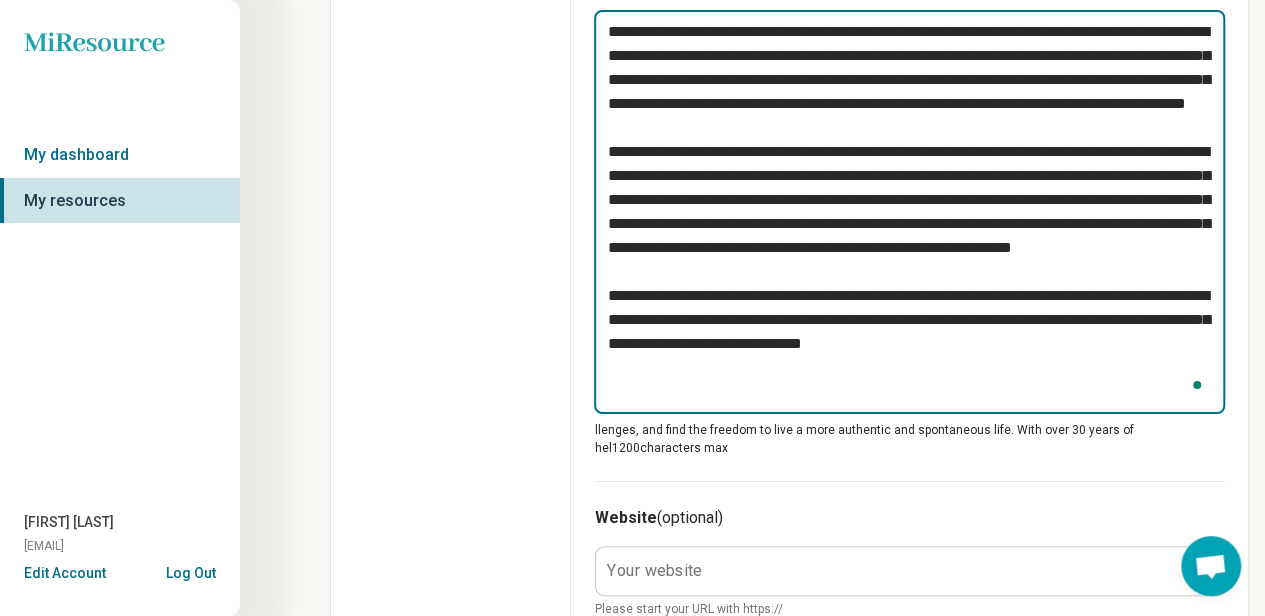 type on "*" 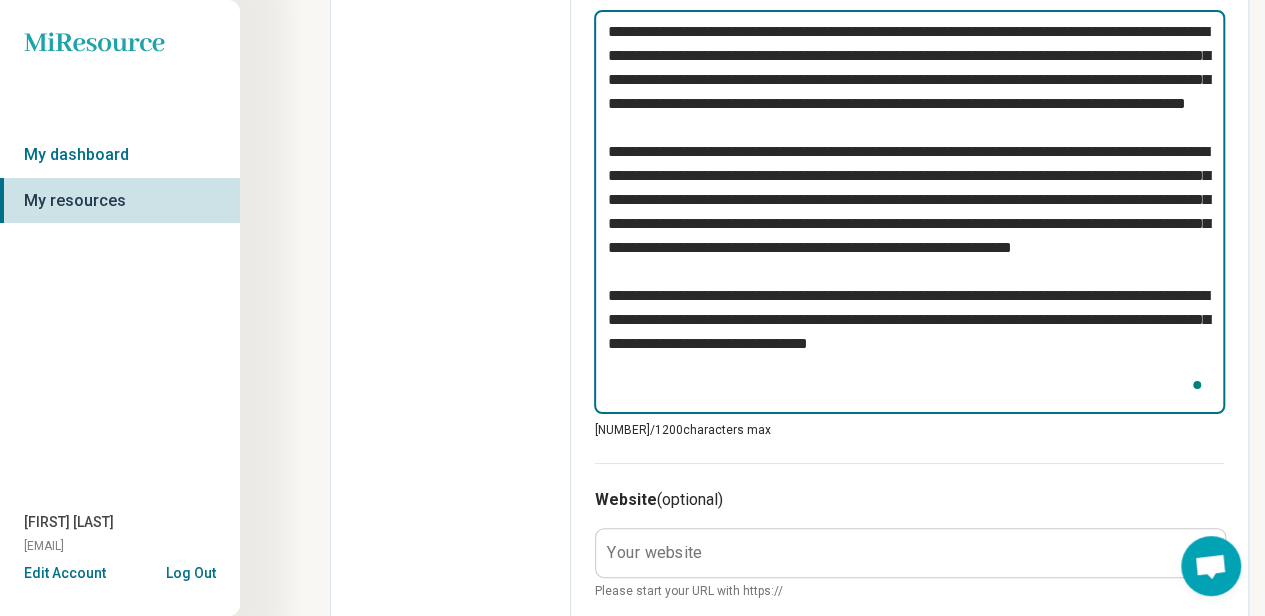 type on "*" 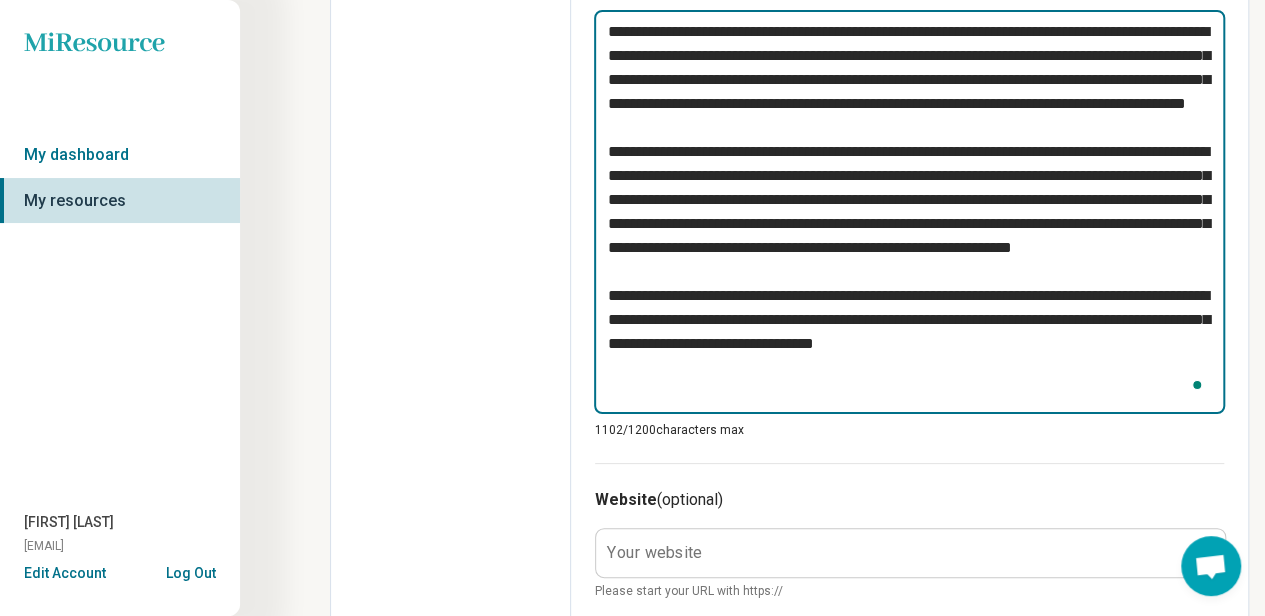 type on "*" 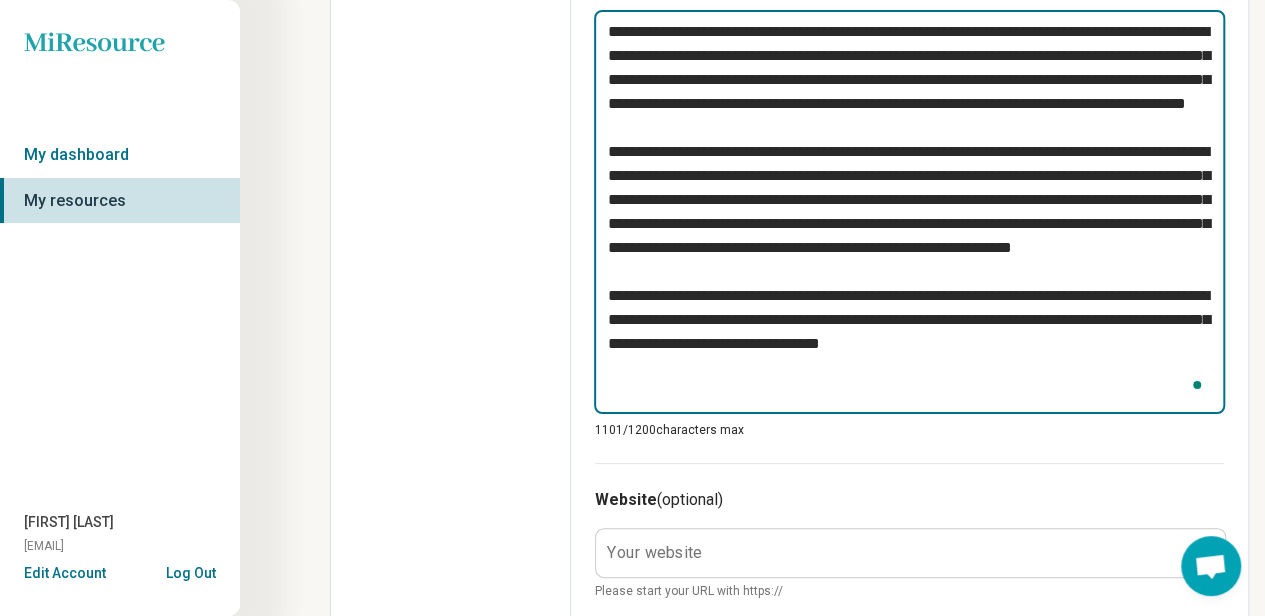 type on "*" 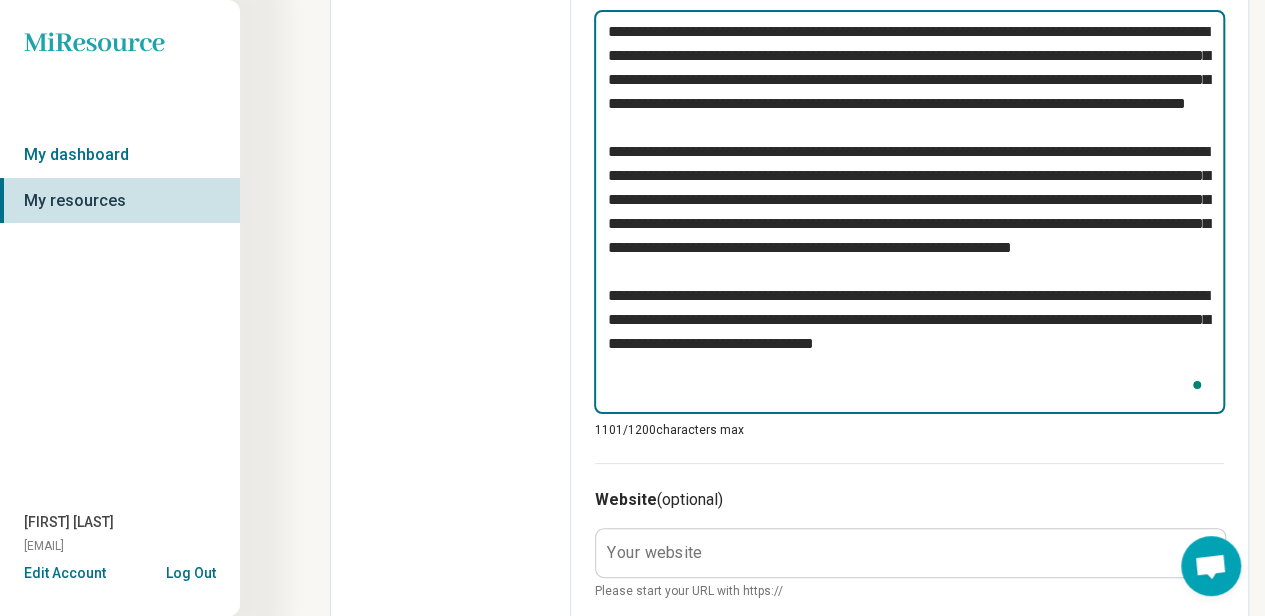 type on "*" 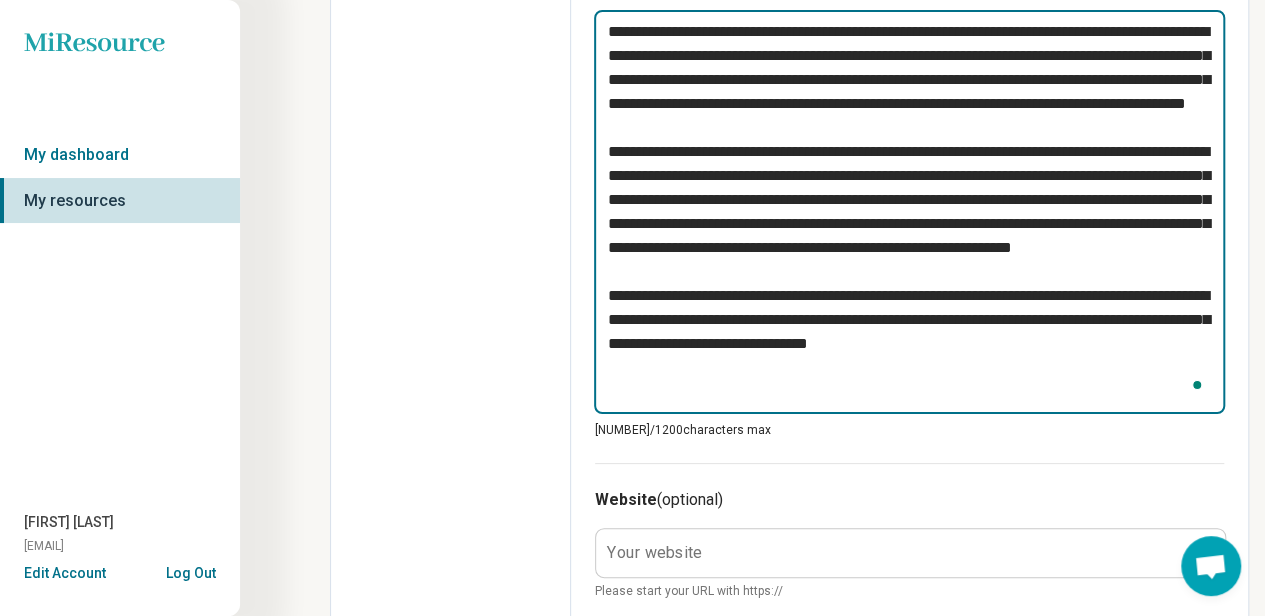 type on "*" 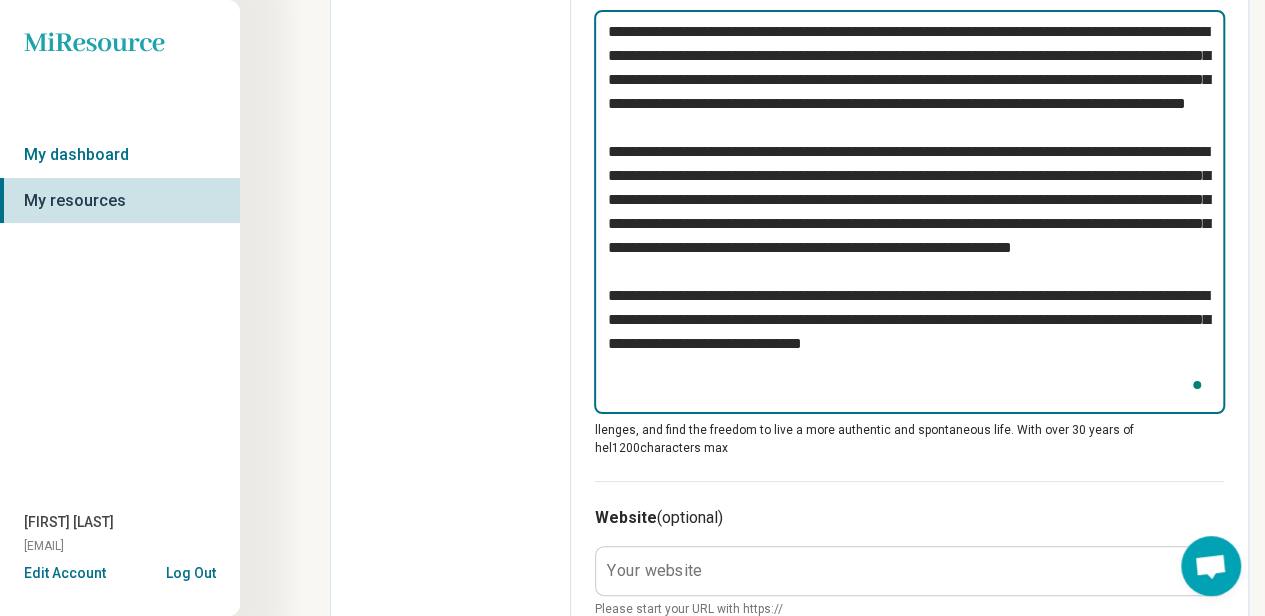 type on "*" 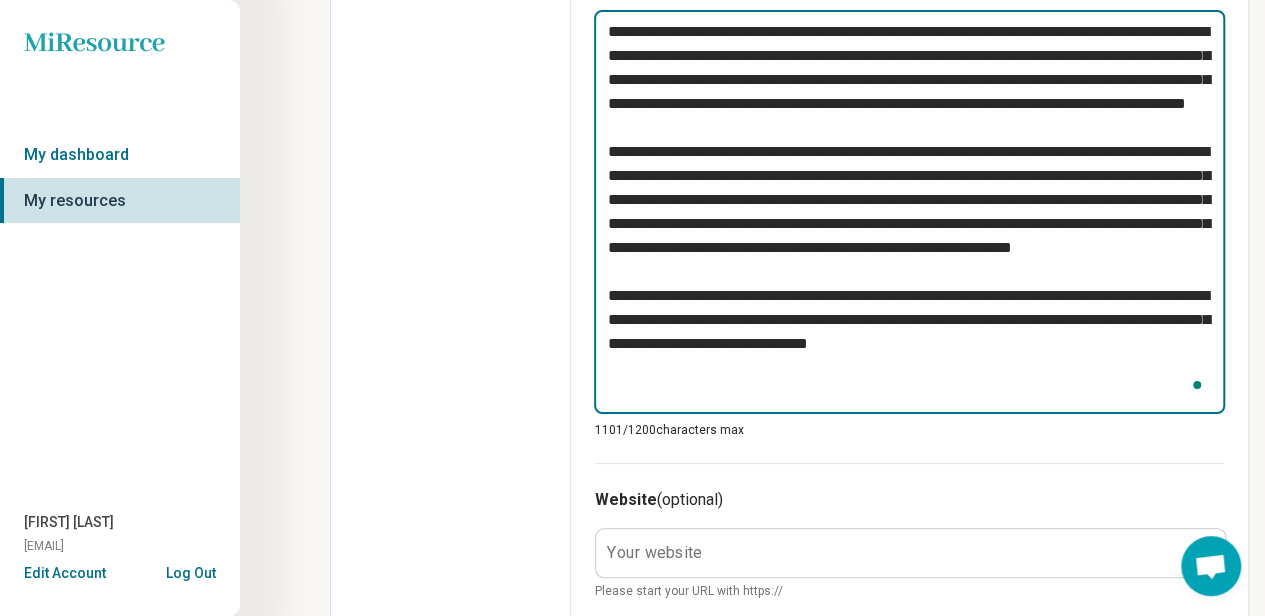 type on "*" 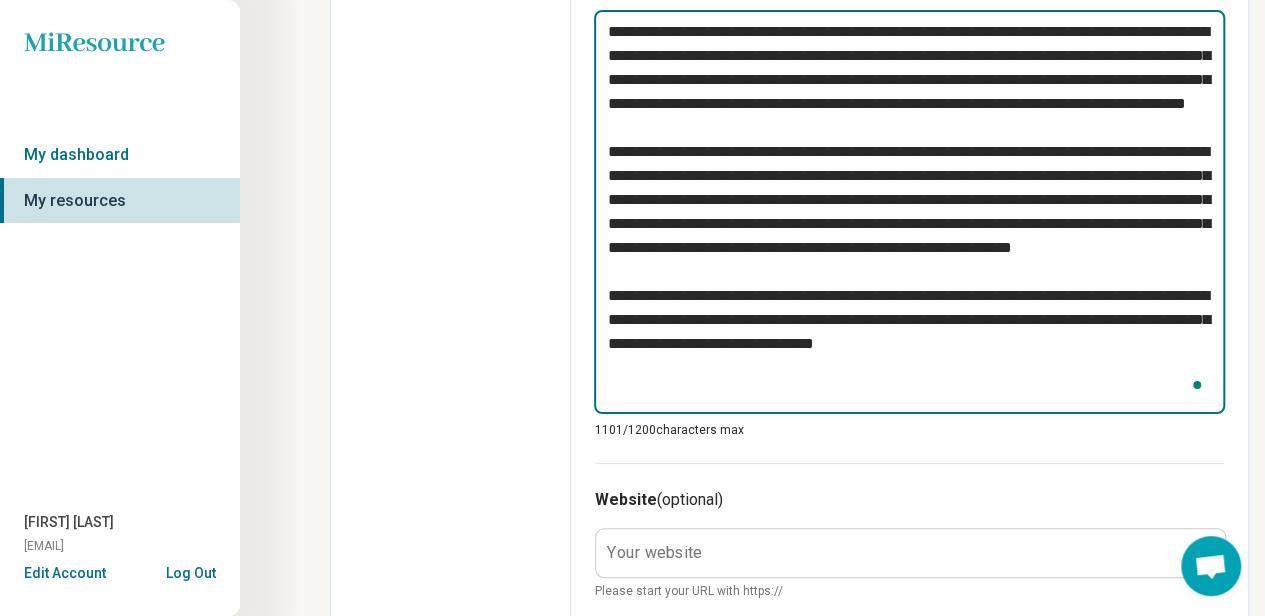 type on "*" 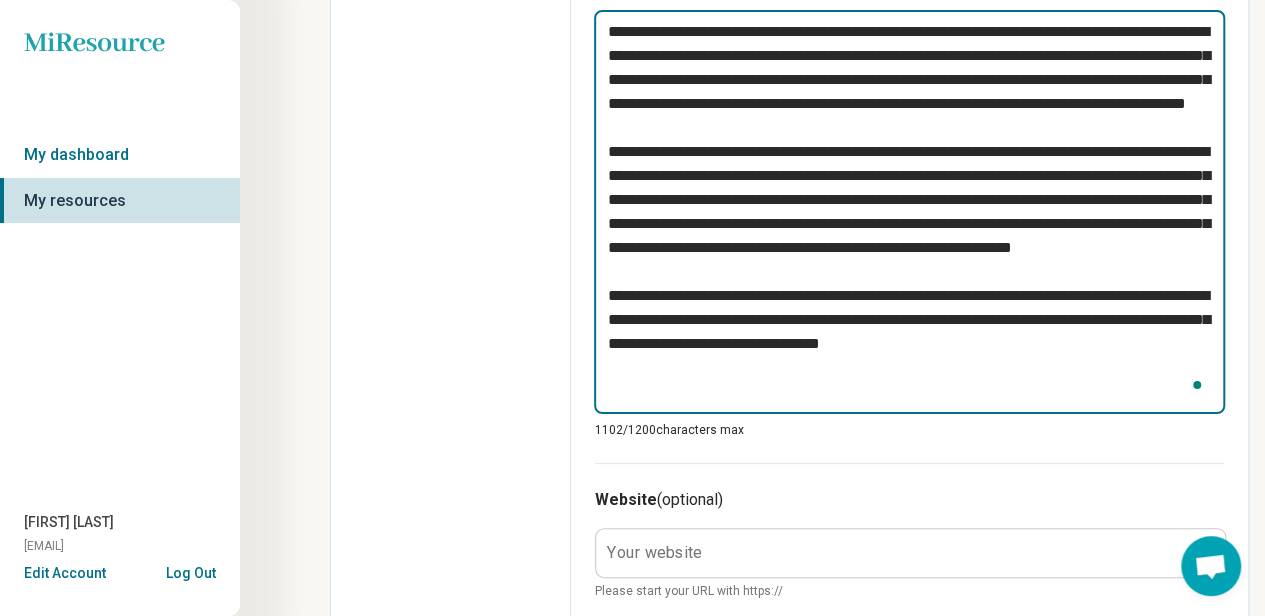 type on "*" 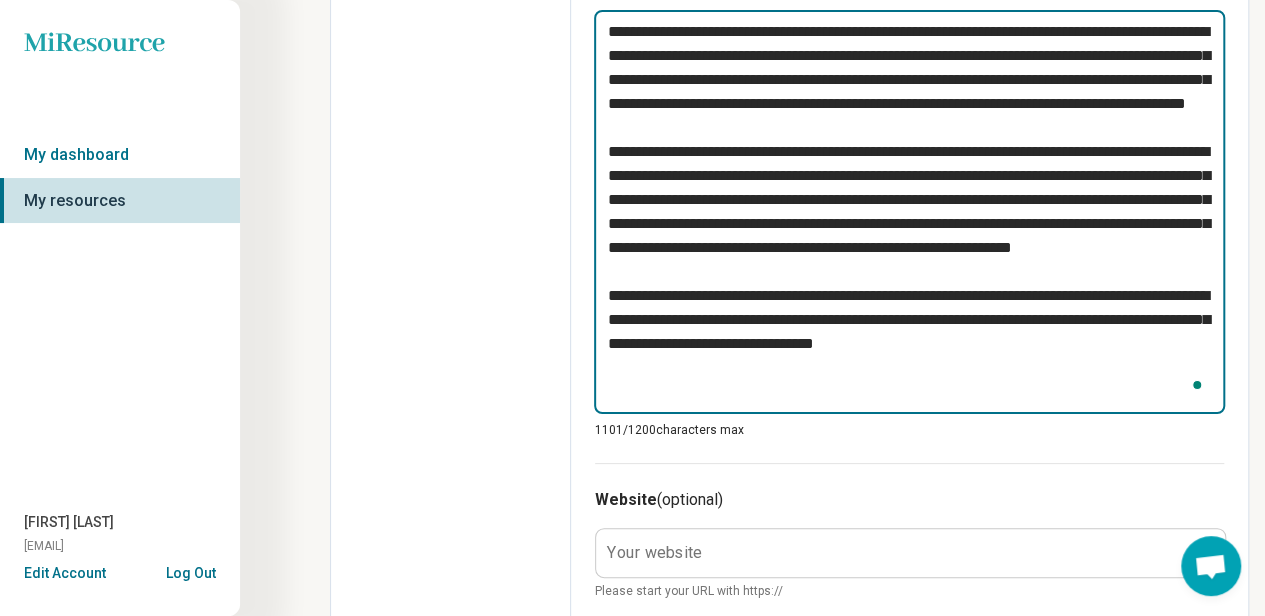 type on "*" 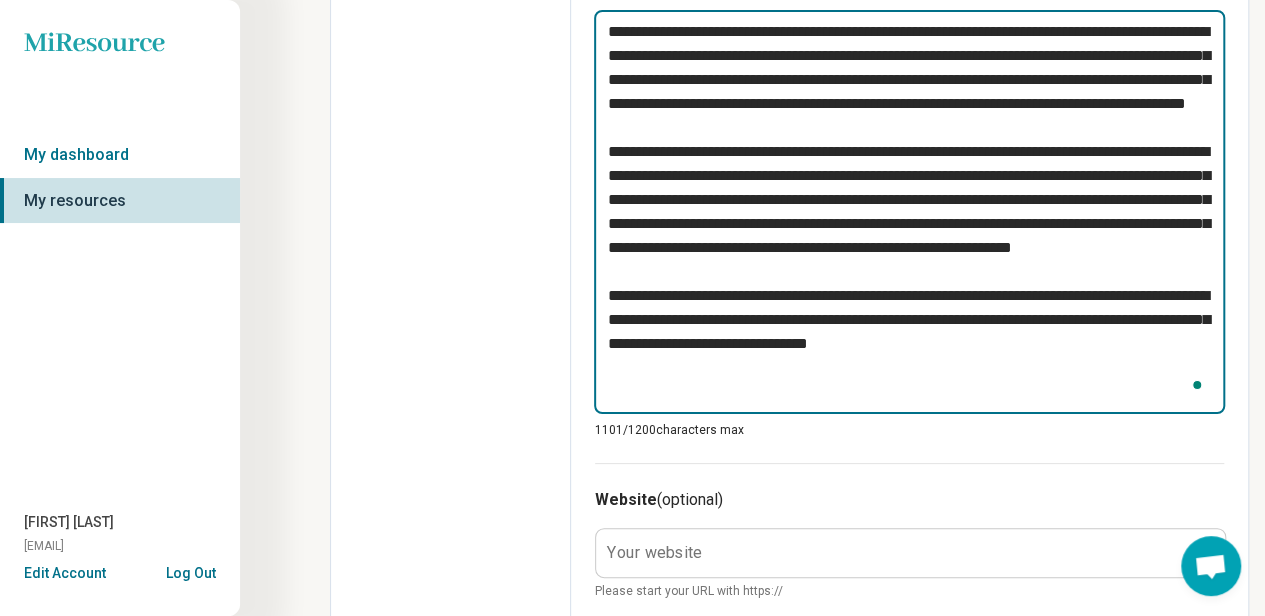 type on "*" 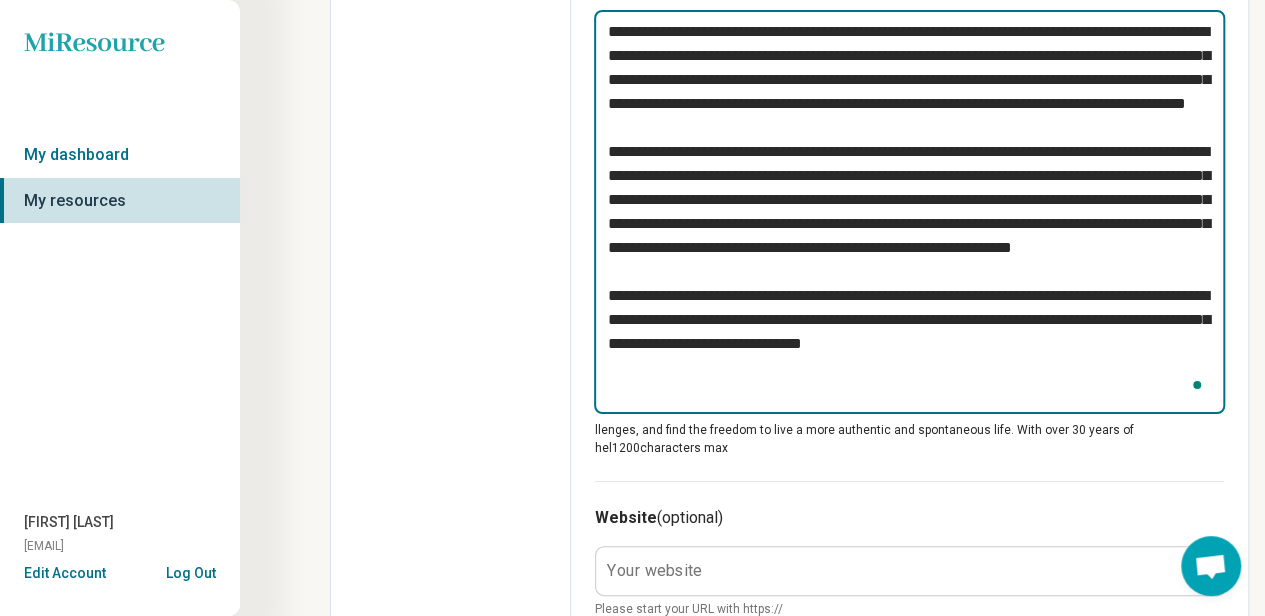 type on "*" 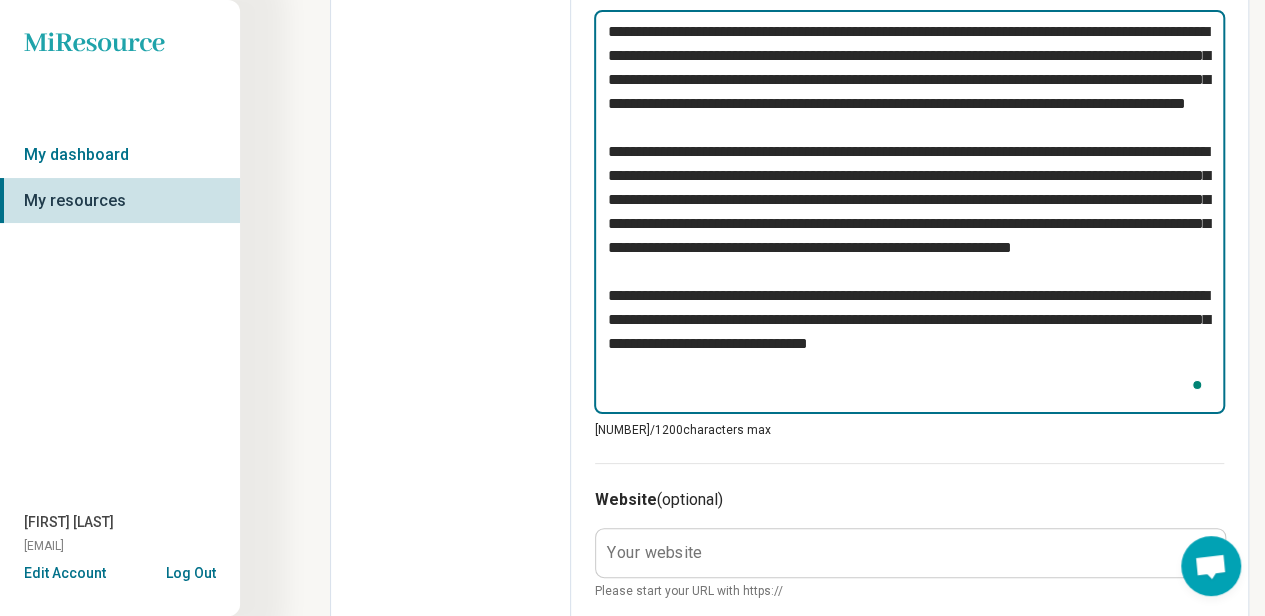 type on "*" 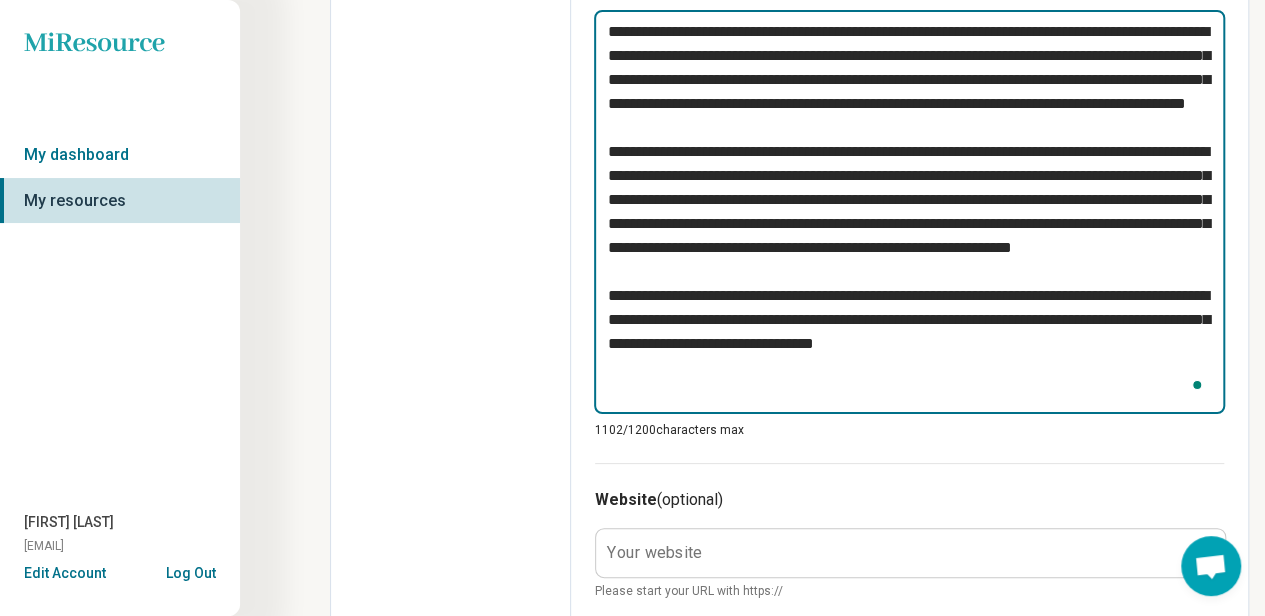 type on "*" 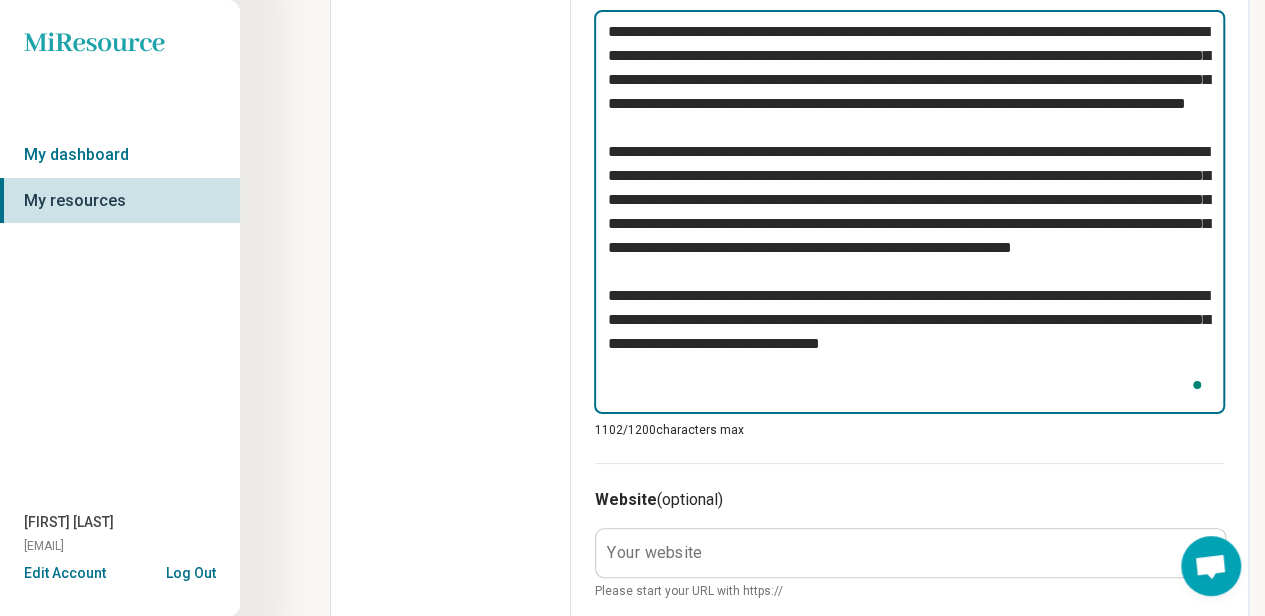 type on "*" 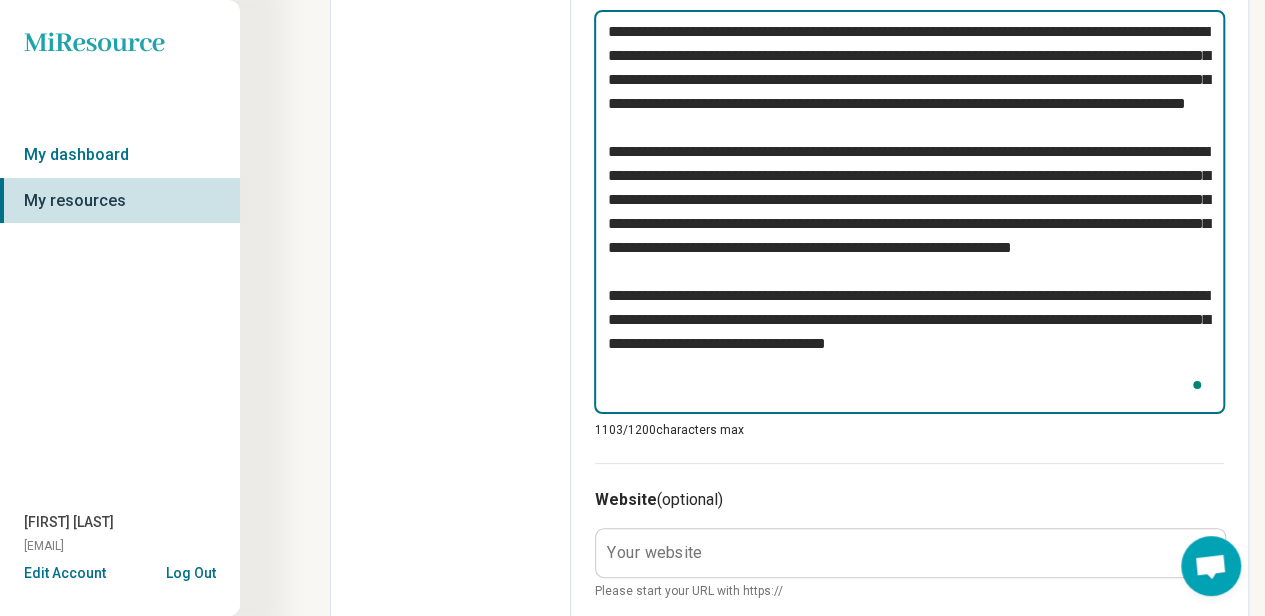 type on "*" 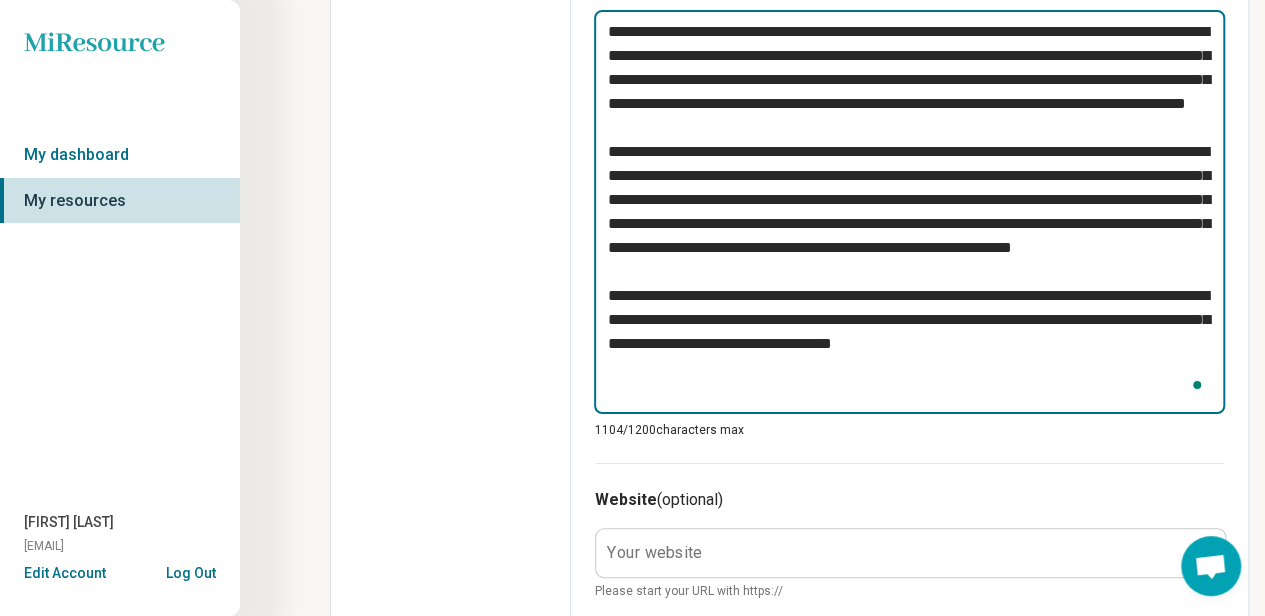 type on "*" 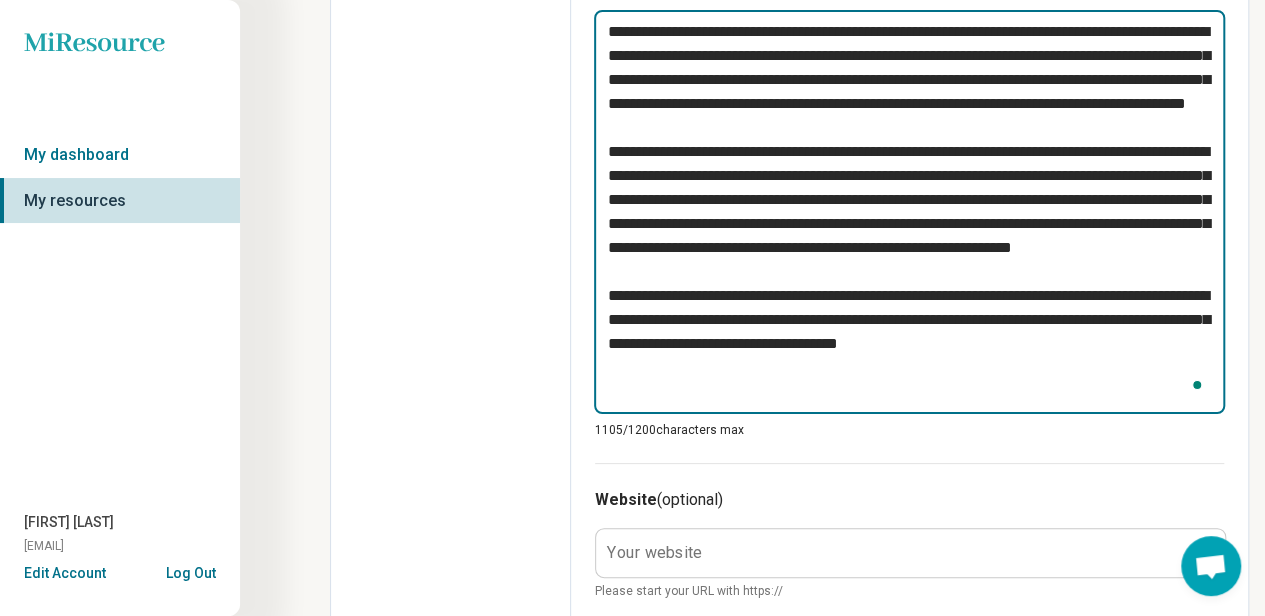 type on "*" 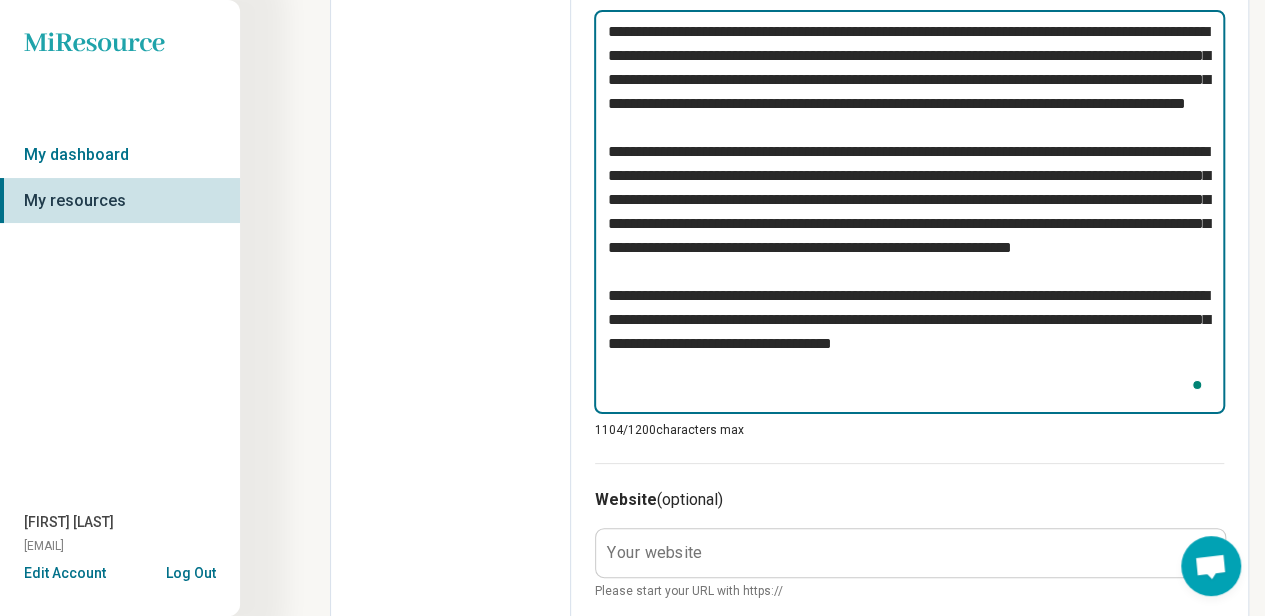 type on "*" 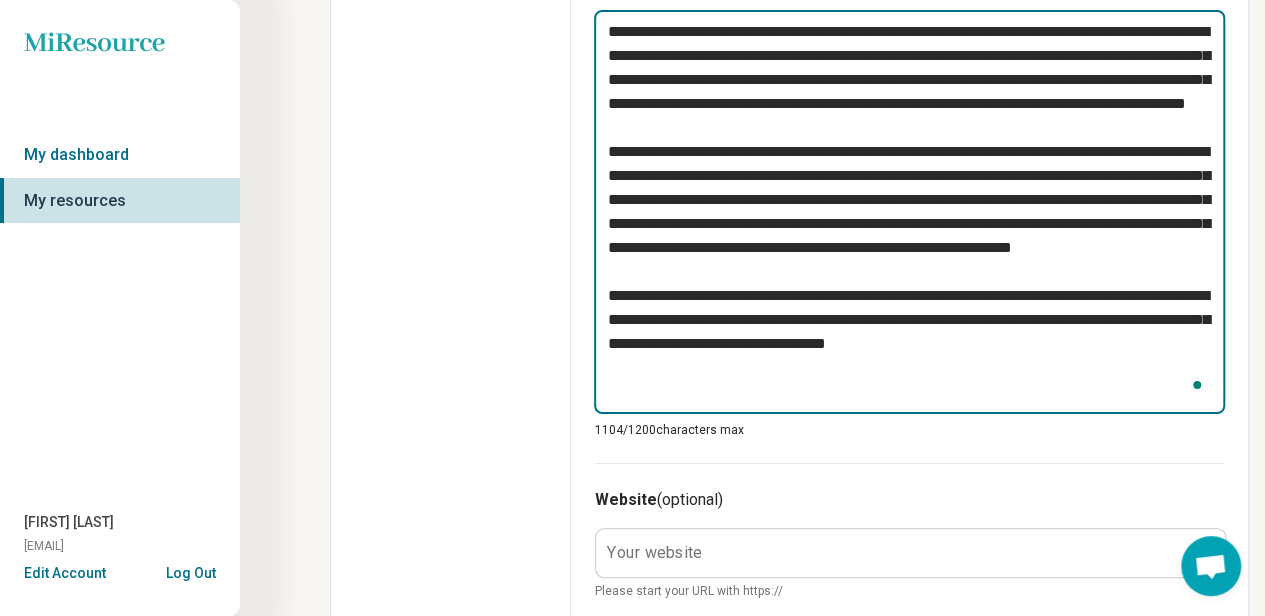 type on "*" 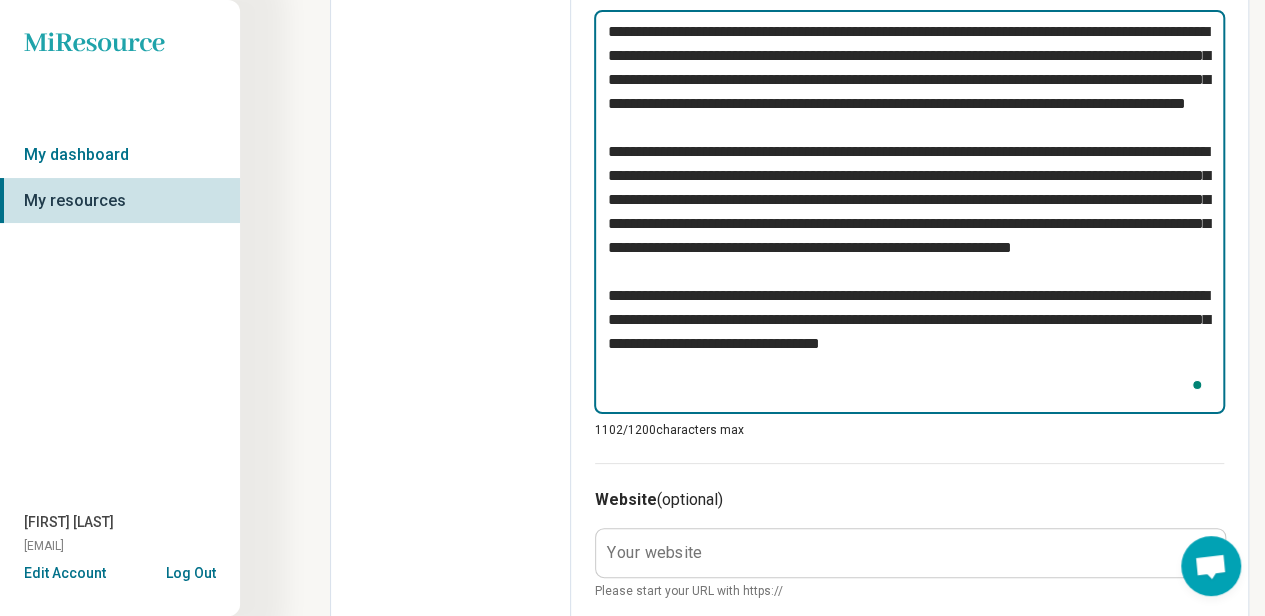 type on "*" 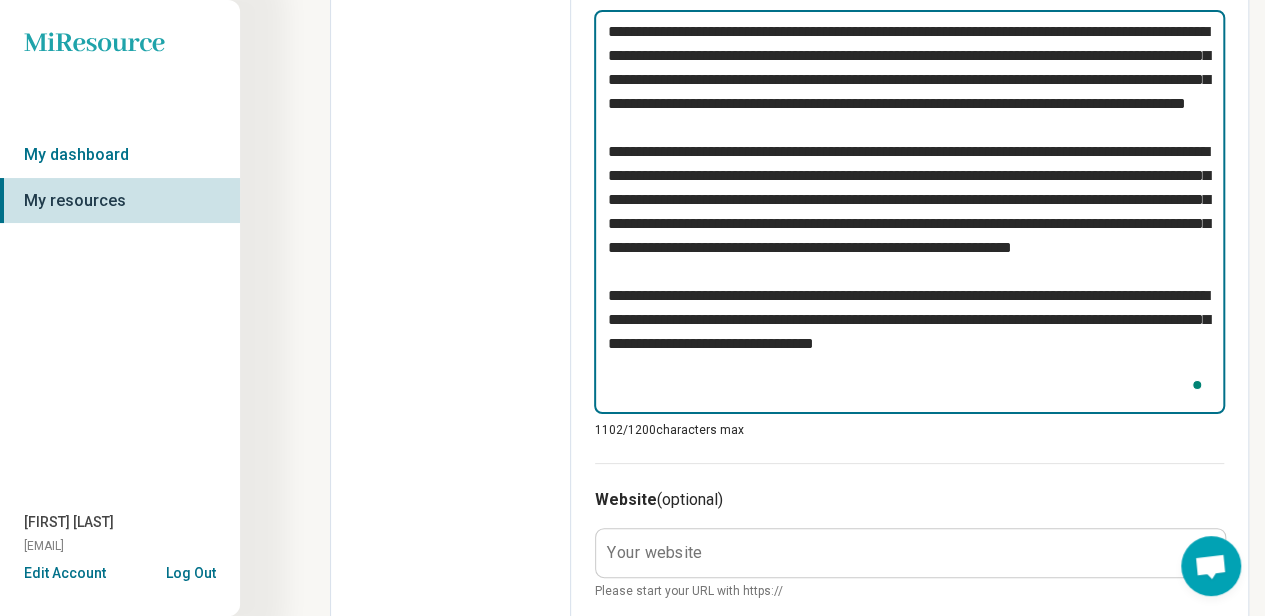 type on "*" 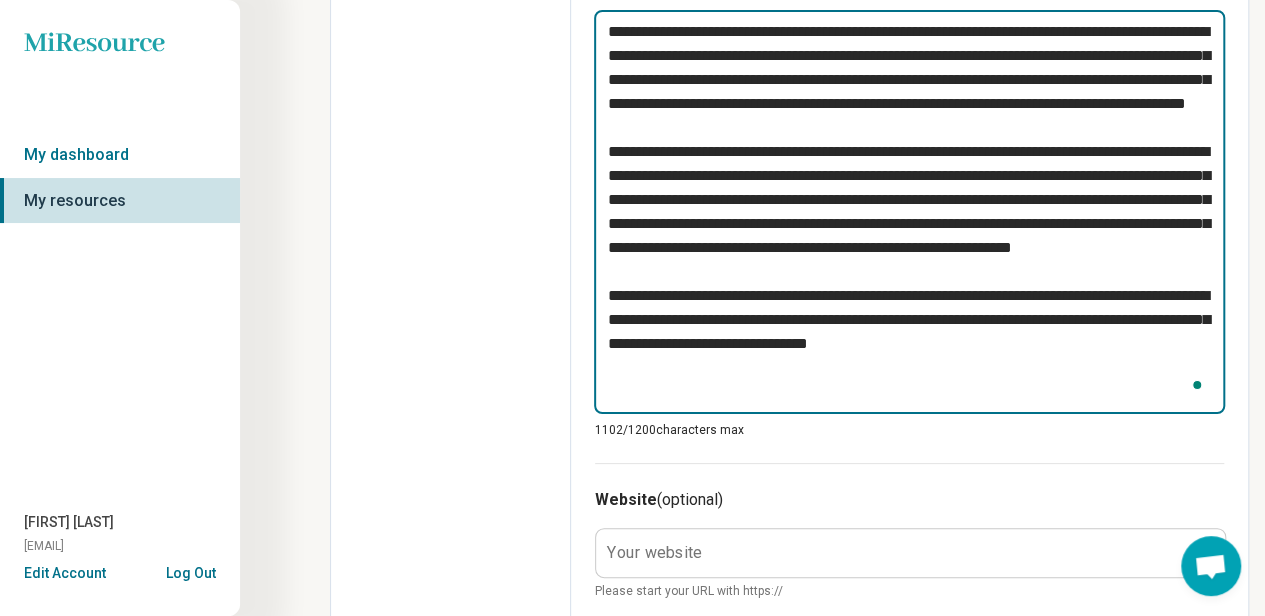 type on "*" 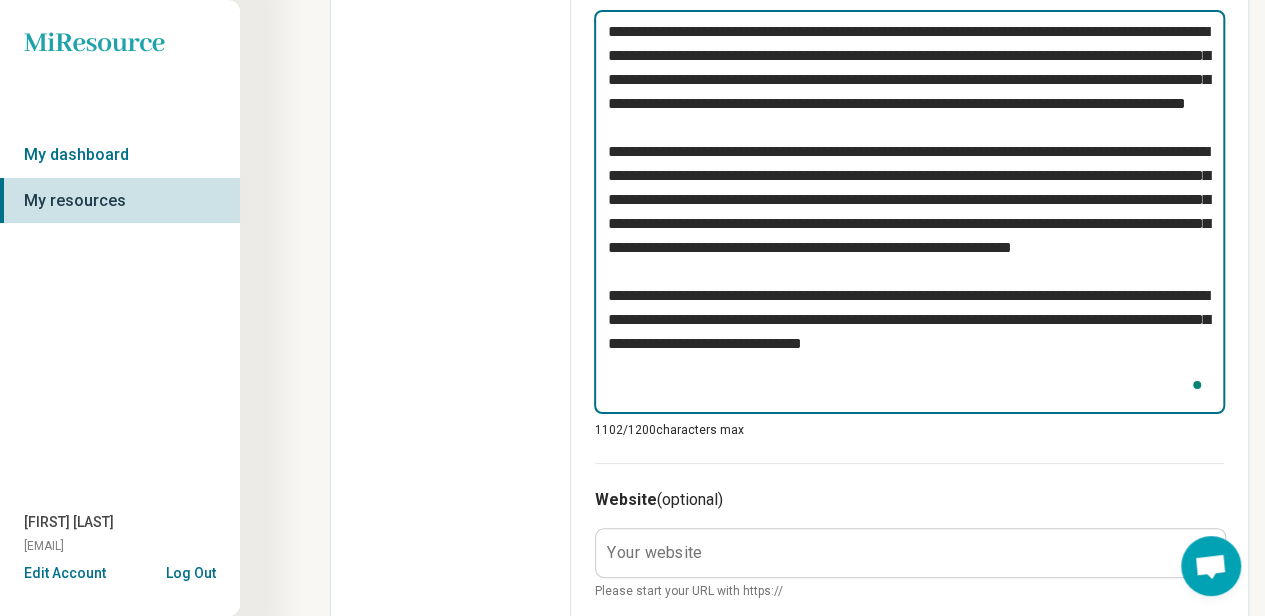 type on "*" 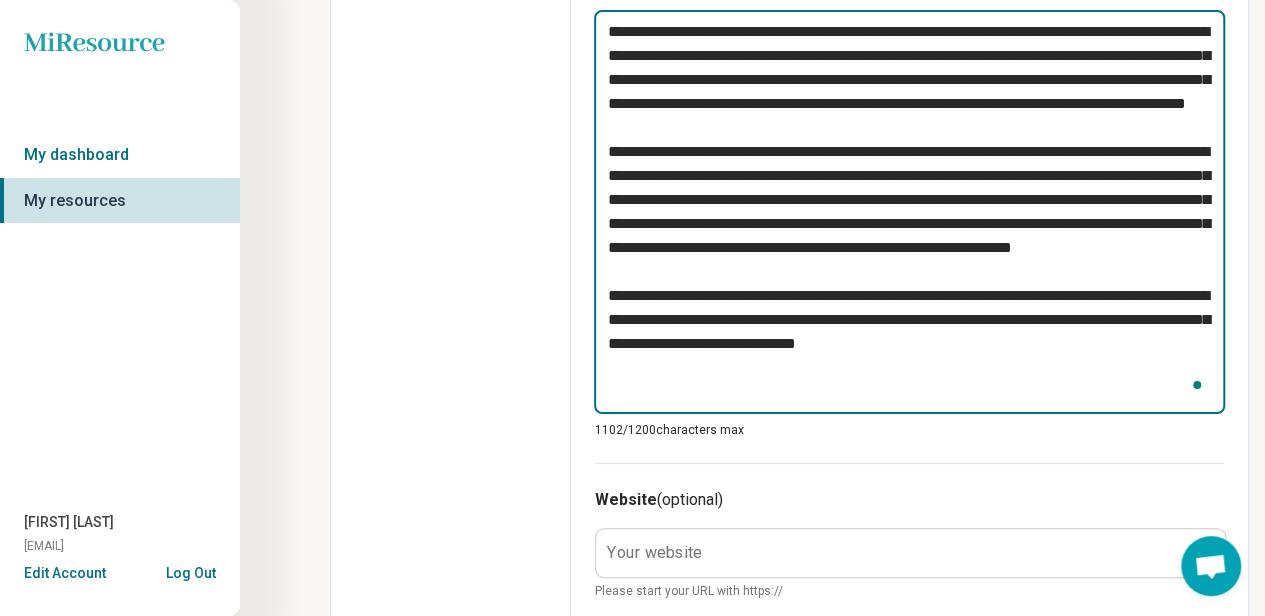 type on "*" 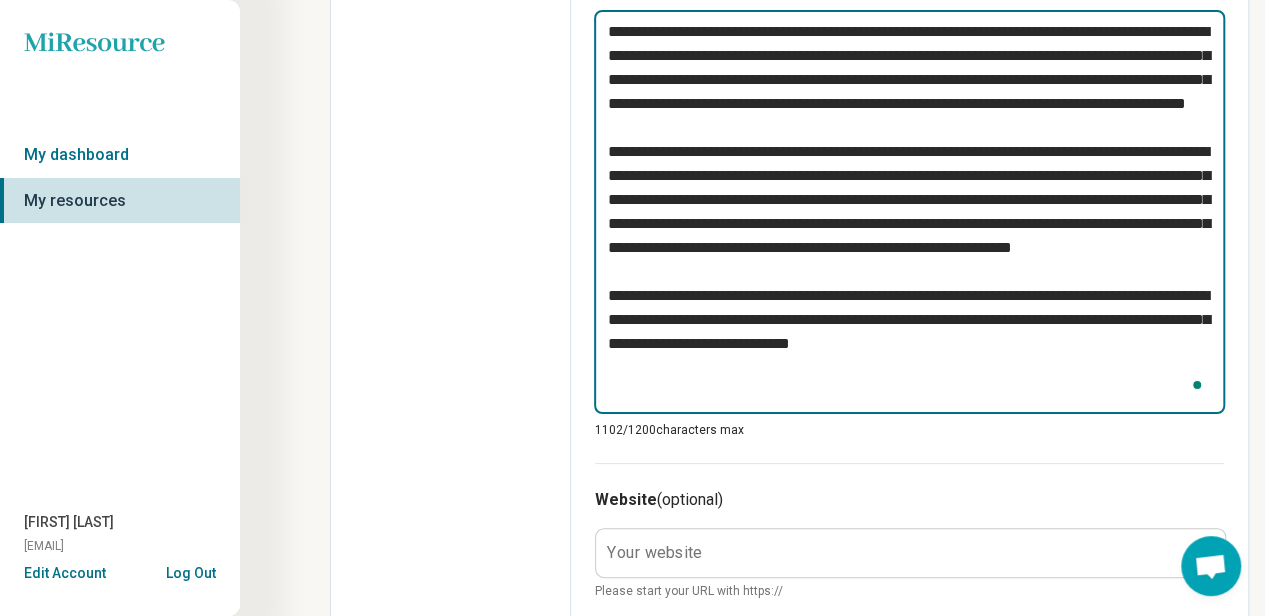 type on "*" 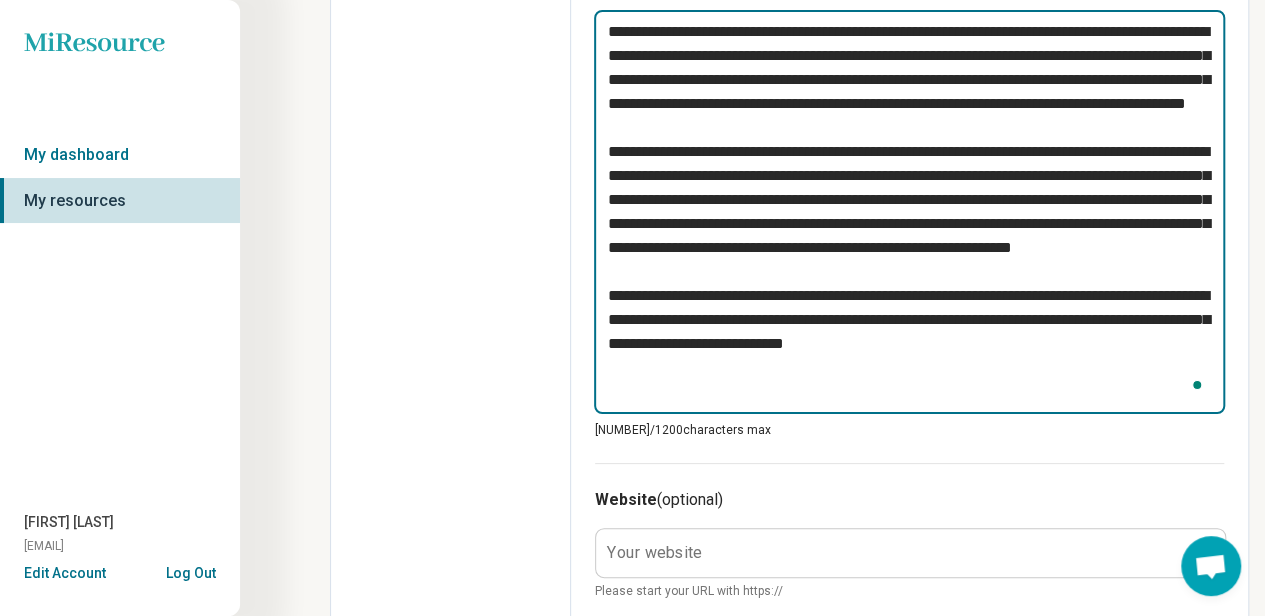 type on "*" 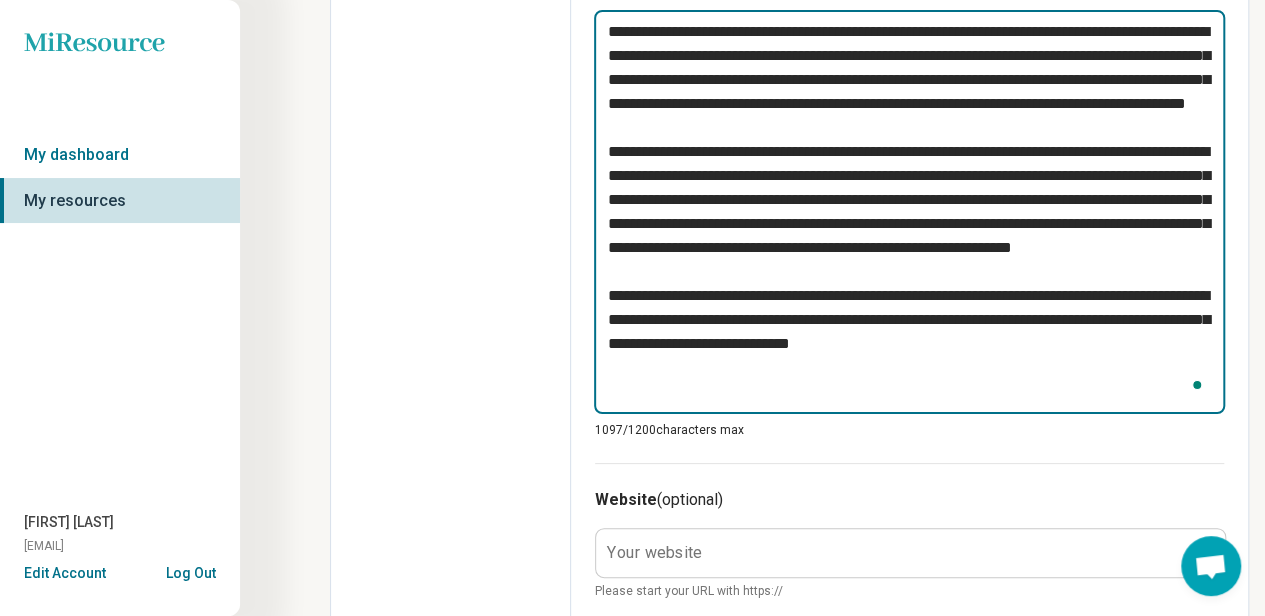 type on "*" 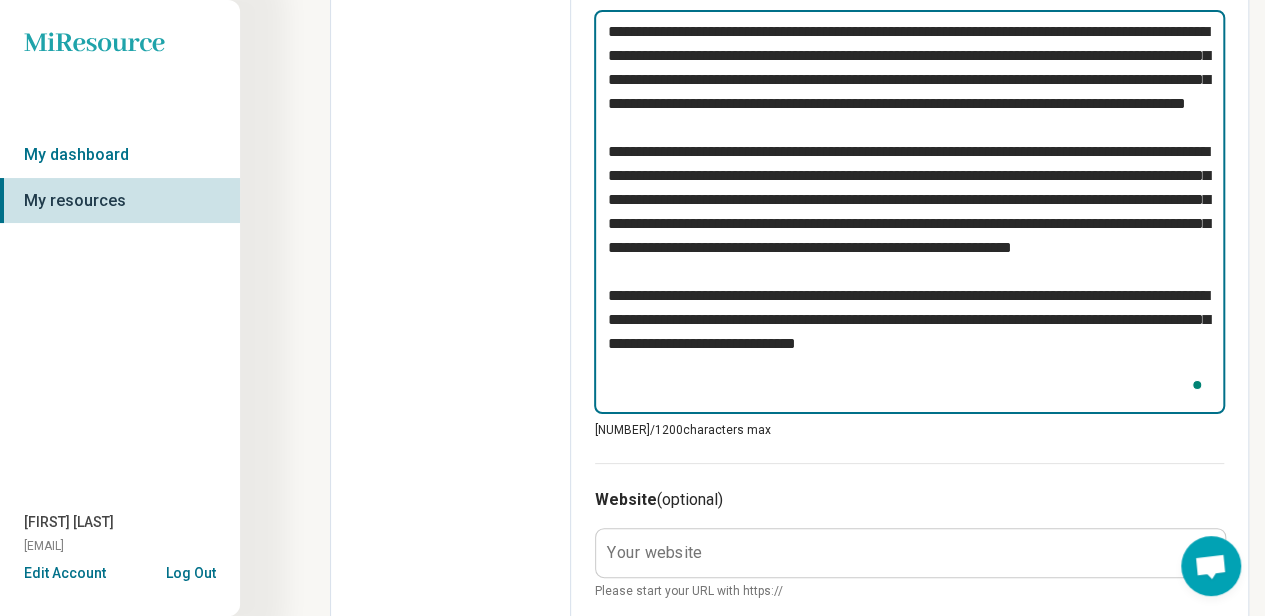 type on "*" 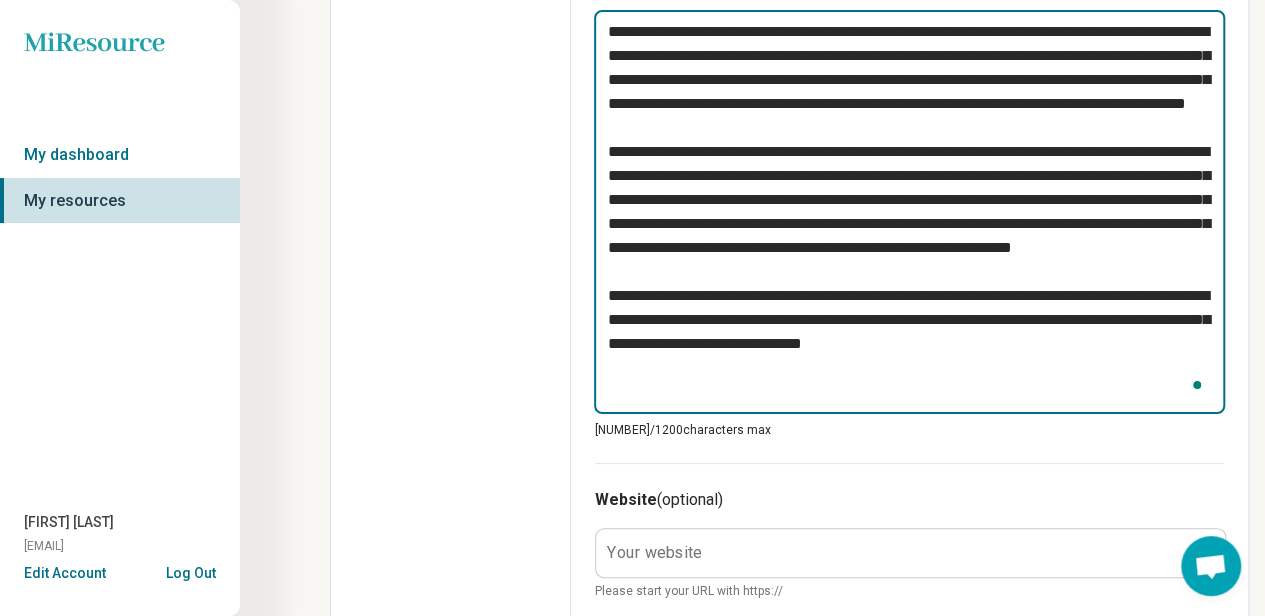 type on "*" 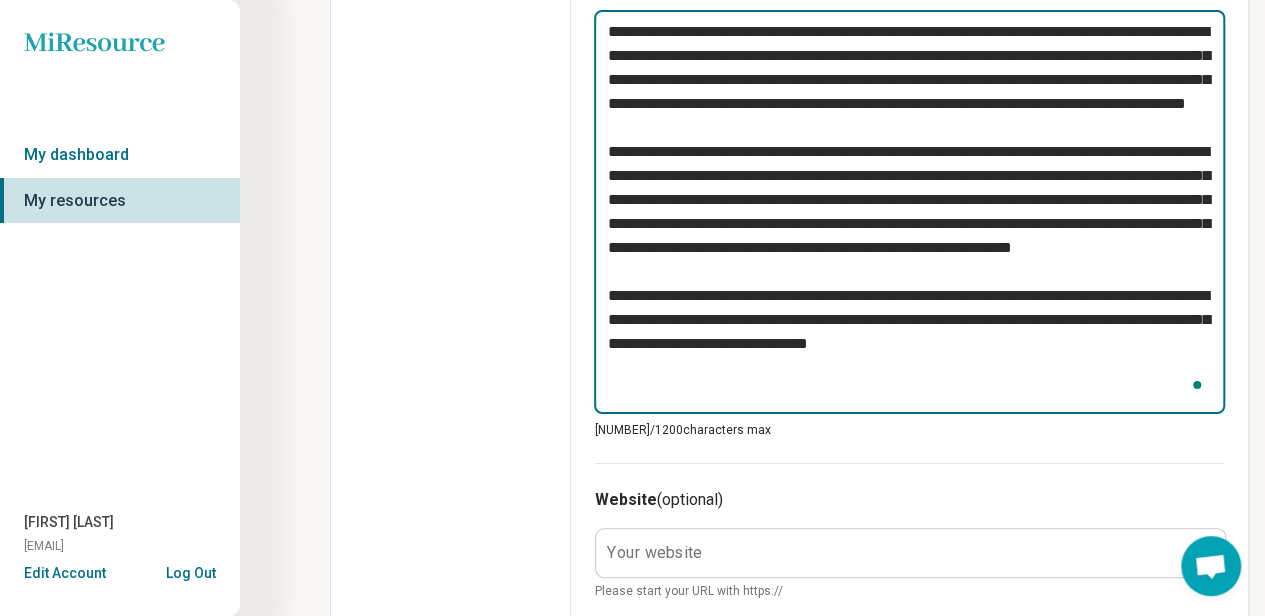 type on "**********" 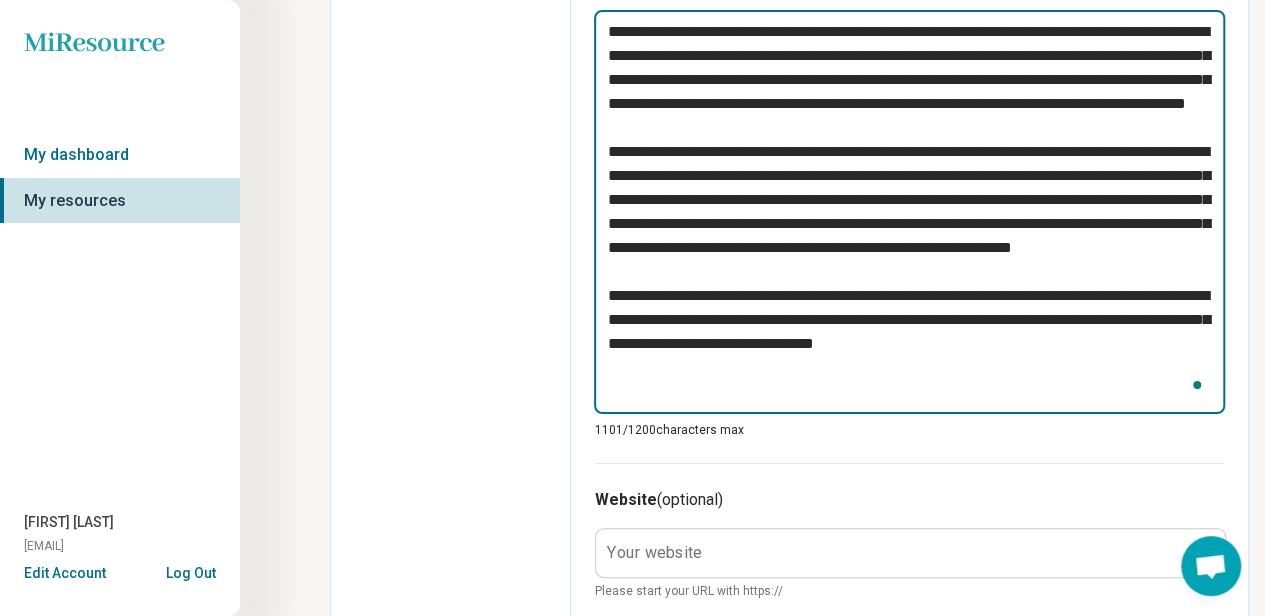 type on "*" 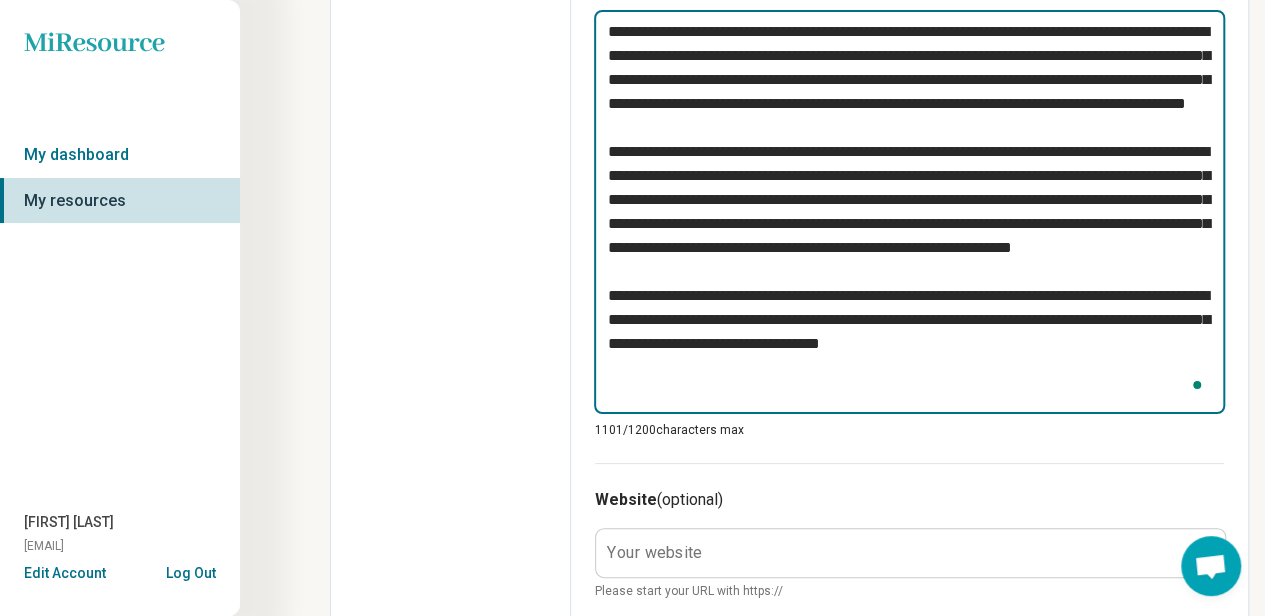 type on "*" 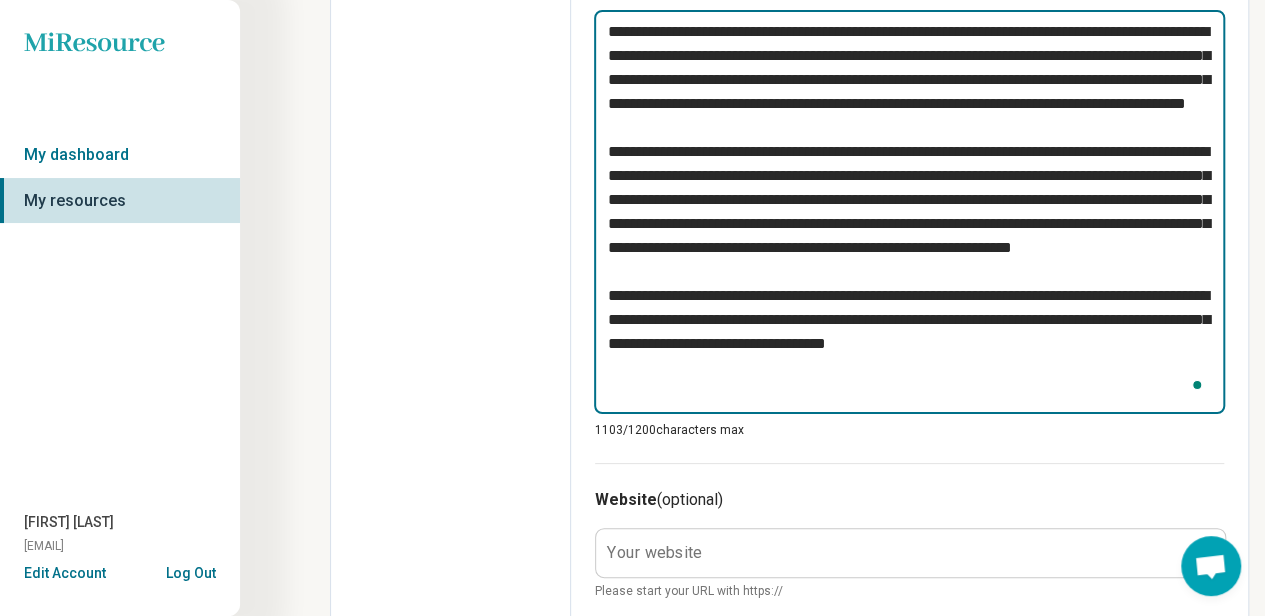 type on "*" 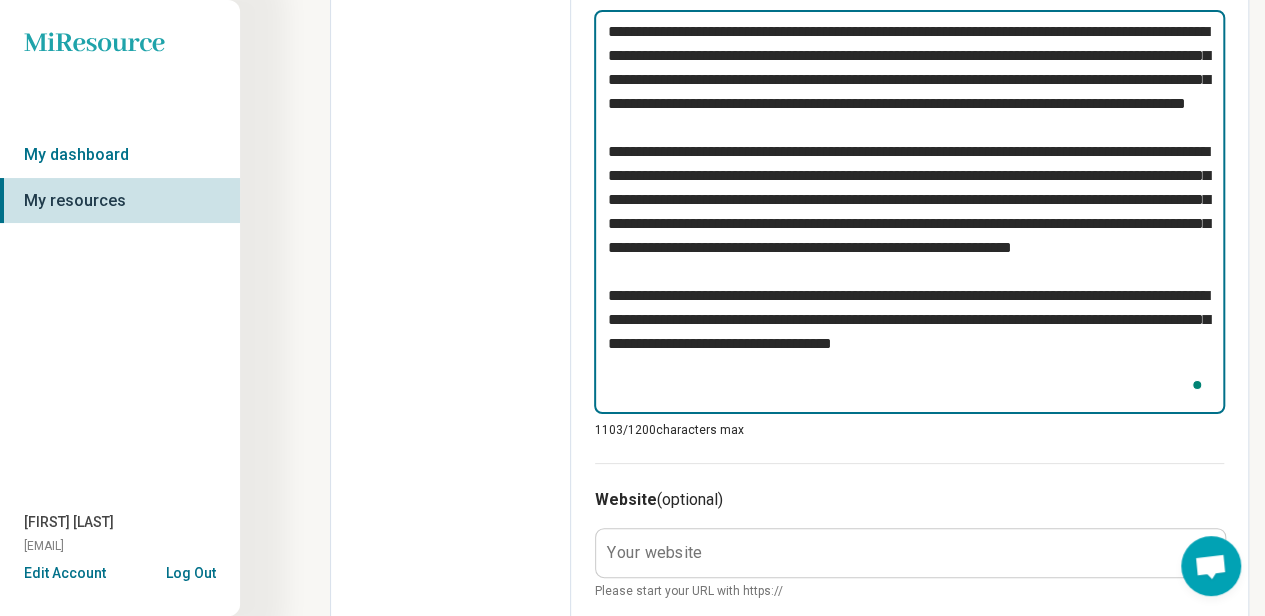 type on "*" 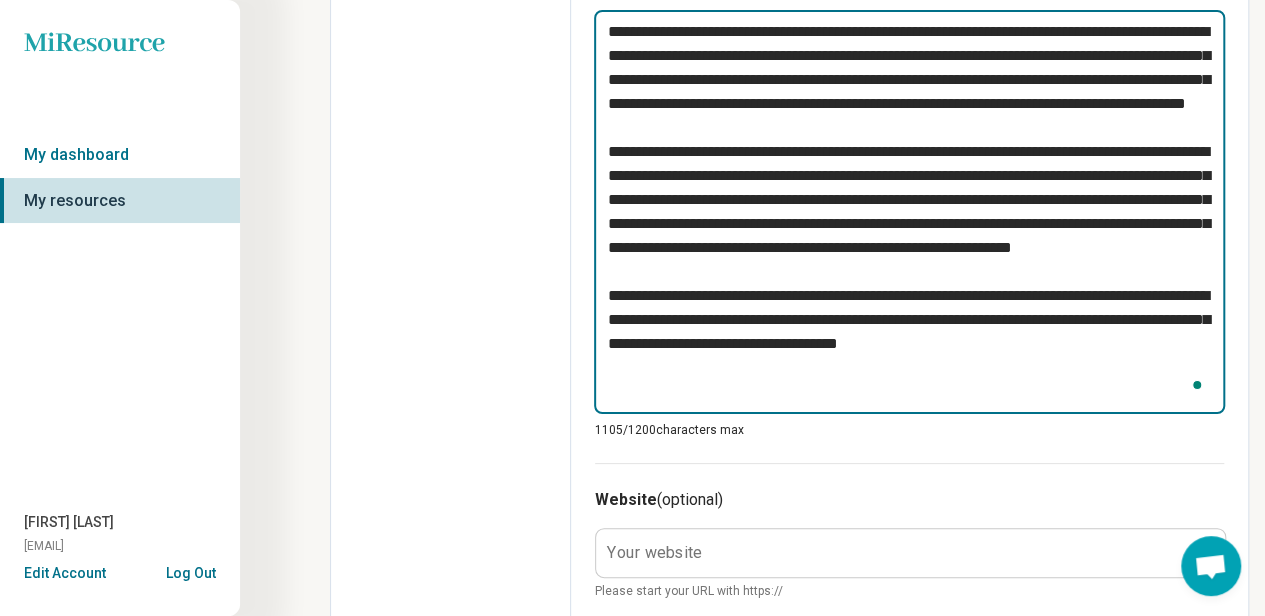 type on "*" 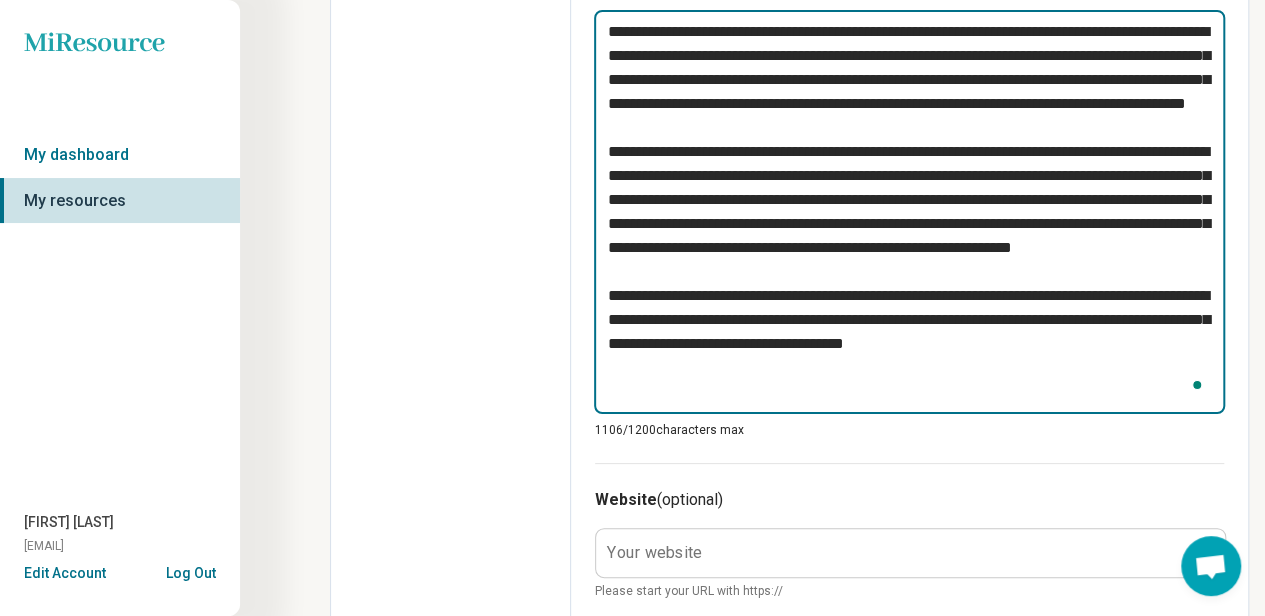 type on "*" 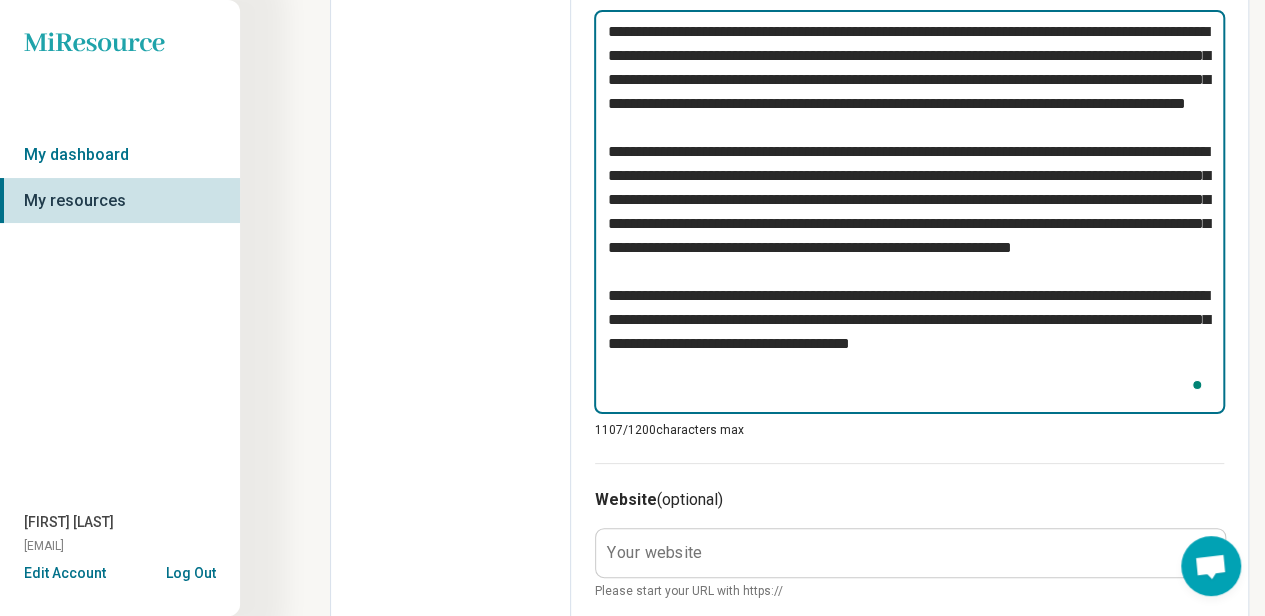type on "*" 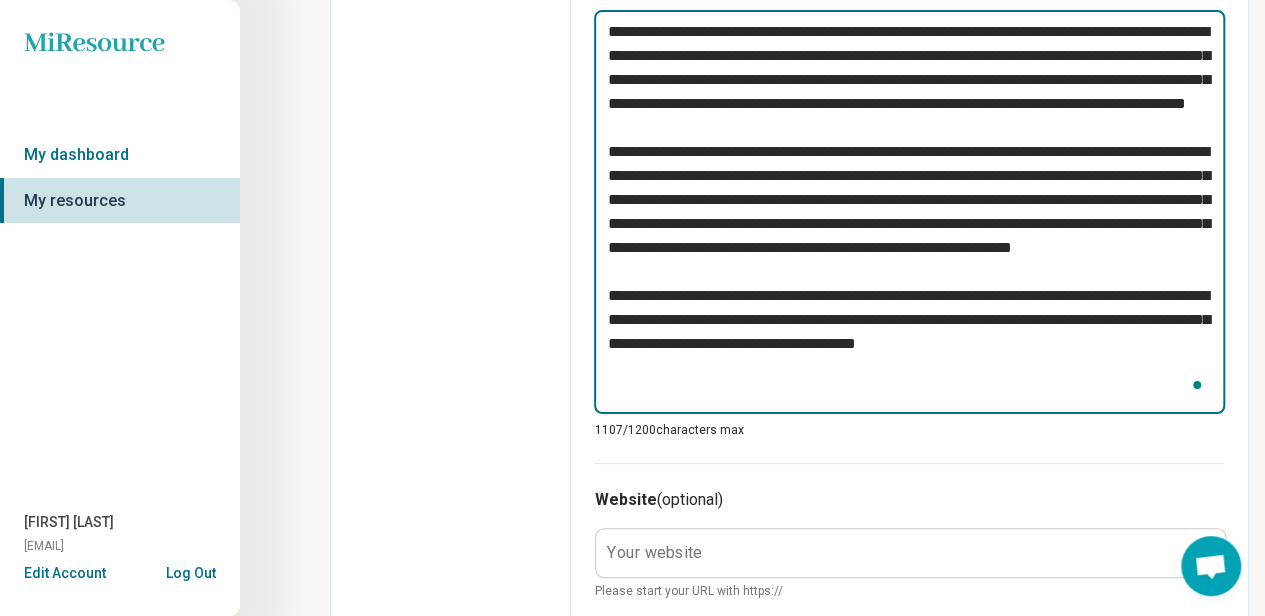 type on "*" 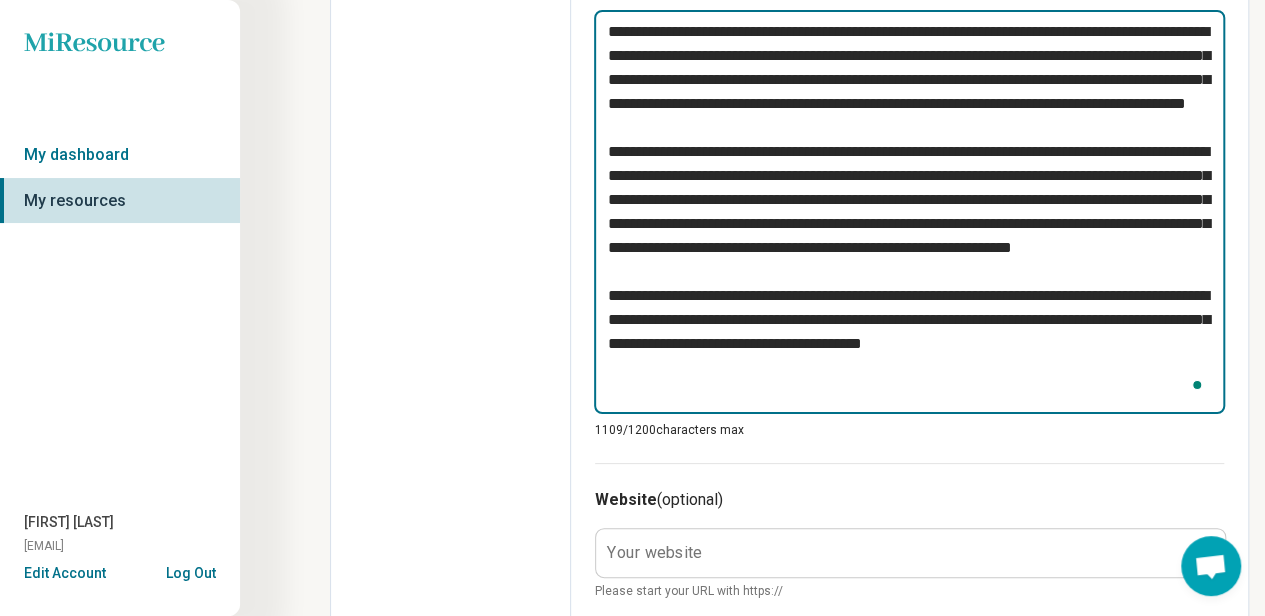 type on "*" 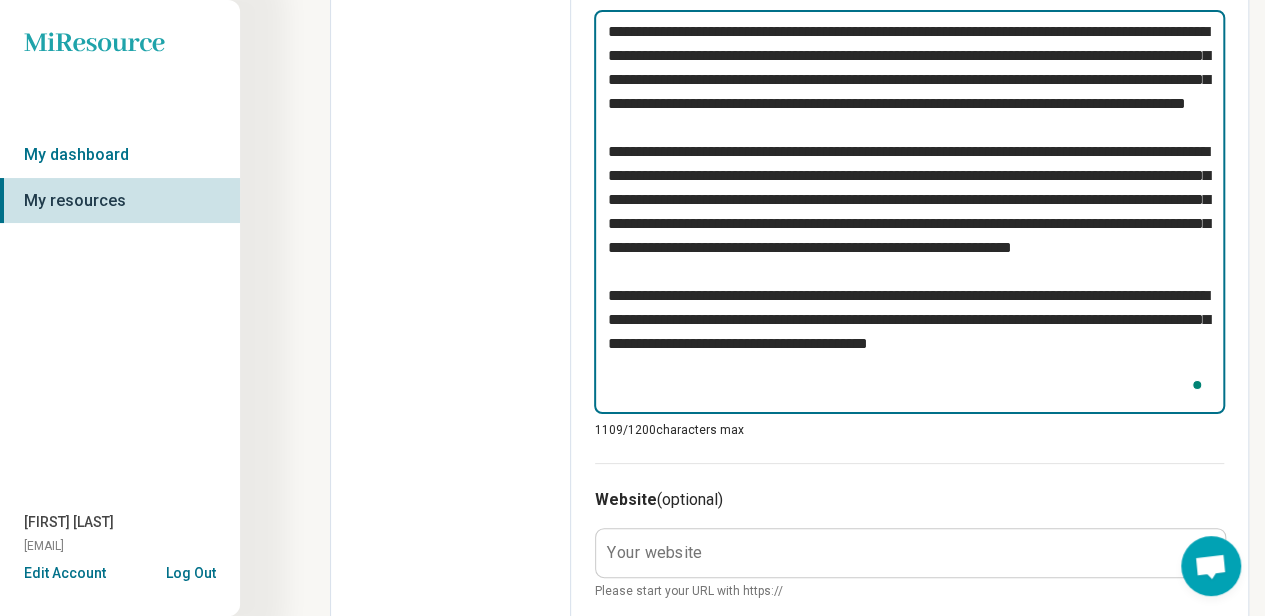 type on "*" 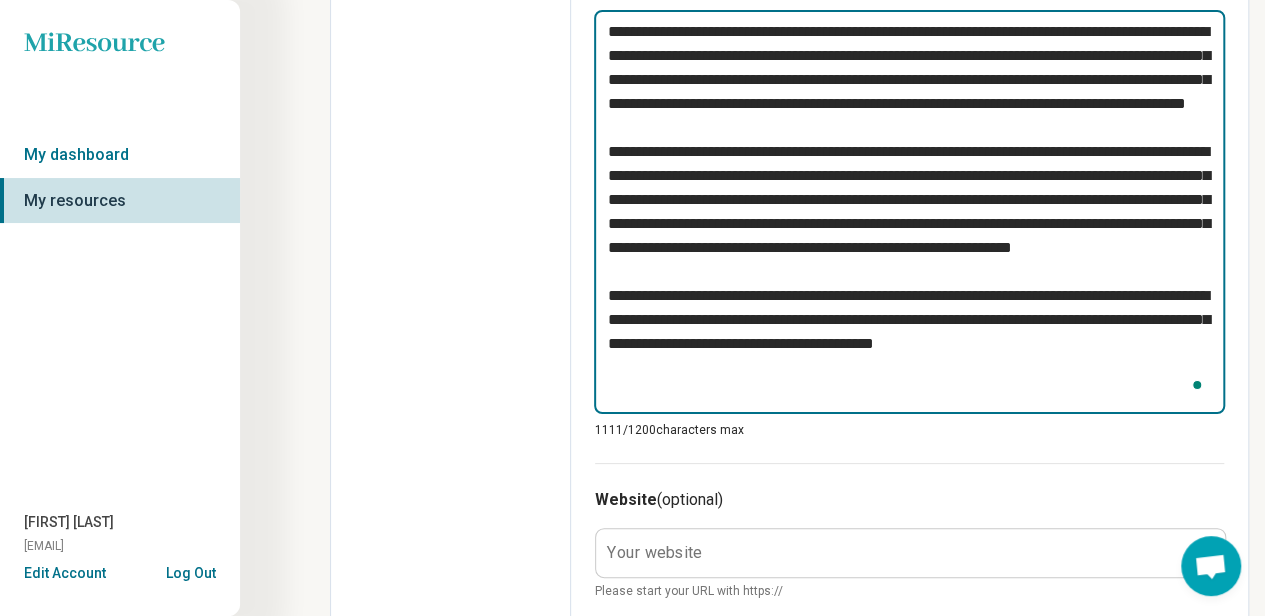 type on "*" 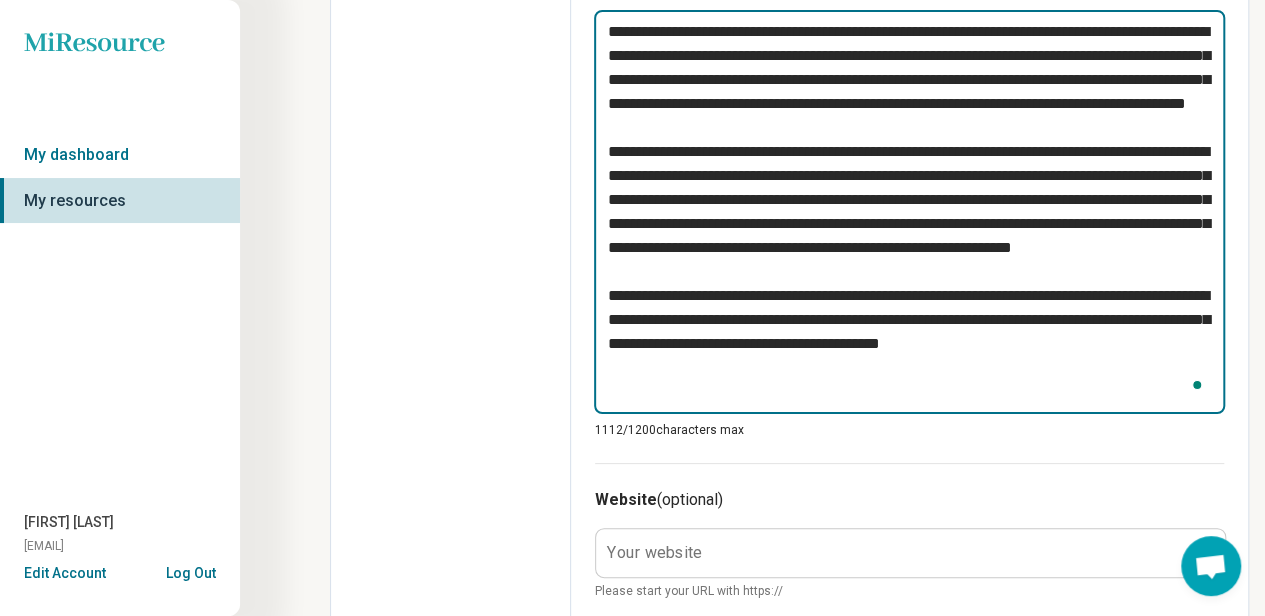type on "*" 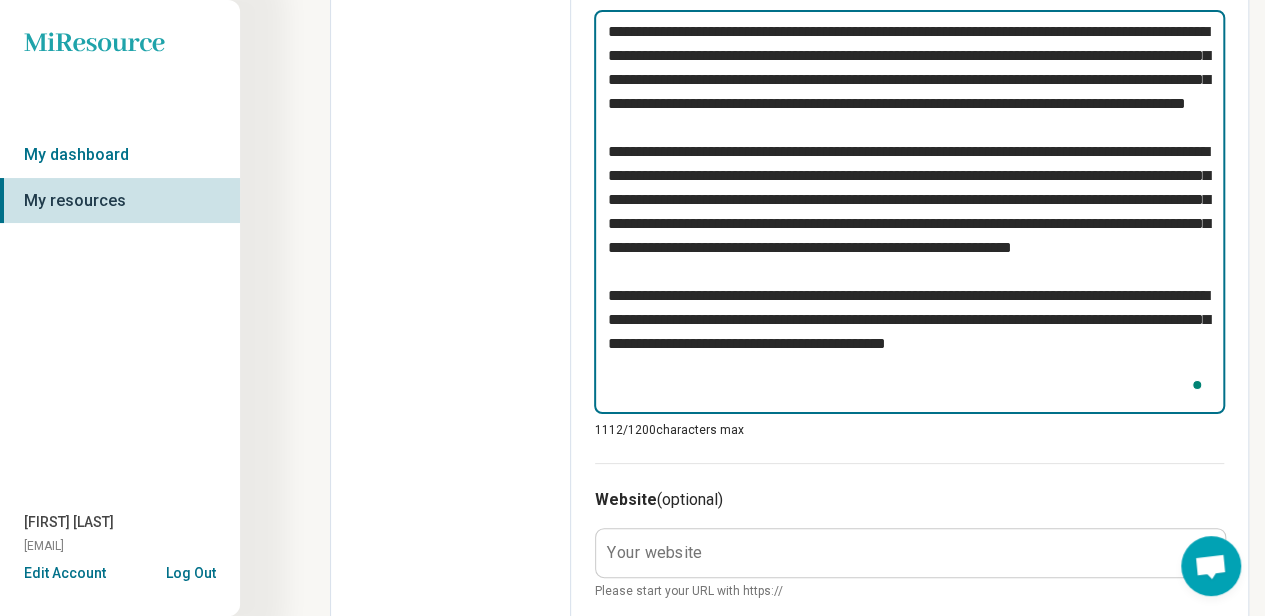 type on "*" 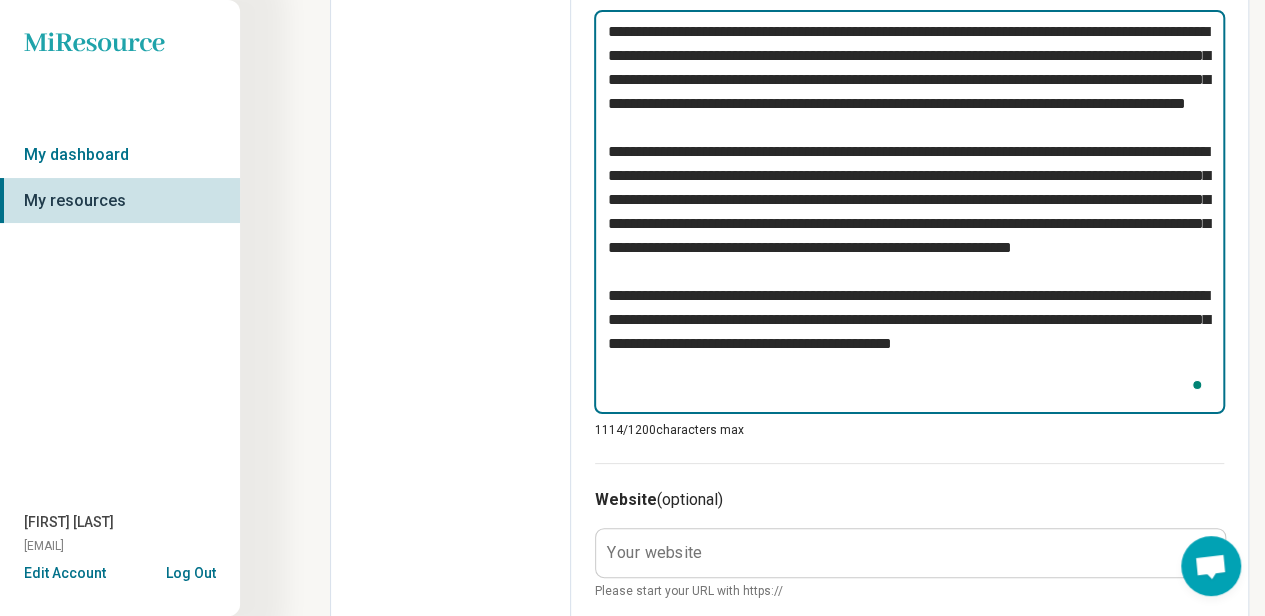 type on "*" 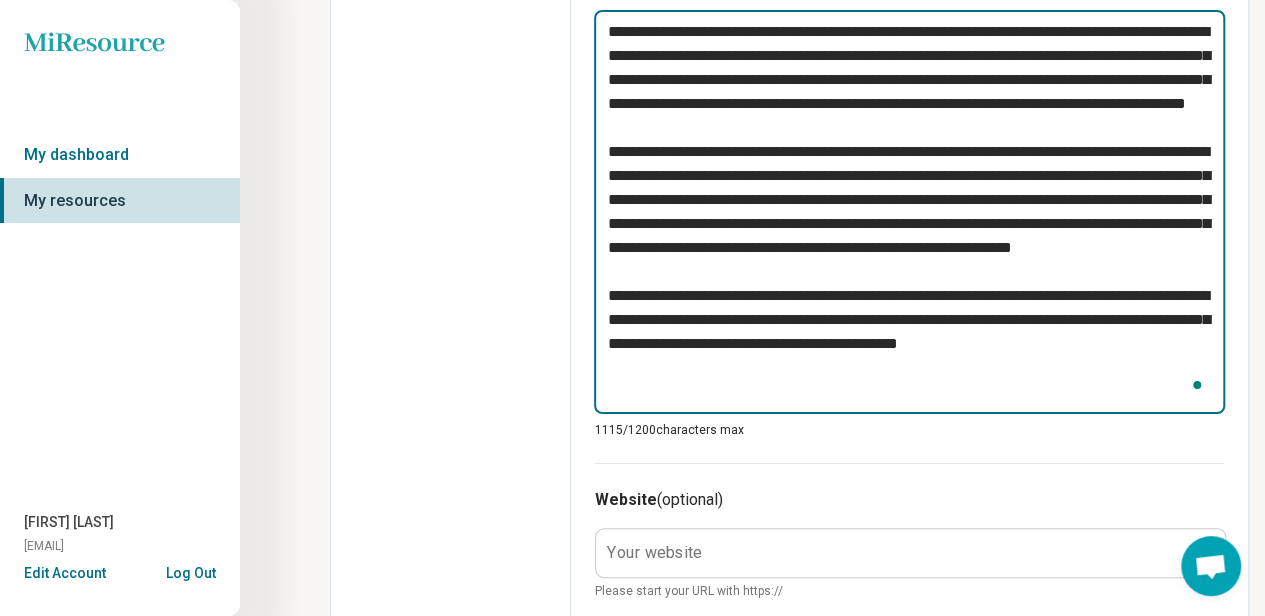 type on "*" 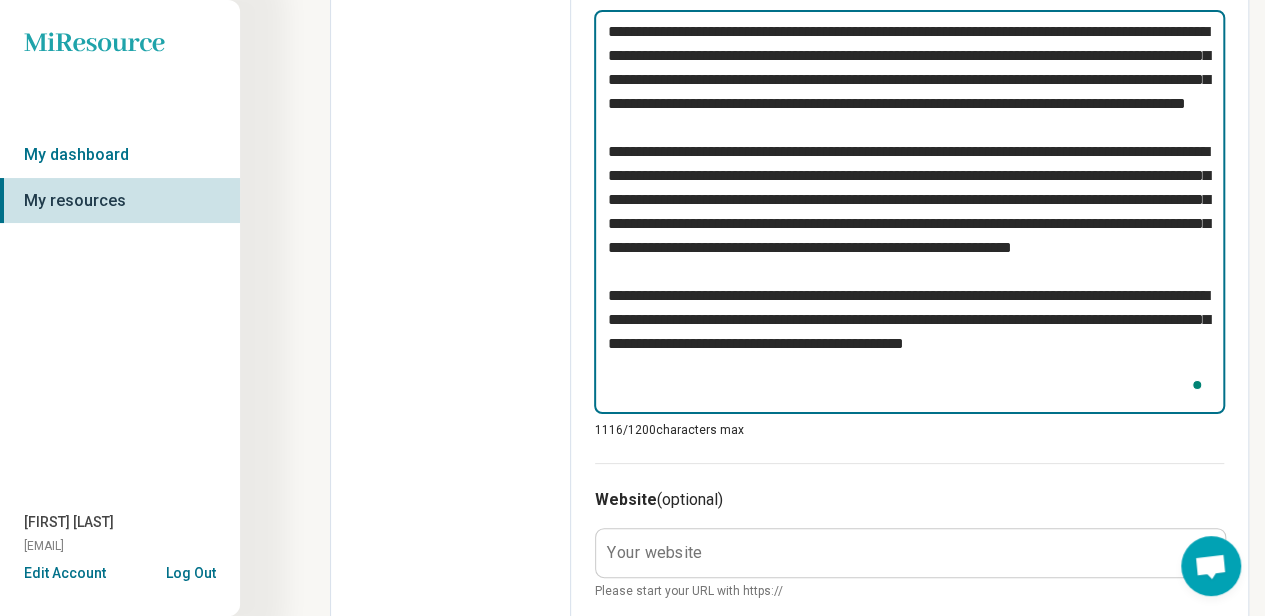 type on "**********" 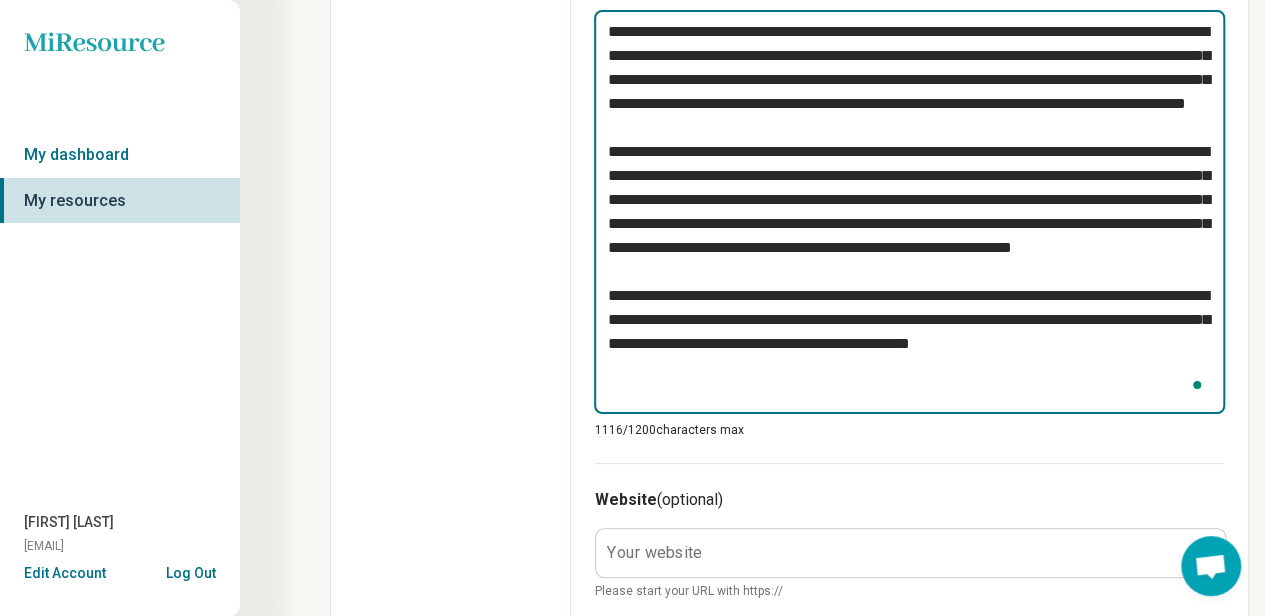 type on "*" 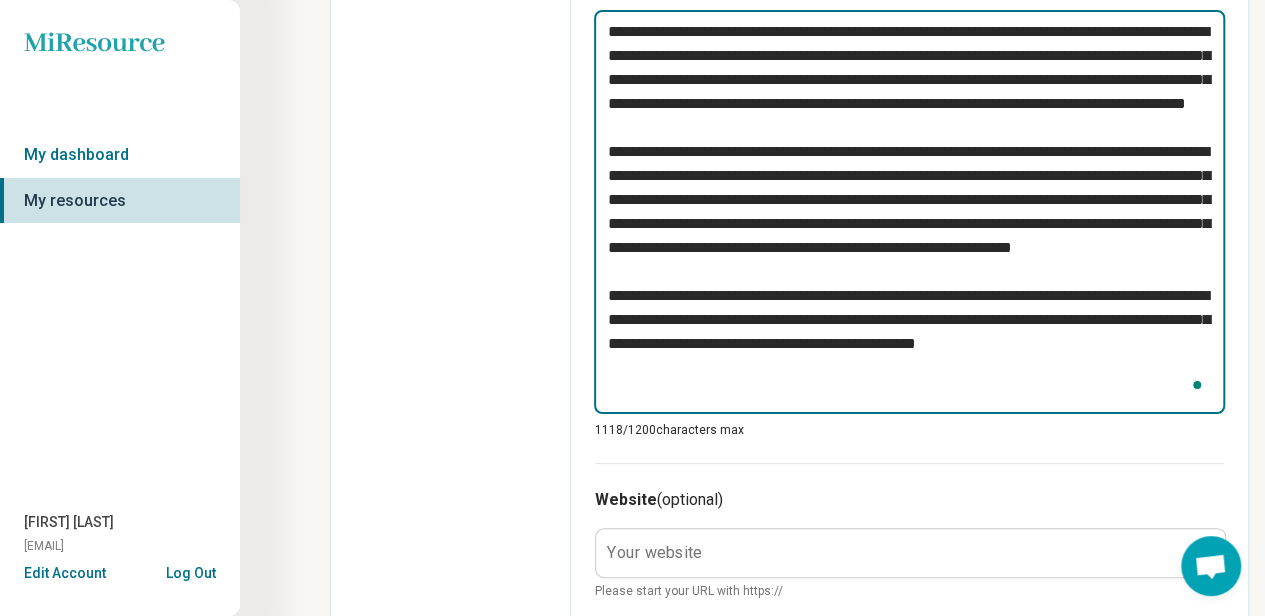 type on "*" 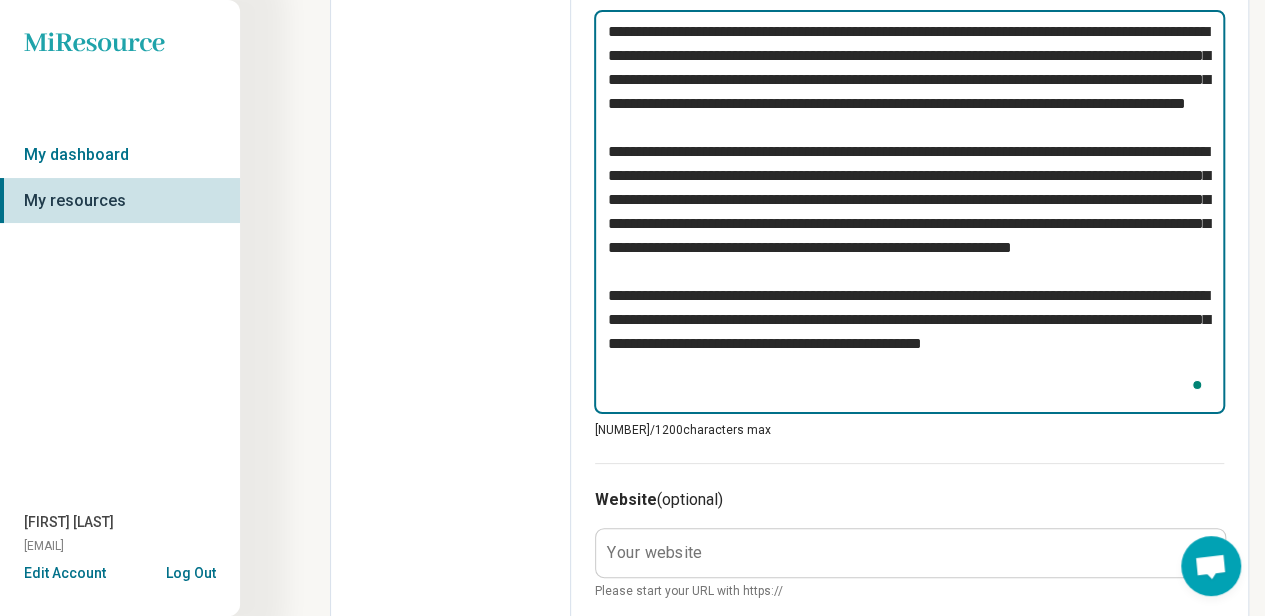 type on "*" 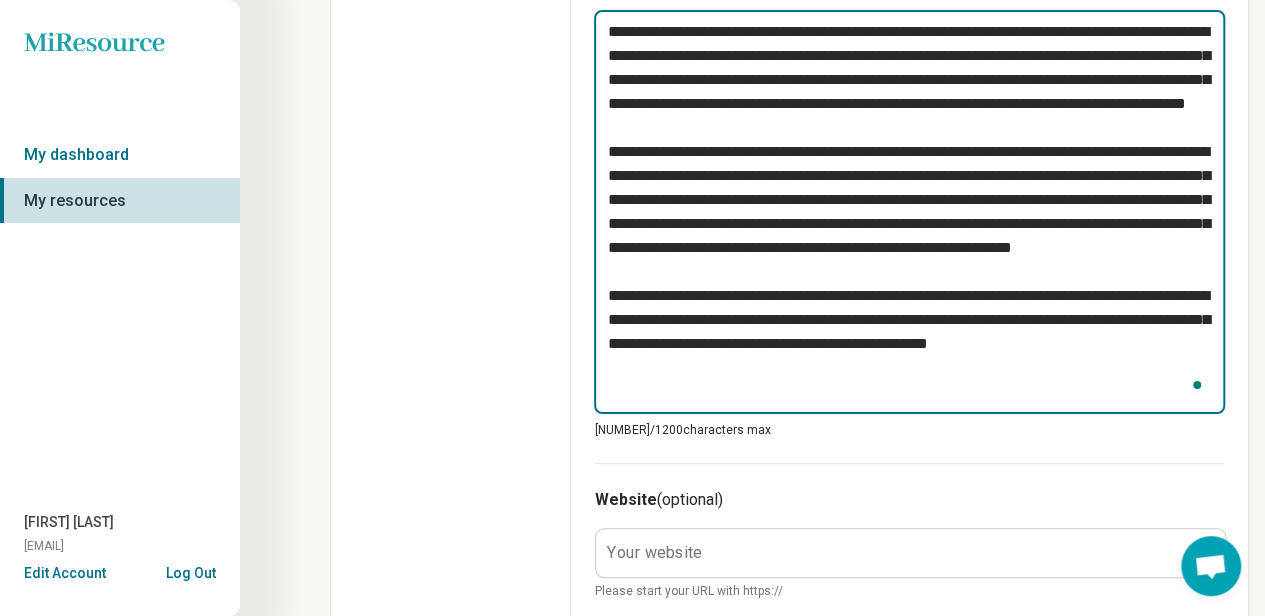 type on "*" 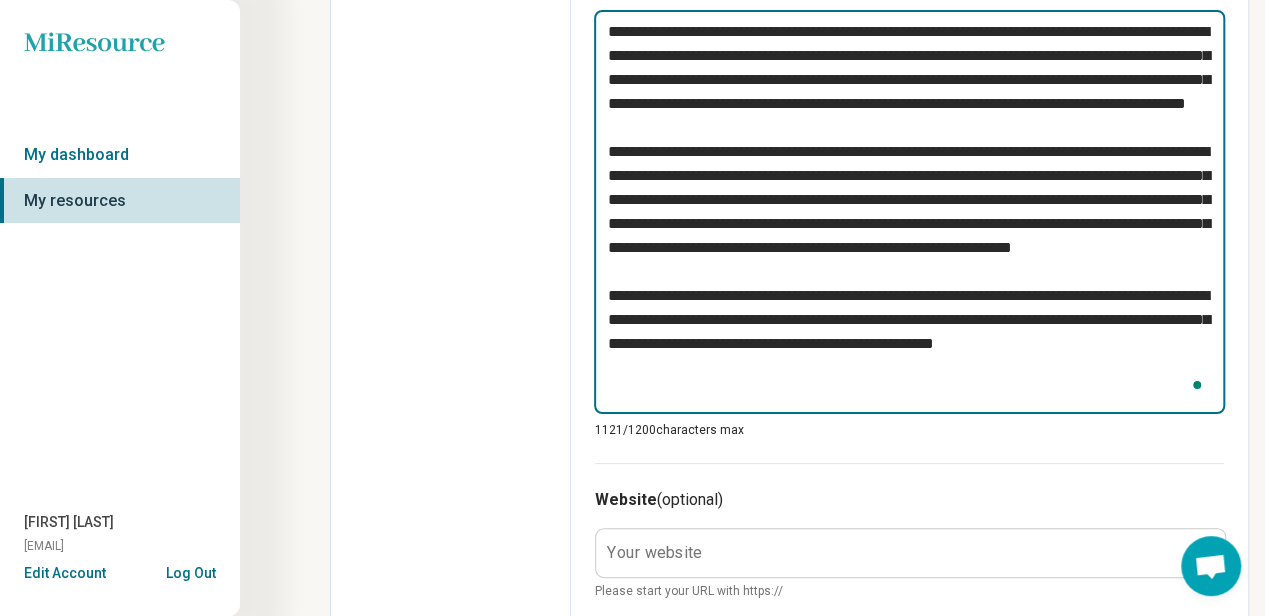 type on "*" 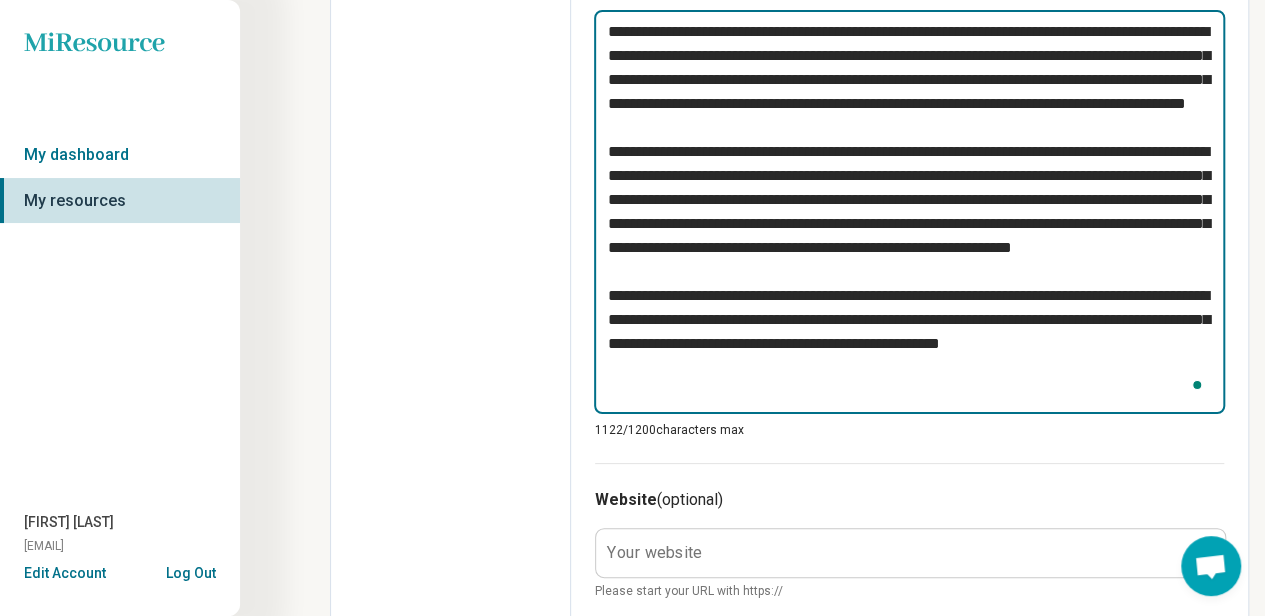 type on "**********" 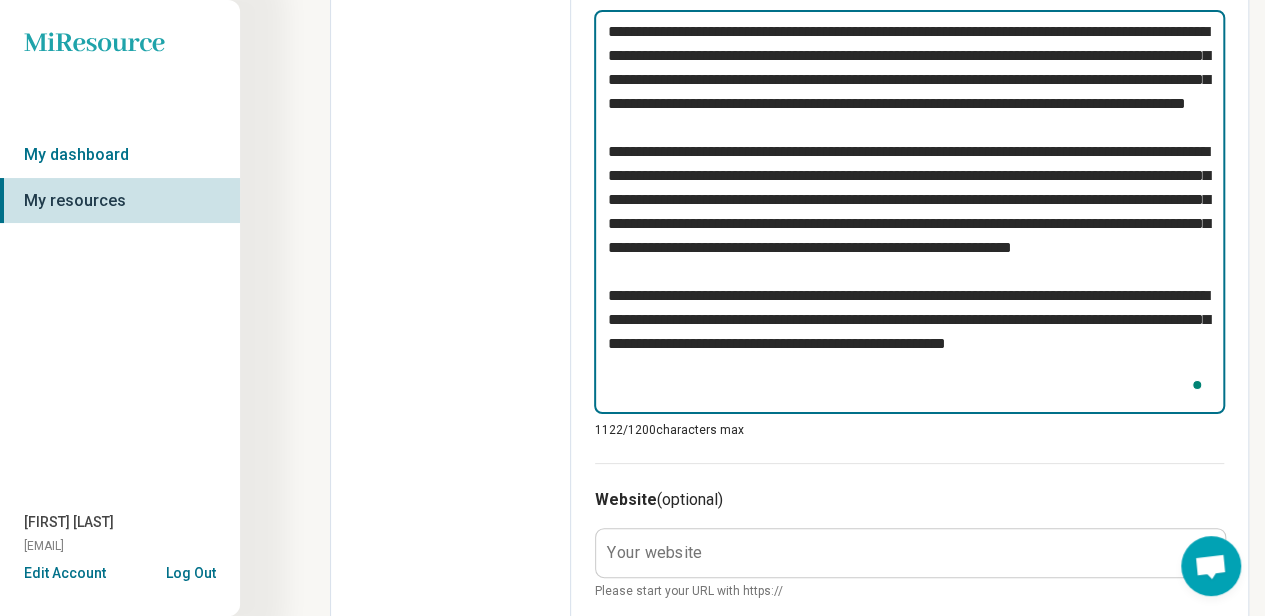 type on "*" 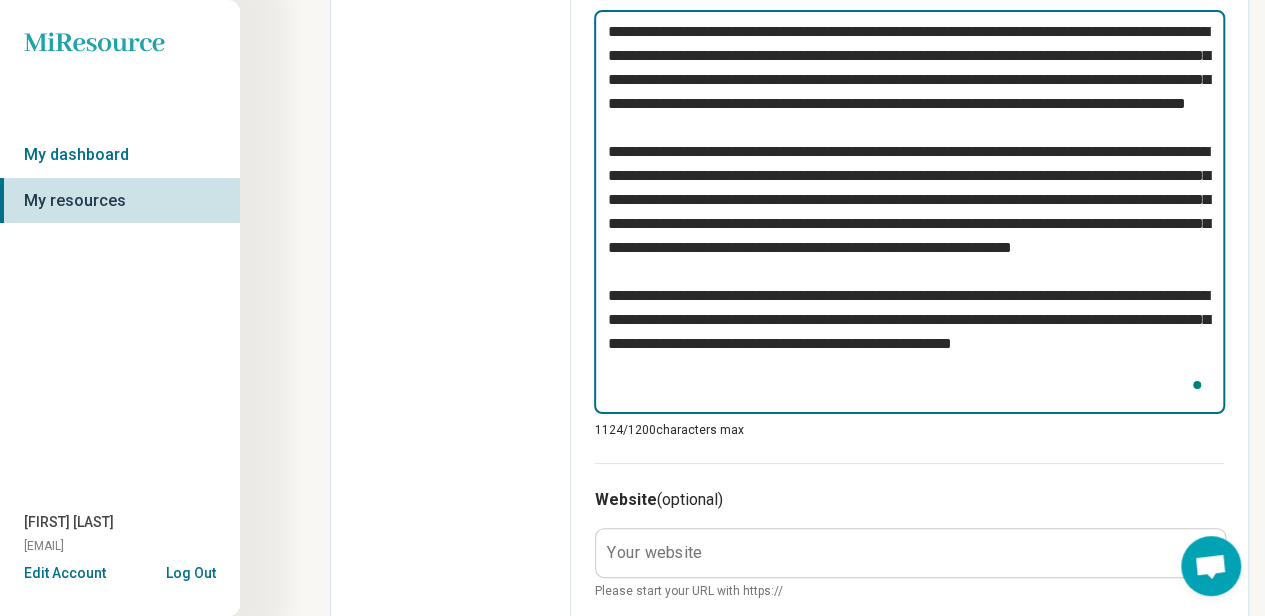type on "*" 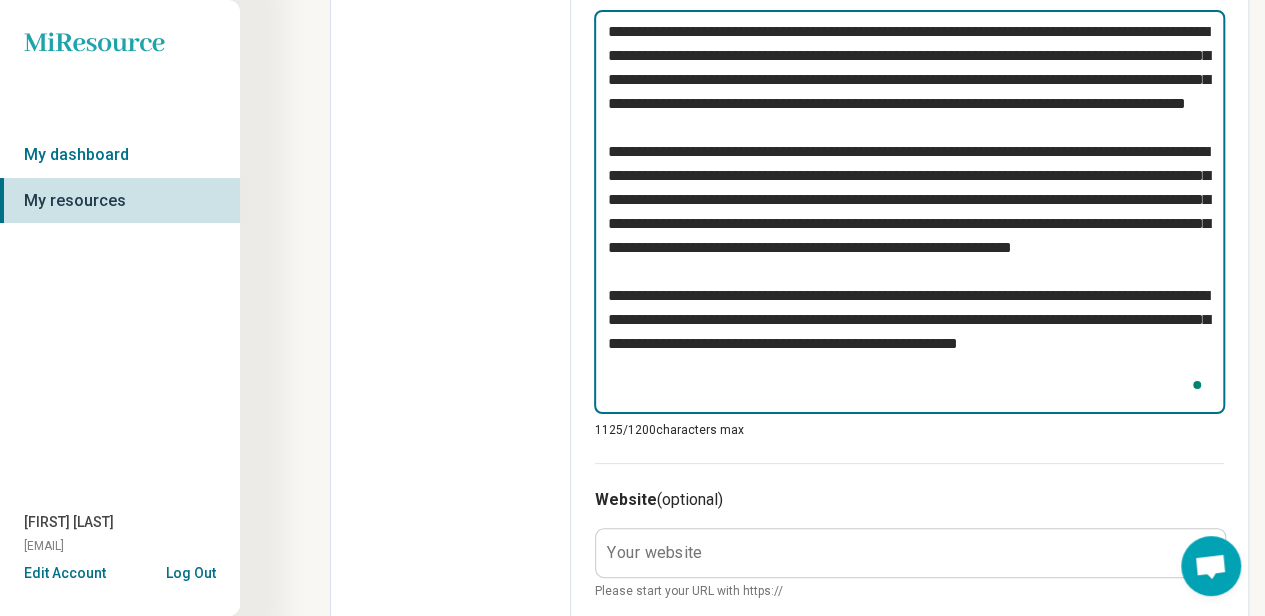 type on "*" 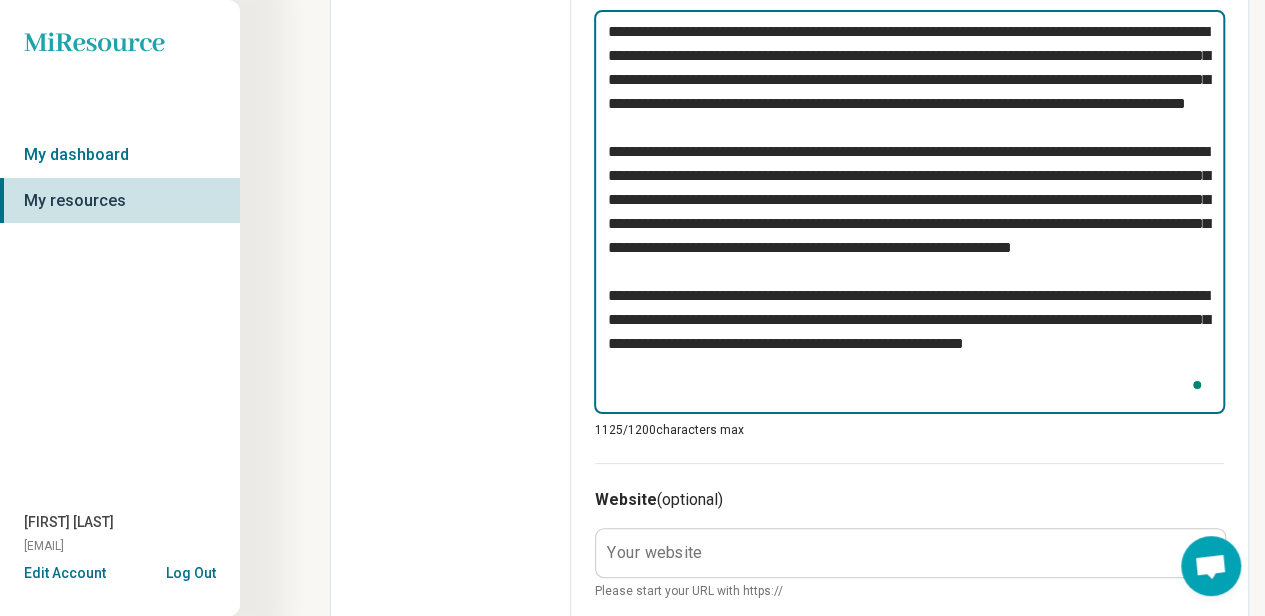 type on "**********" 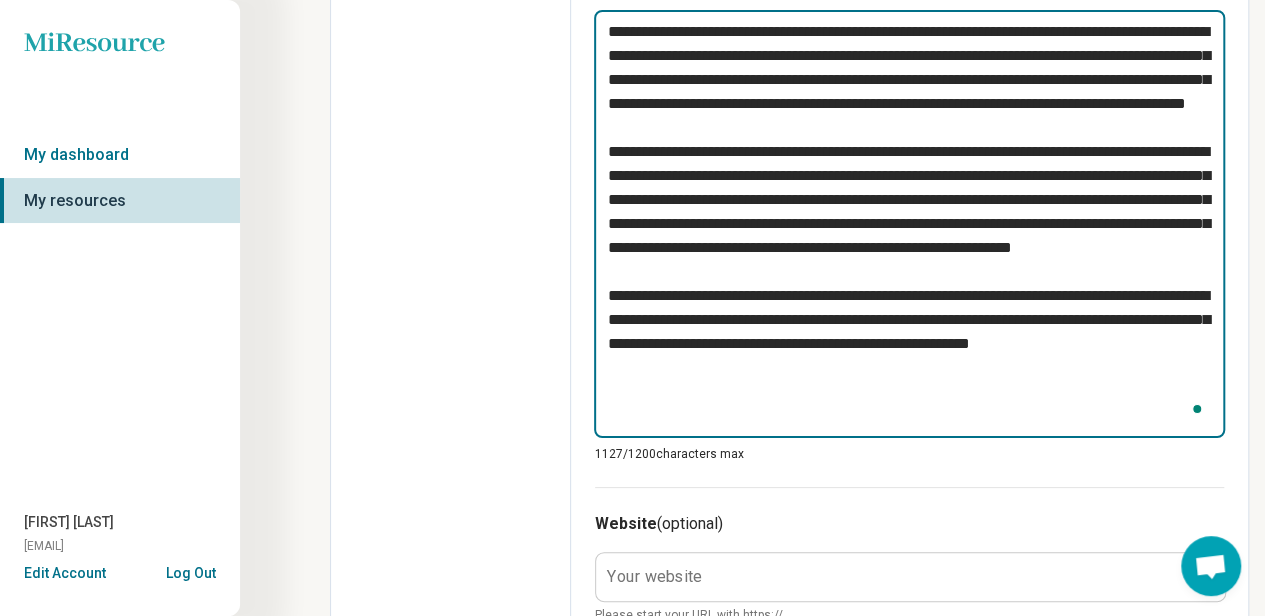 type on "*" 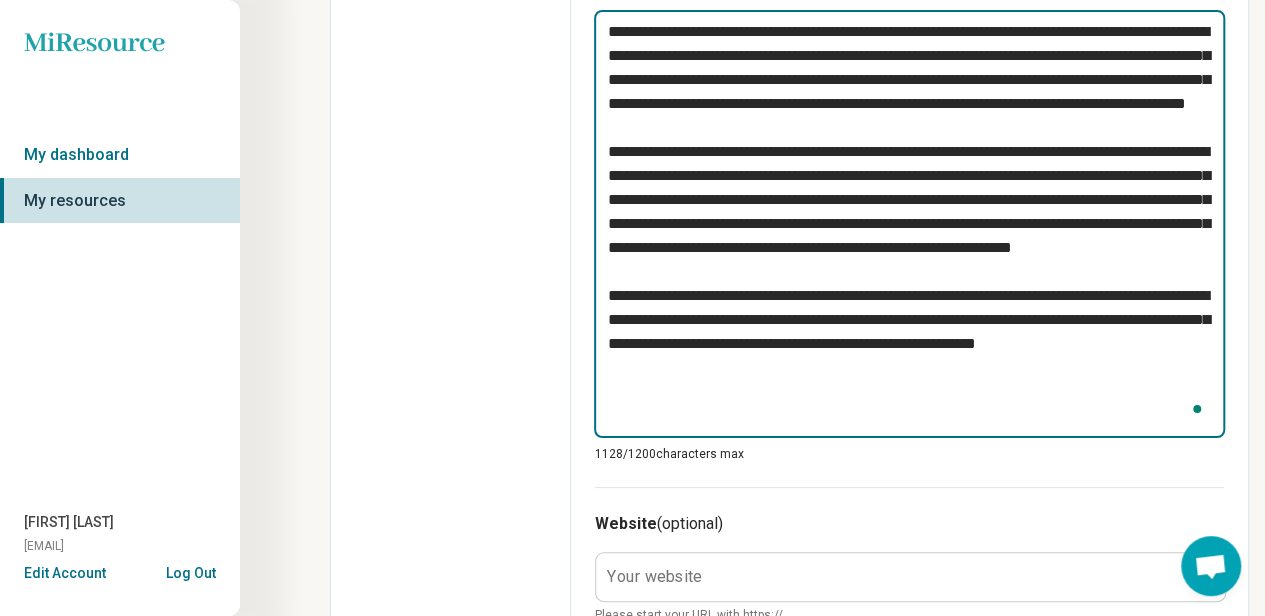 type on "*" 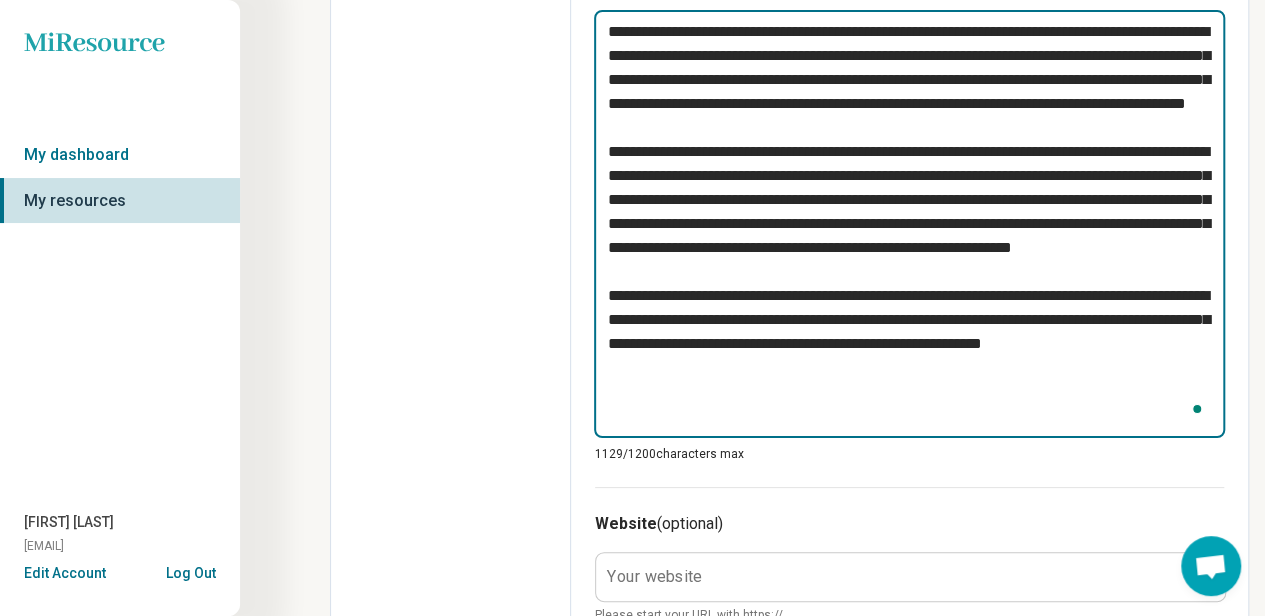 type on "*" 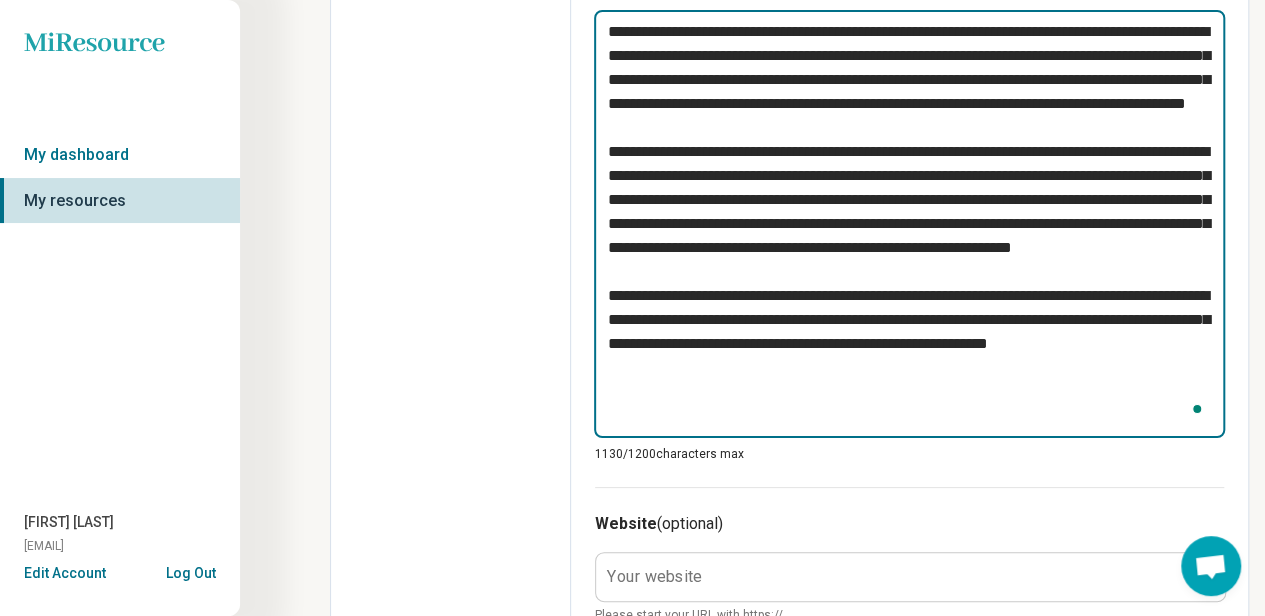 type on "*" 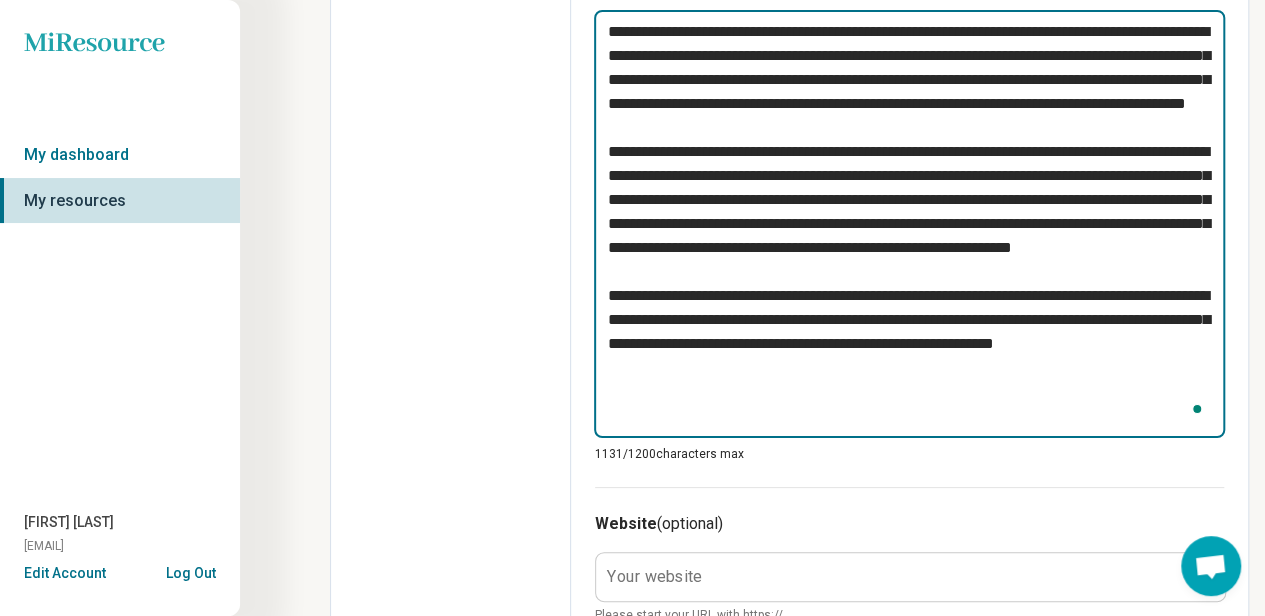 type on "*" 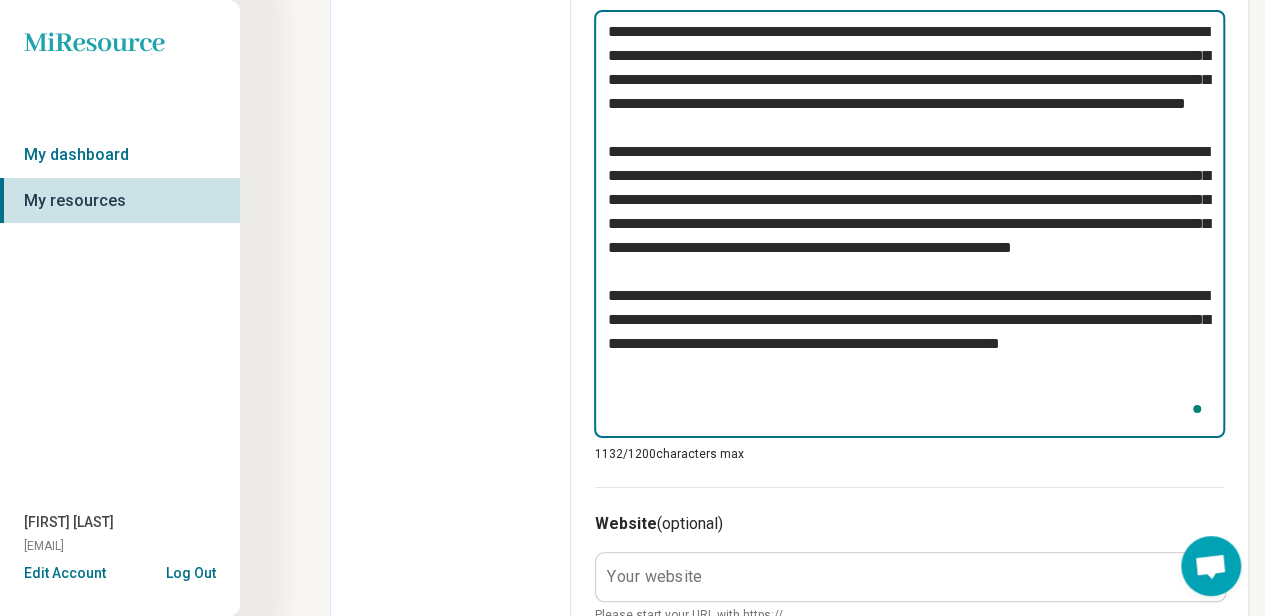 type on "*" 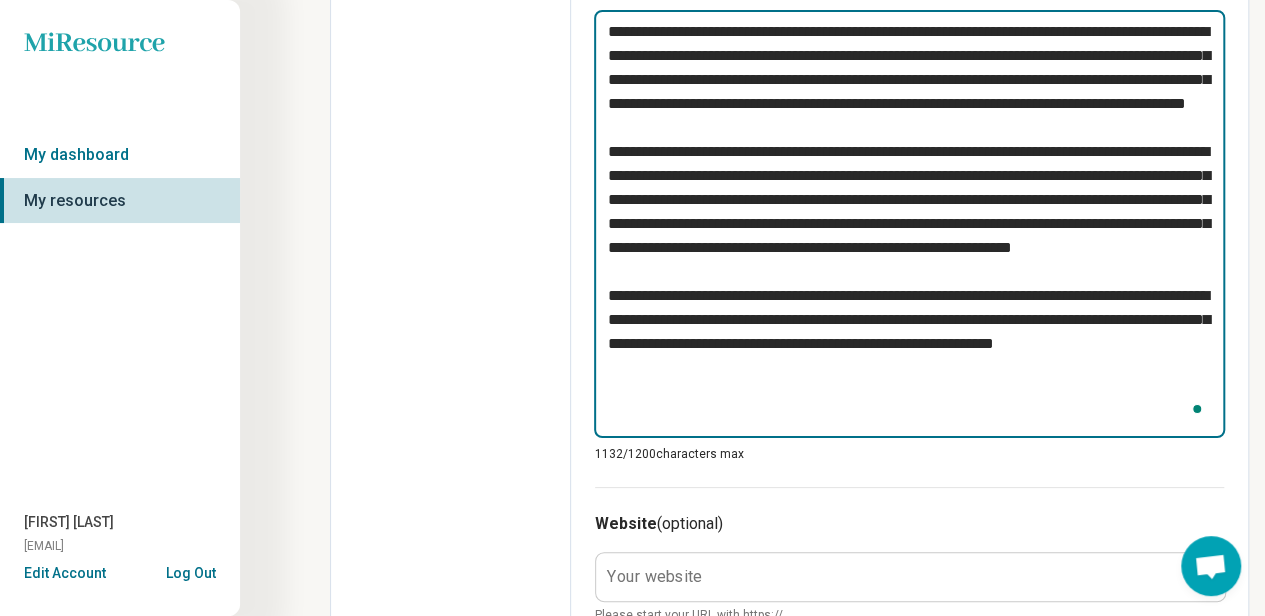 type on "*" 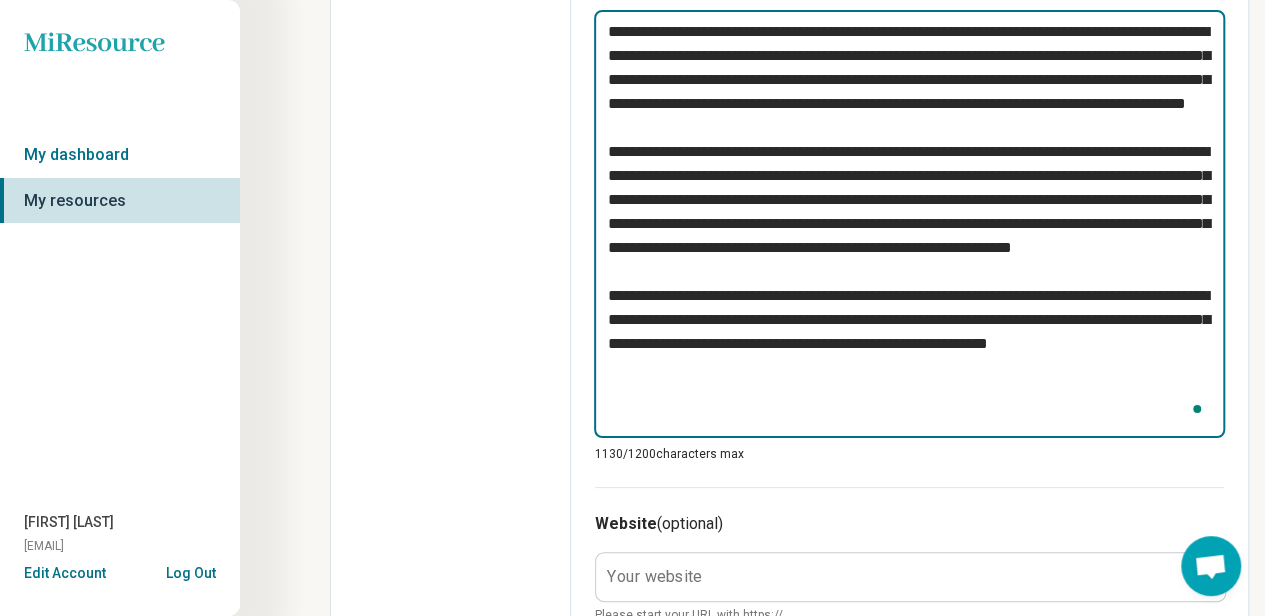 type on "*" 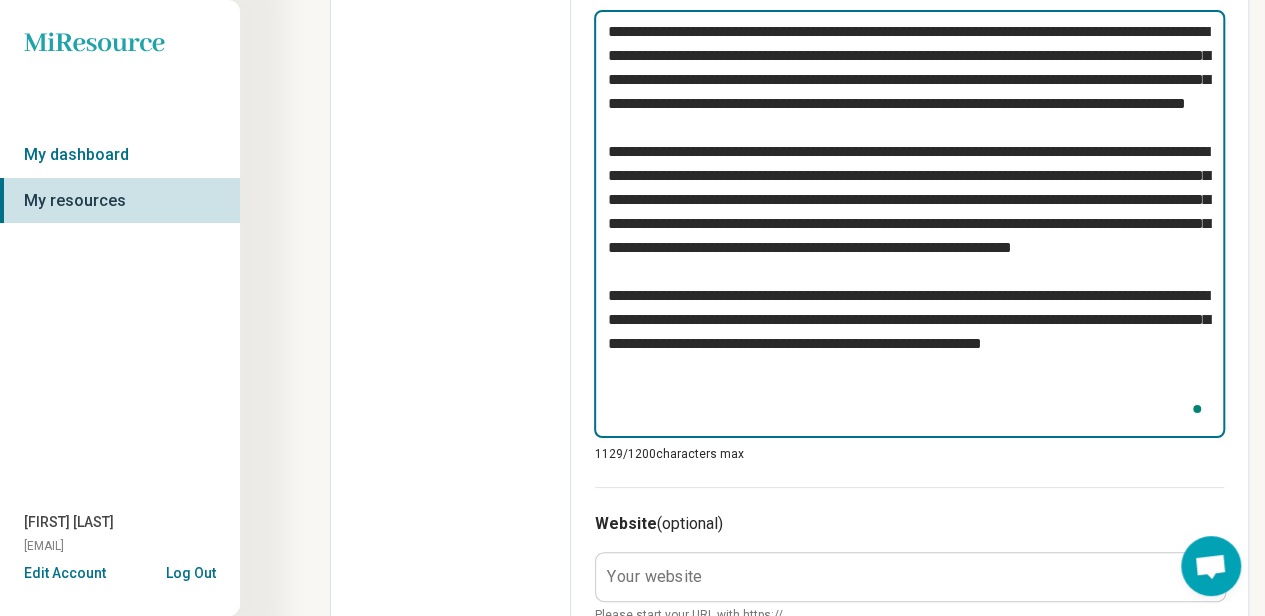type on "*" 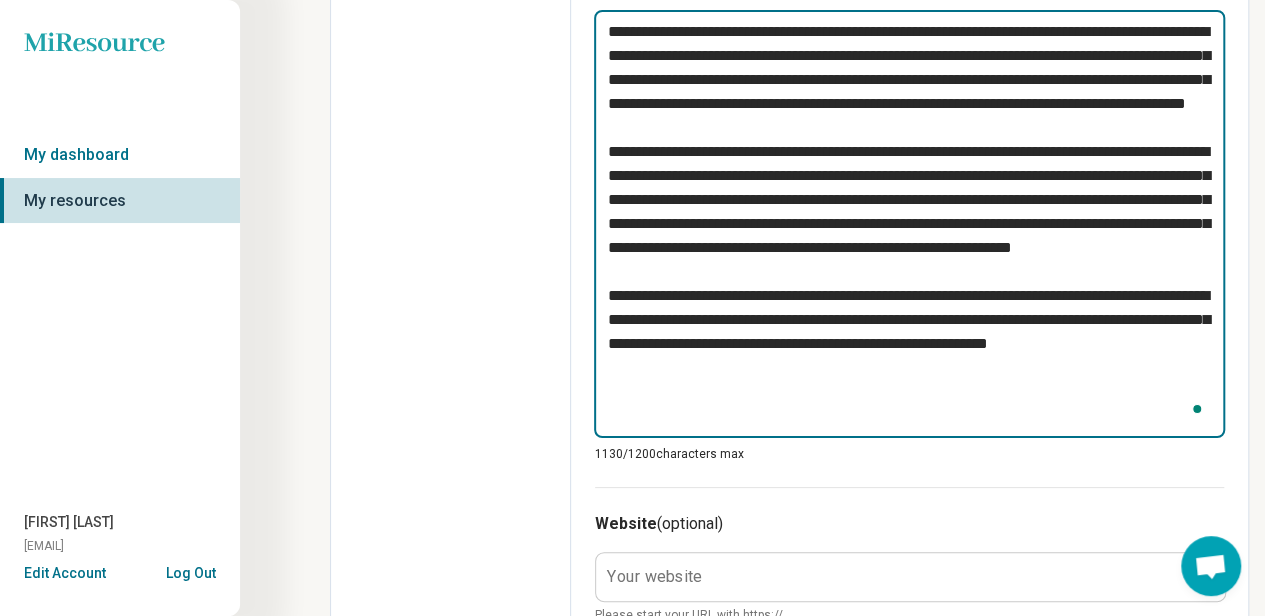 type on "*" 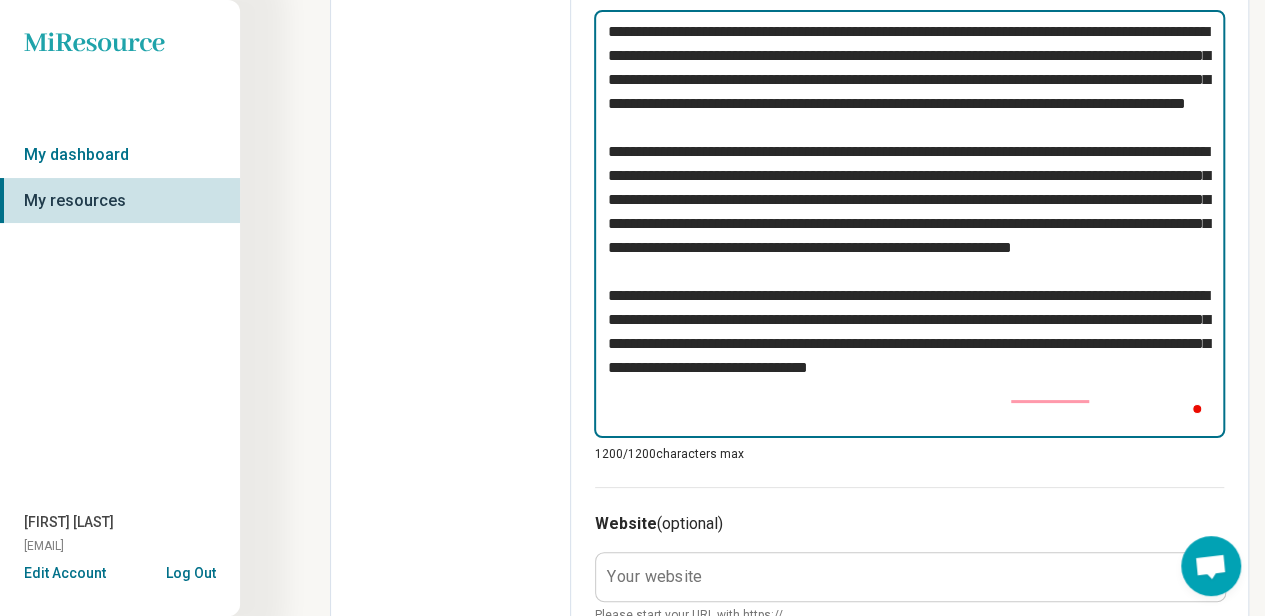 drag, startPoint x: 860, startPoint y: 246, endPoint x: 751, endPoint y: 235, distance: 109.55364 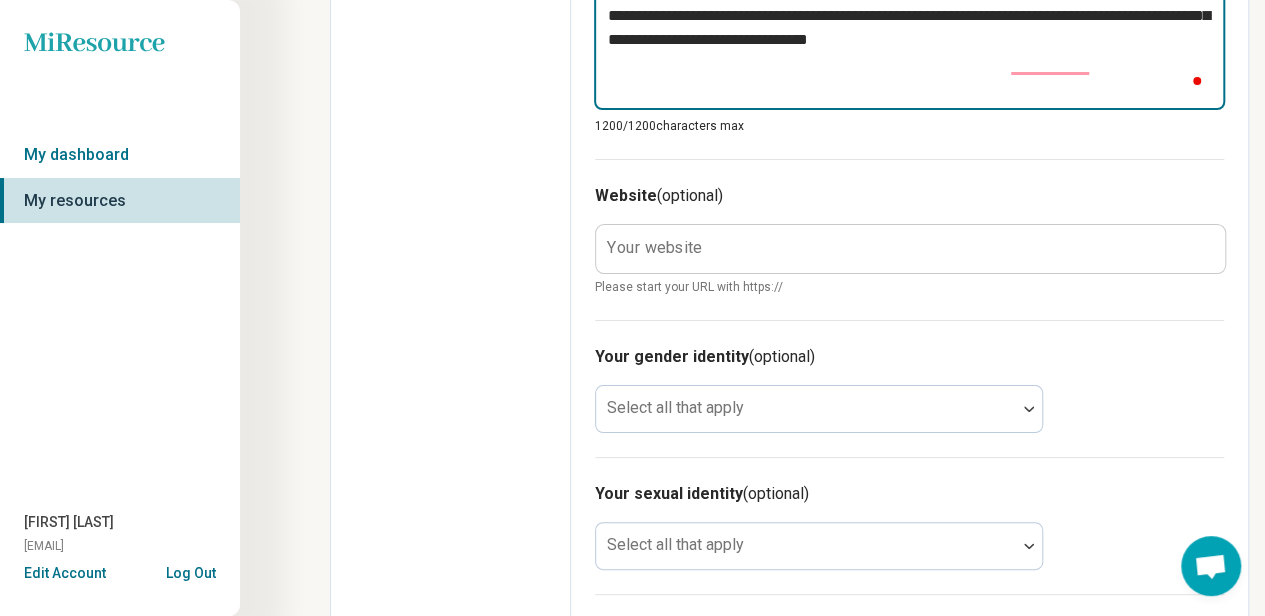 scroll, scrollTop: 1192, scrollLeft: 0, axis: vertical 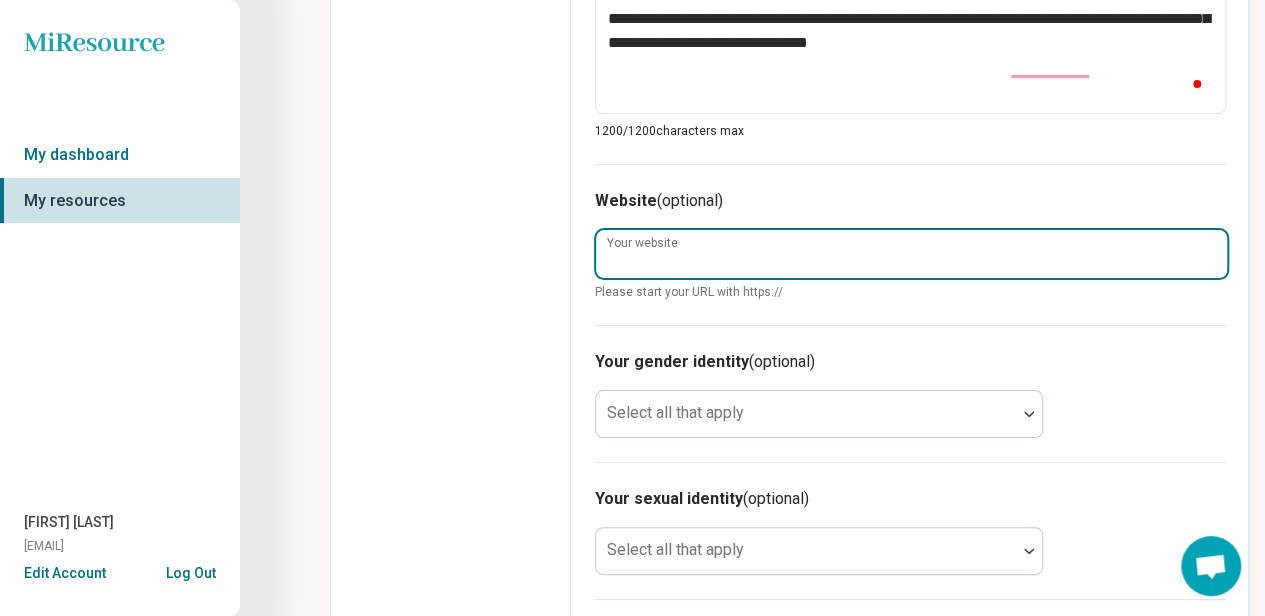 click on "Your website Please start your URL with https://" at bounding box center [910, 265] 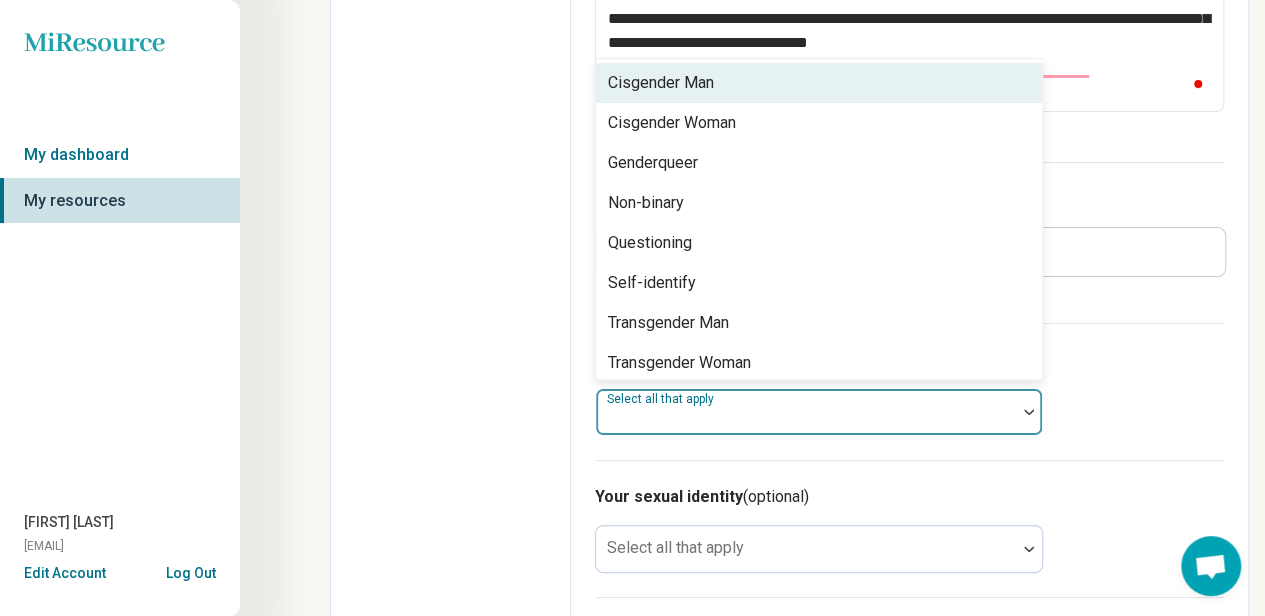 click on "Select all that apply" at bounding box center [819, 412] 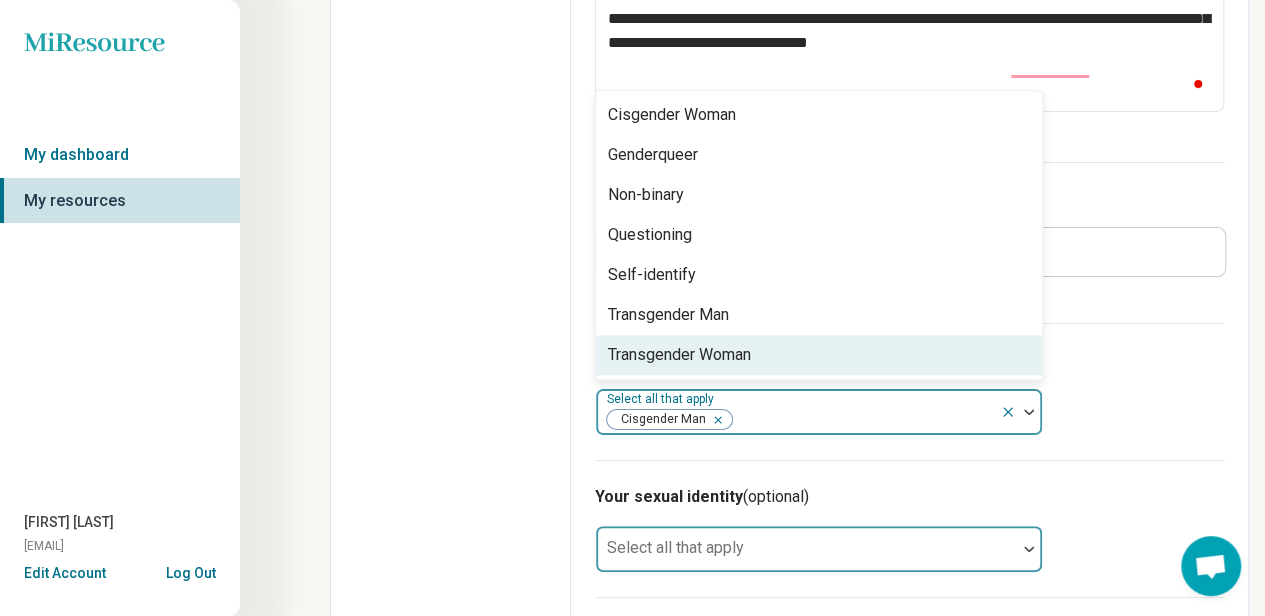 click at bounding box center [806, 557] 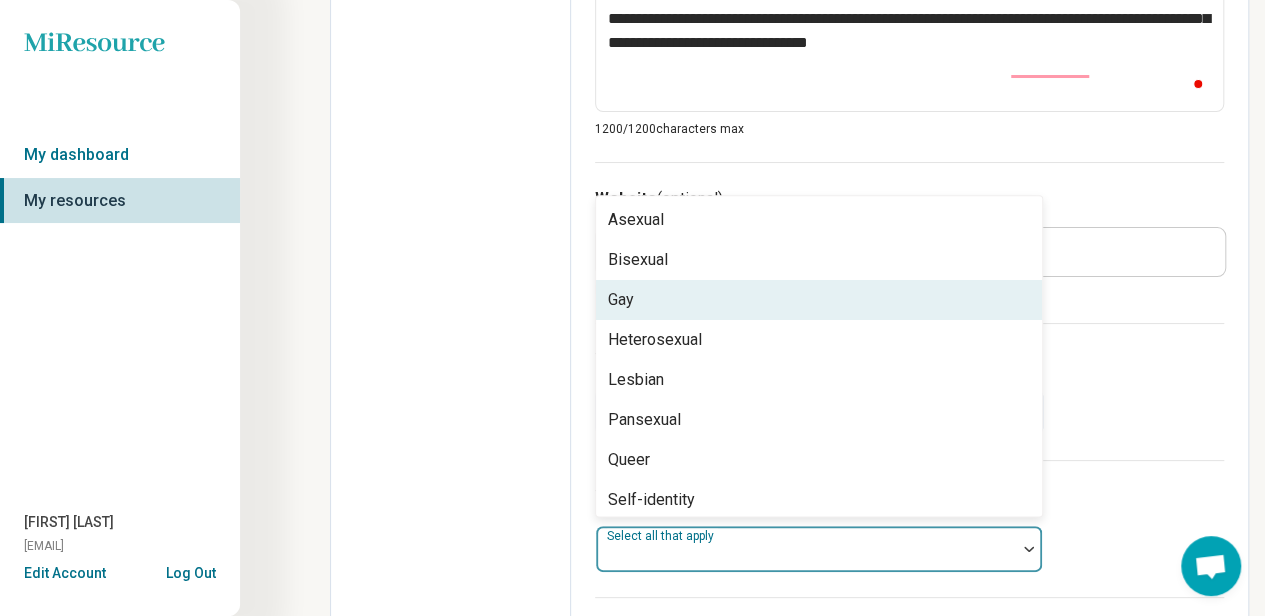 click on "Edit profile General Specialty Credentials Location Payment Schedule Profile completion:  41 % Profile Updated" at bounding box center [451, -64] 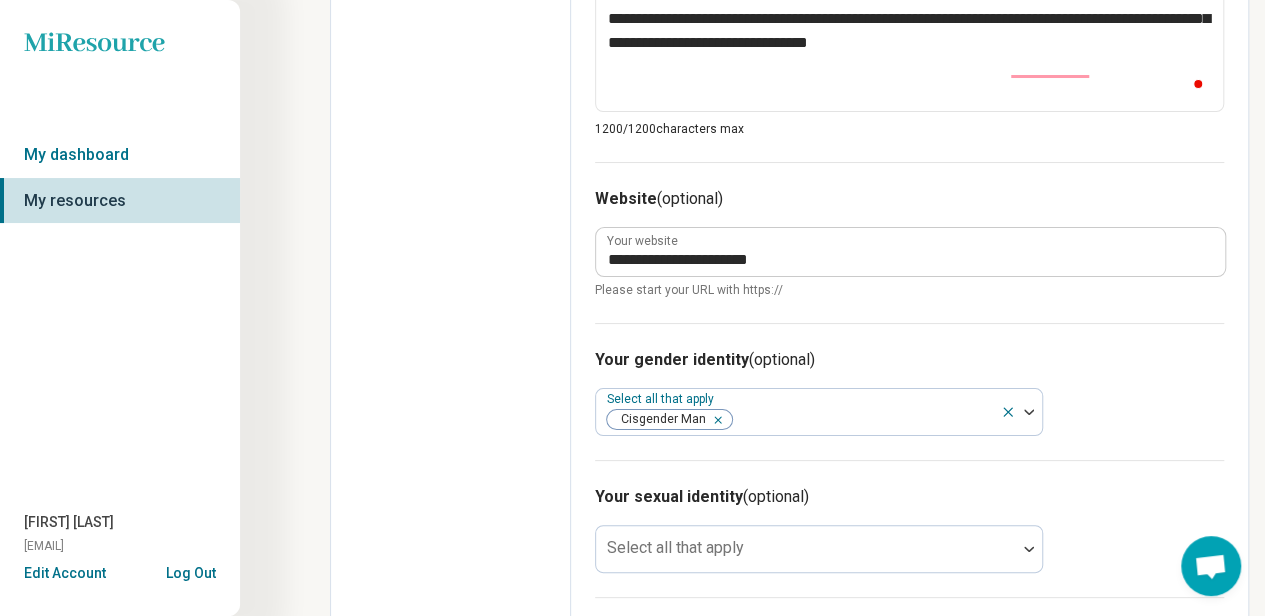 click on "Edit profile General Specialty Credentials Location Payment Schedule Profile completion:  41 % Profile Updated" at bounding box center [451, -64] 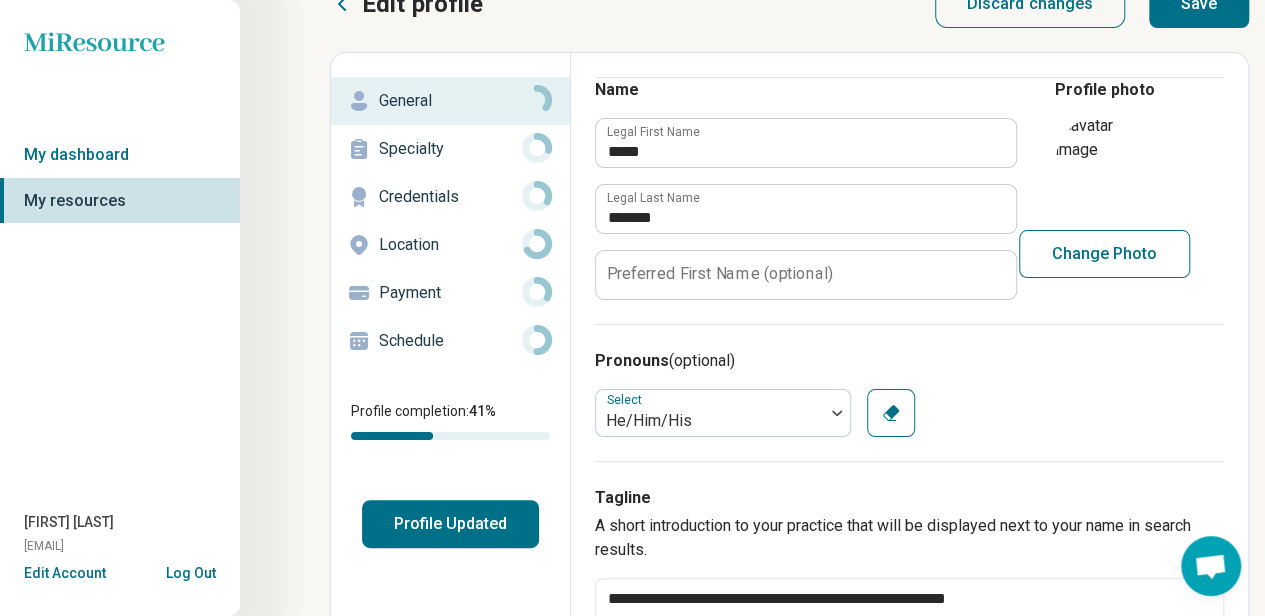 scroll, scrollTop: 0, scrollLeft: 0, axis: both 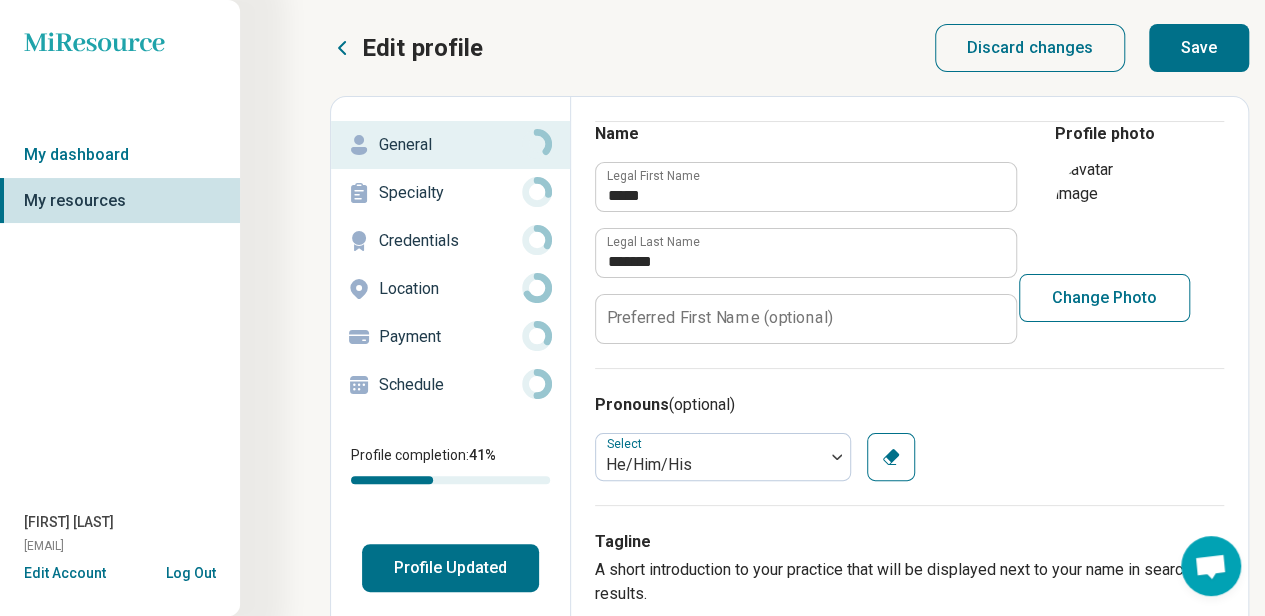 click on "Save" at bounding box center [1199, 48] 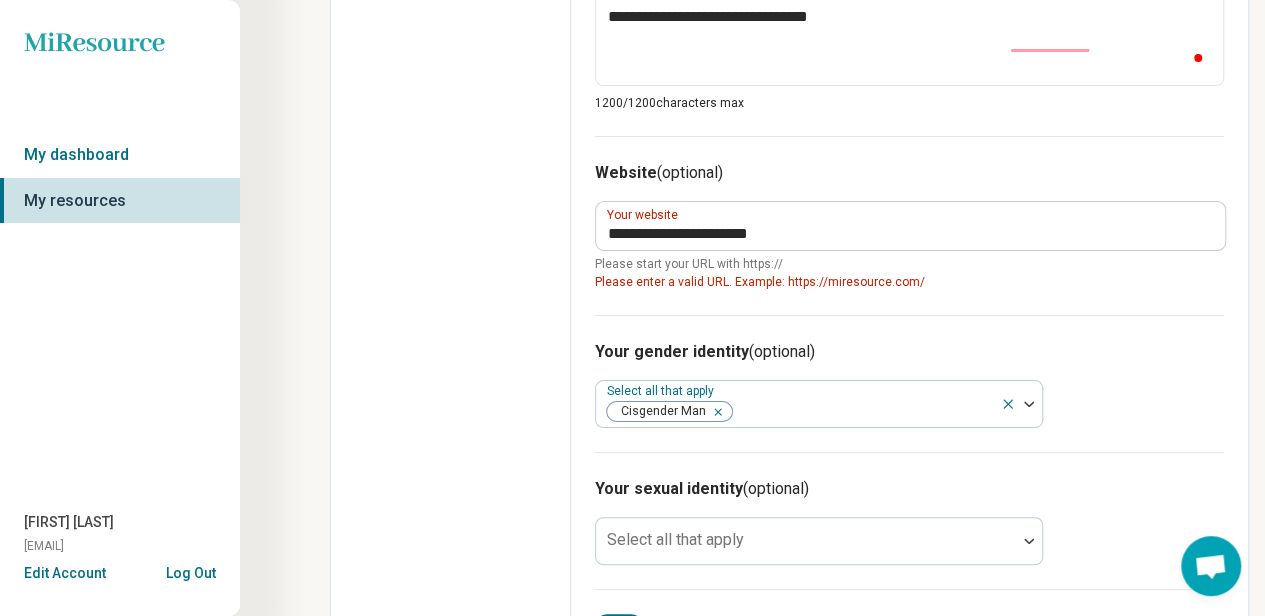 scroll, scrollTop: 1205, scrollLeft: 0, axis: vertical 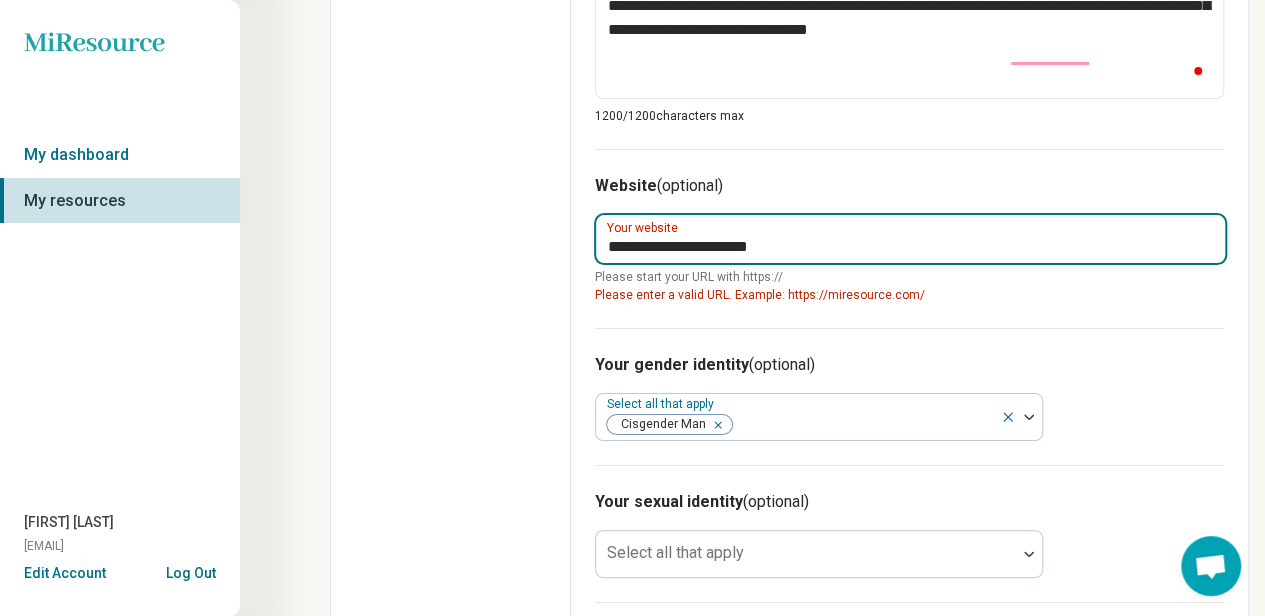 click on "**********" at bounding box center (910, 239) 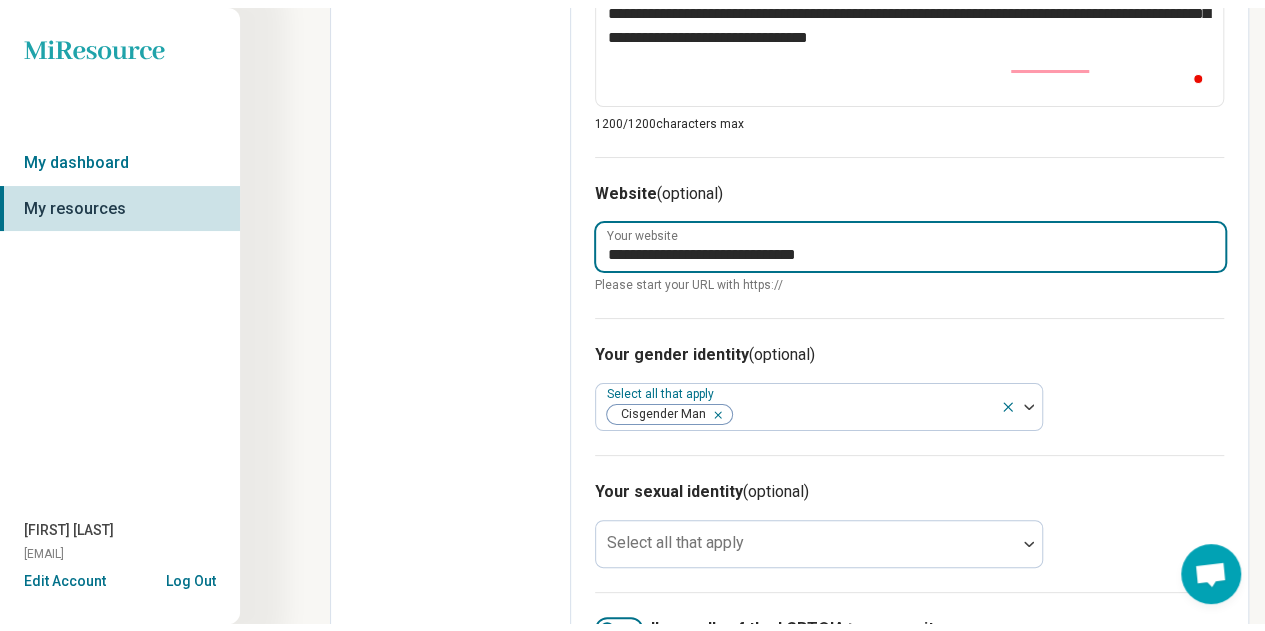 scroll, scrollTop: 0, scrollLeft: 0, axis: both 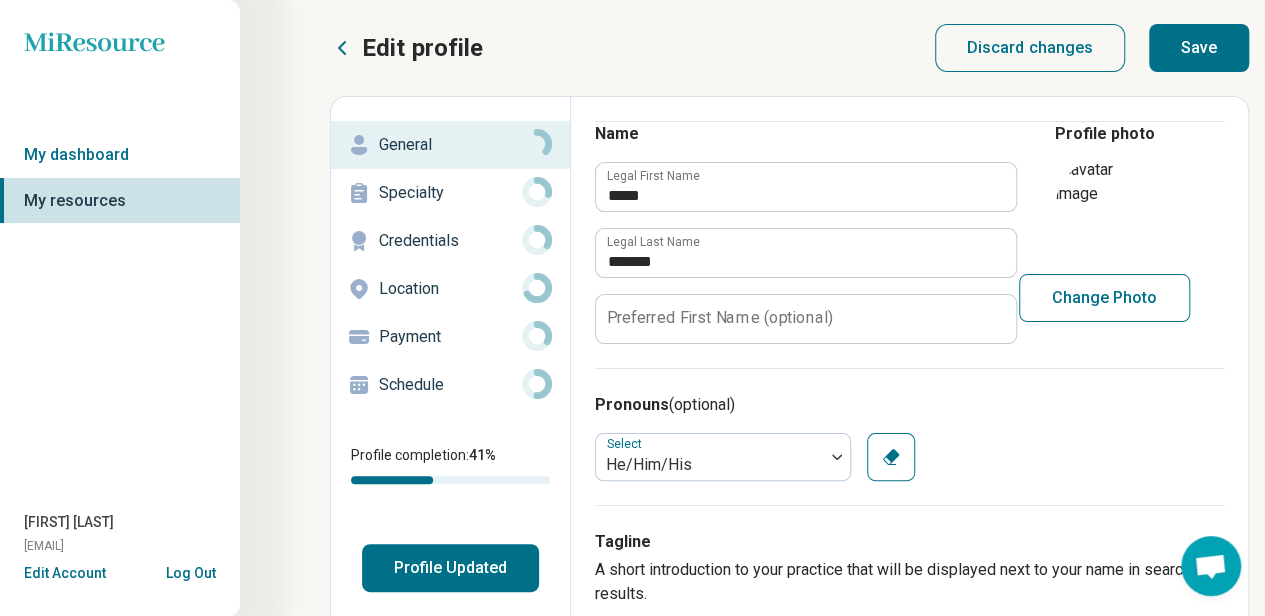 click on "Save" at bounding box center [1199, 48] 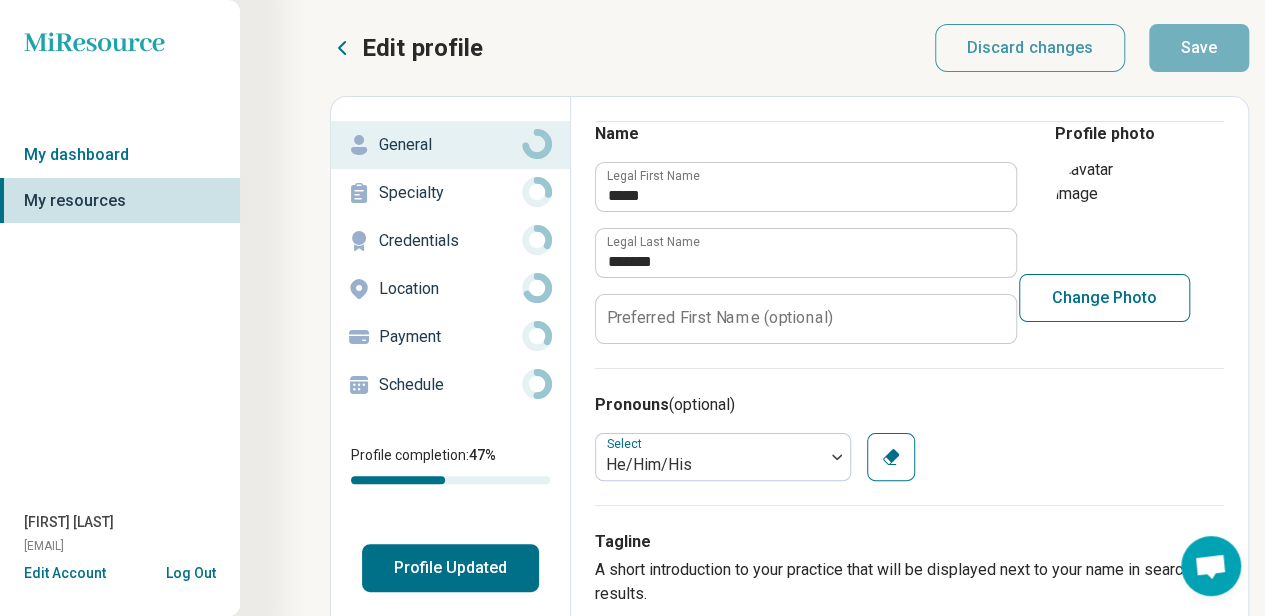 click on "Specialty" at bounding box center [450, 193] 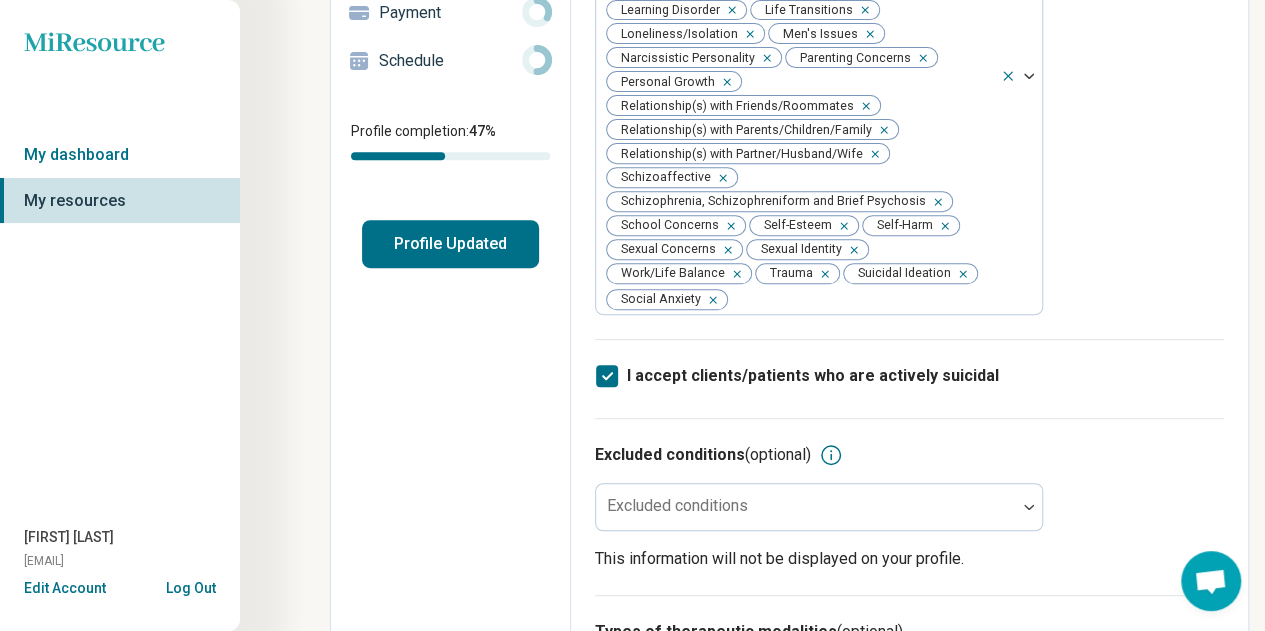 scroll, scrollTop: 330, scrollLeft: 0, axis: vertical 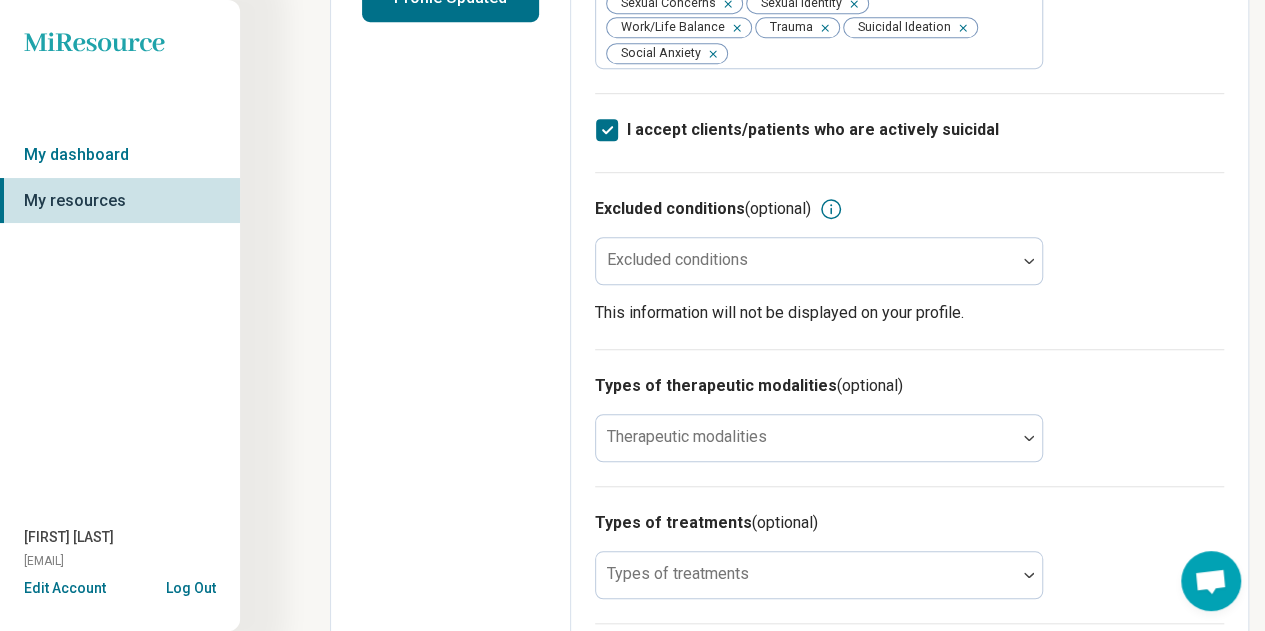 click 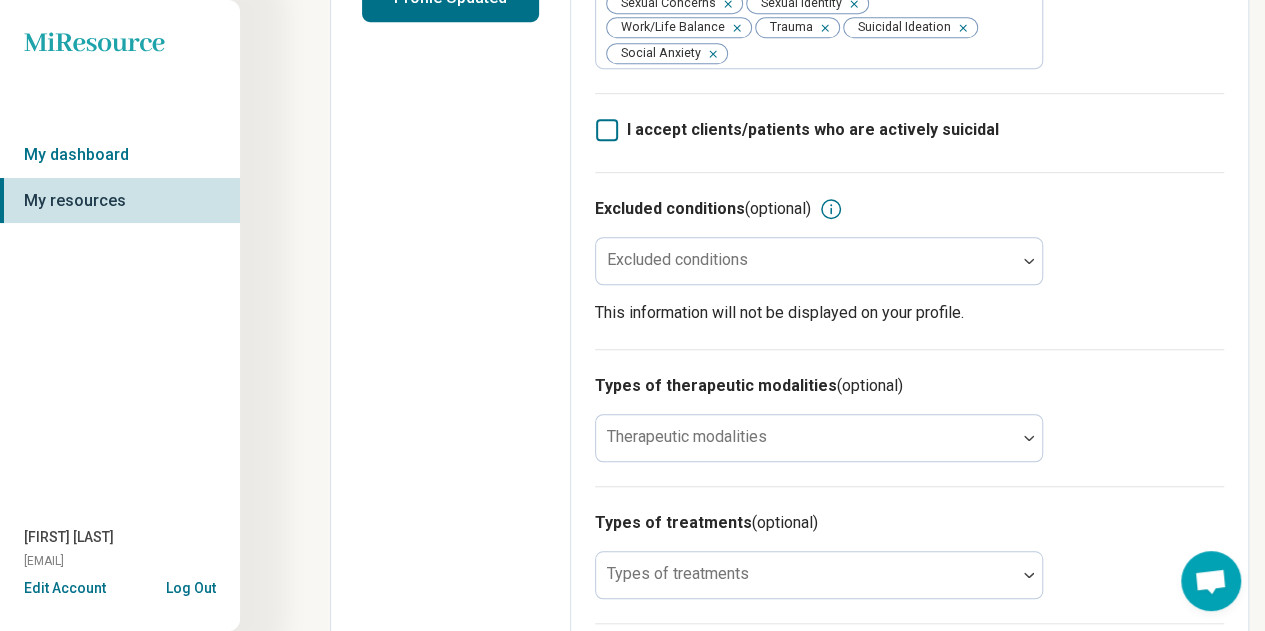 scroll, scrollTop: 10, scrollLeft: 0, axis: vertical 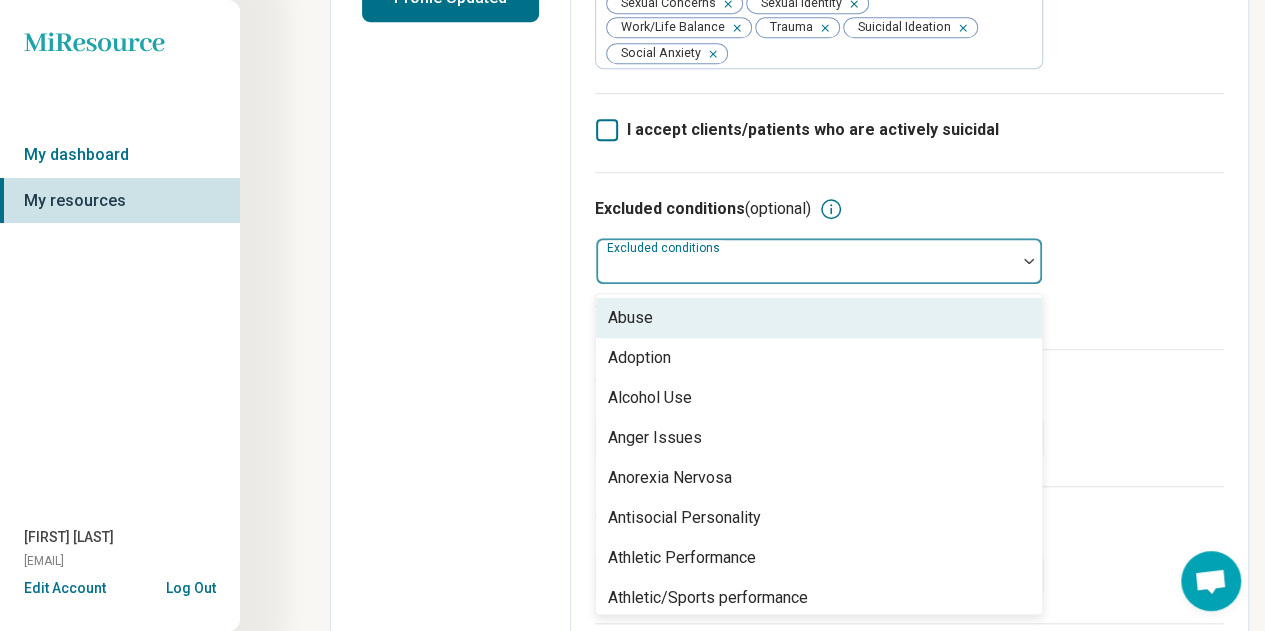 click on "Excluded conditions" at bounding box center (819, 261) 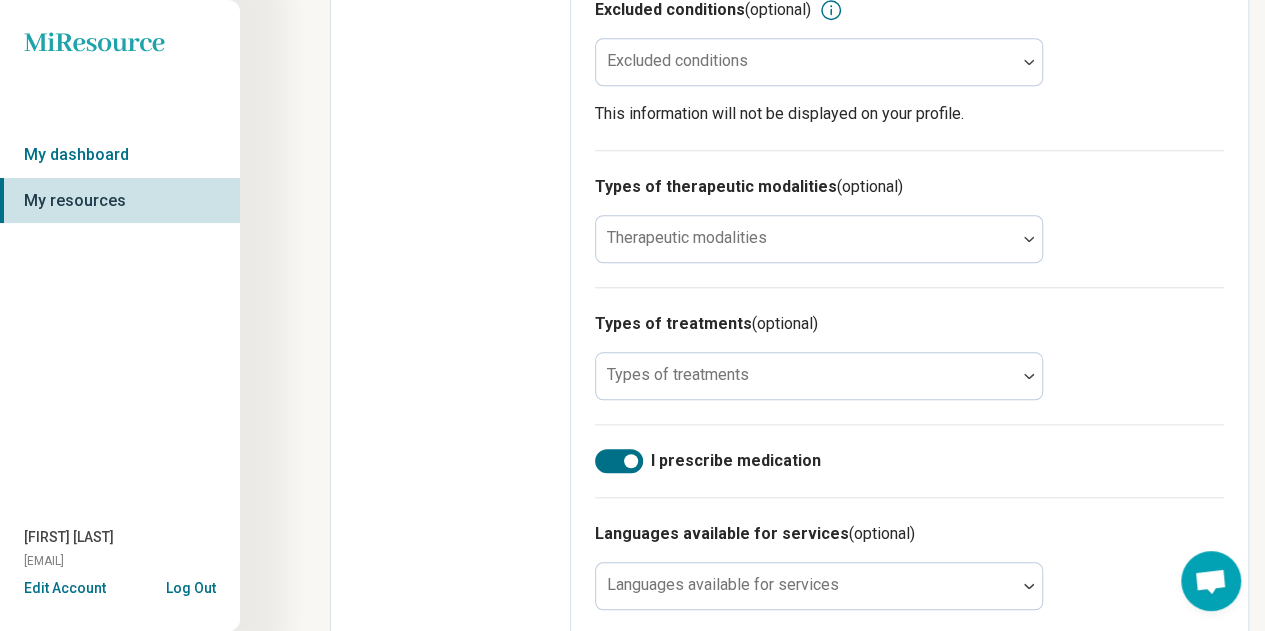 scroll, scrollTop: 788, scrollLeft: 0, axis: vertical 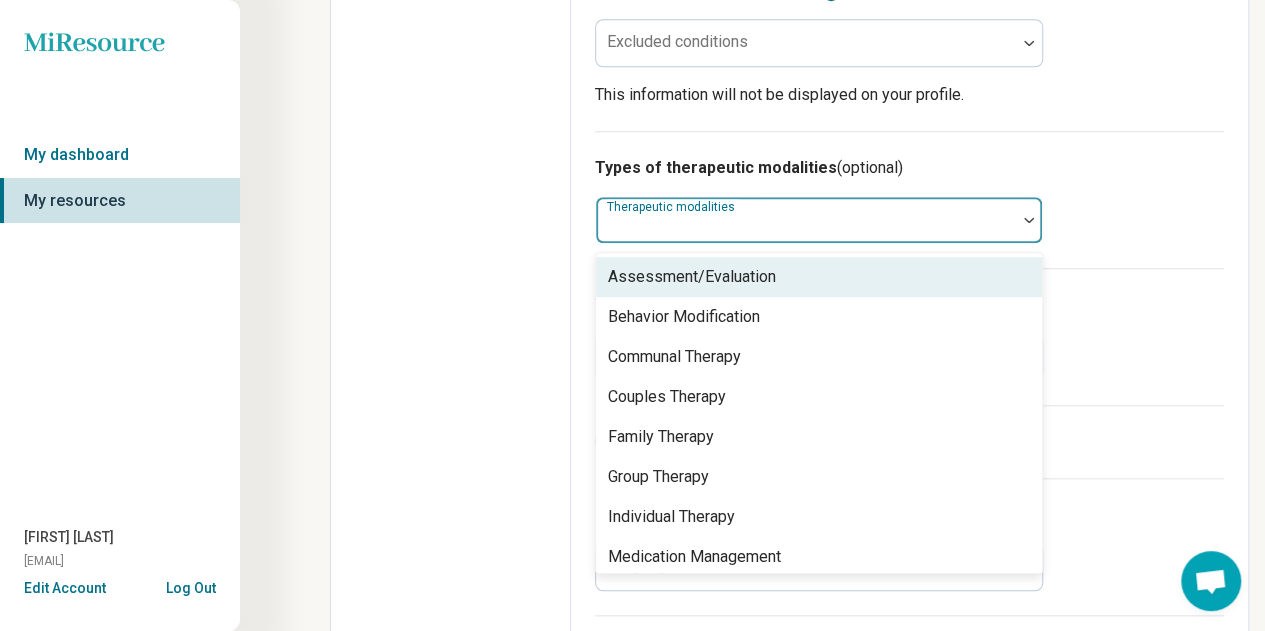 click at bounding box center [806, 228] 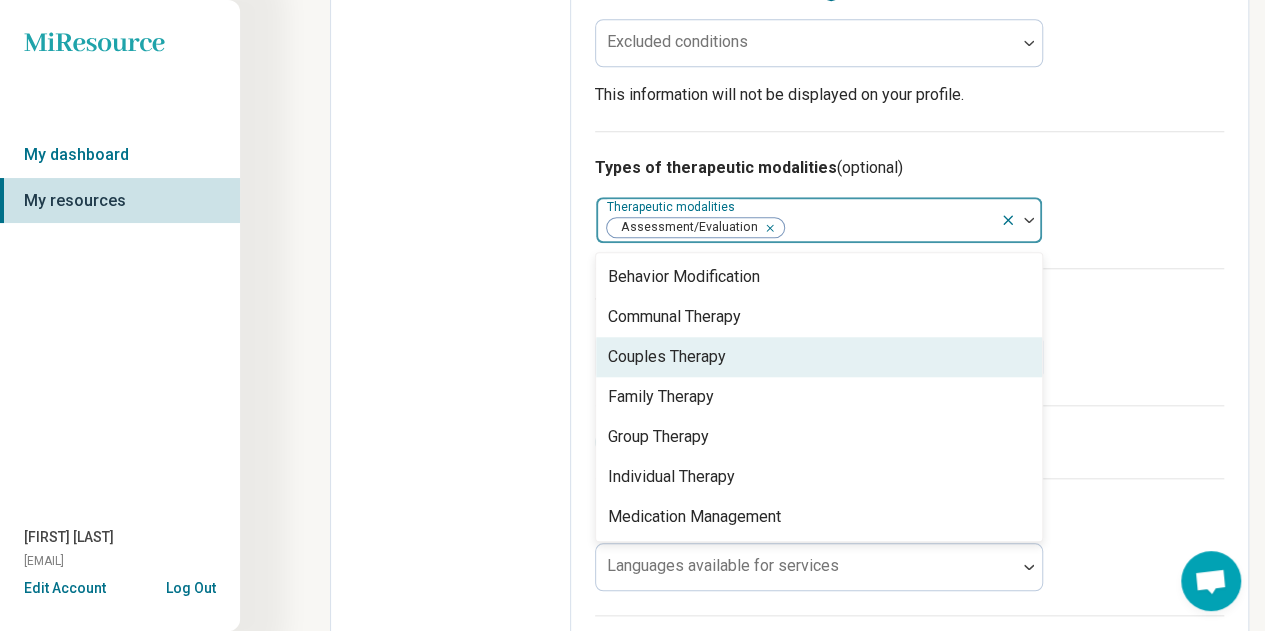 click on "Couples Therapy" at bounding box center (819, 357) 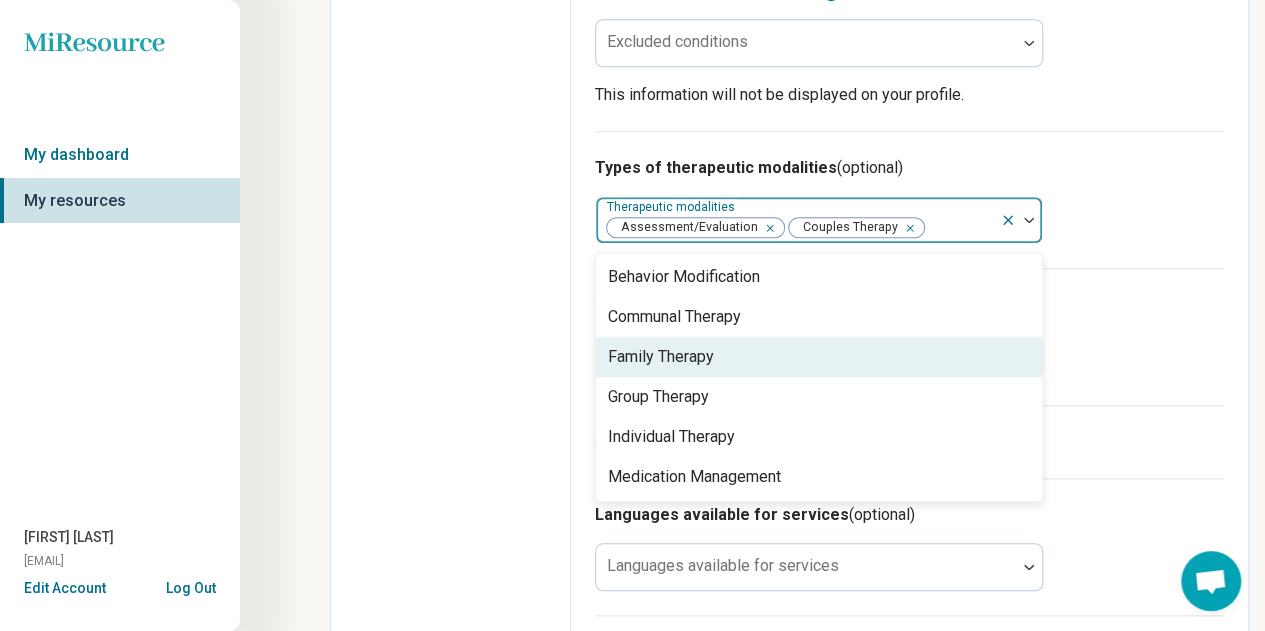 click on "Family Therapy" at bounding box center [661, 357] 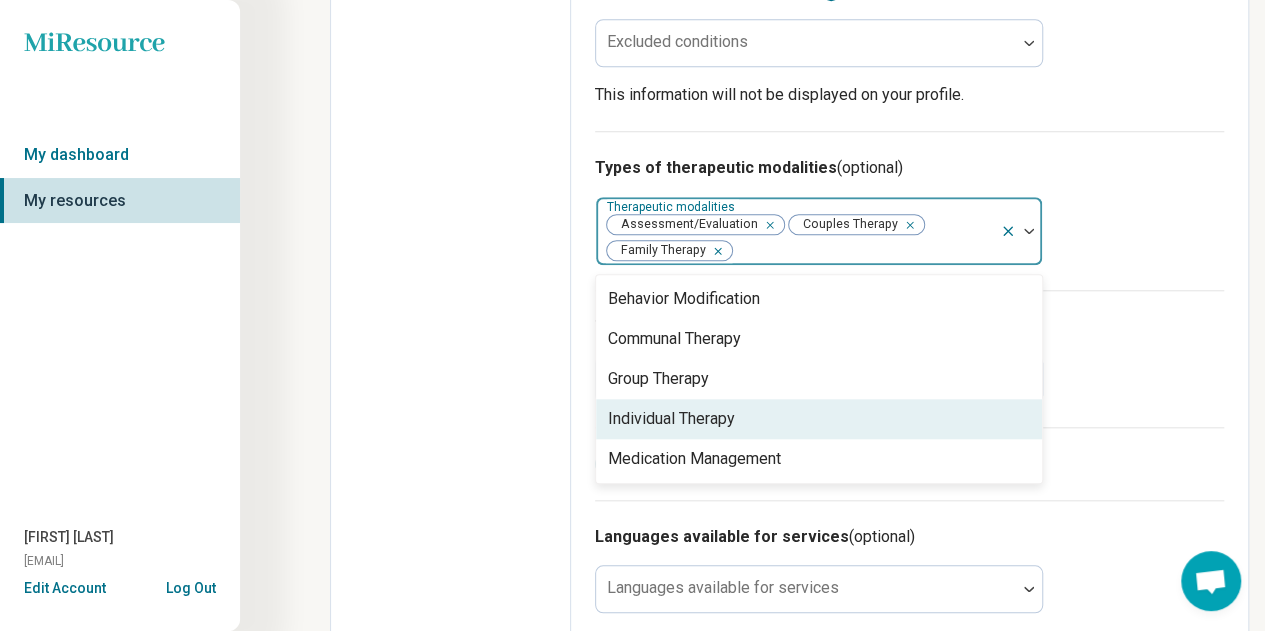 click on "Individual Therapy" at bounding box center (671, 419) 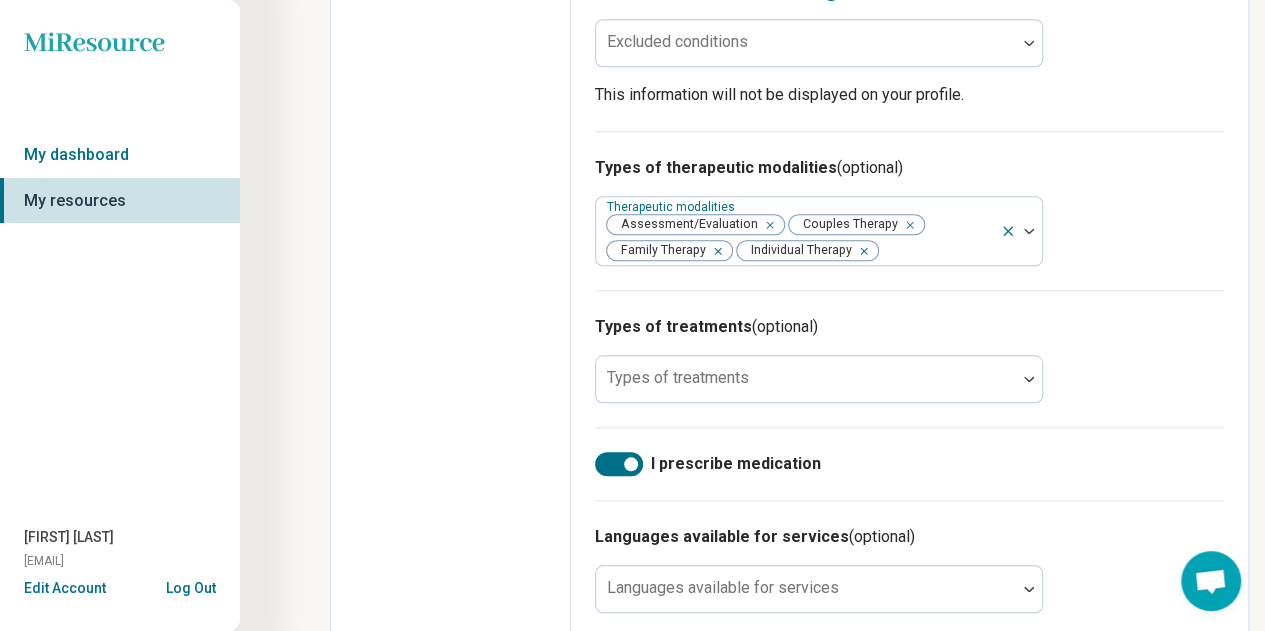 click at bounding box center [619, 464] 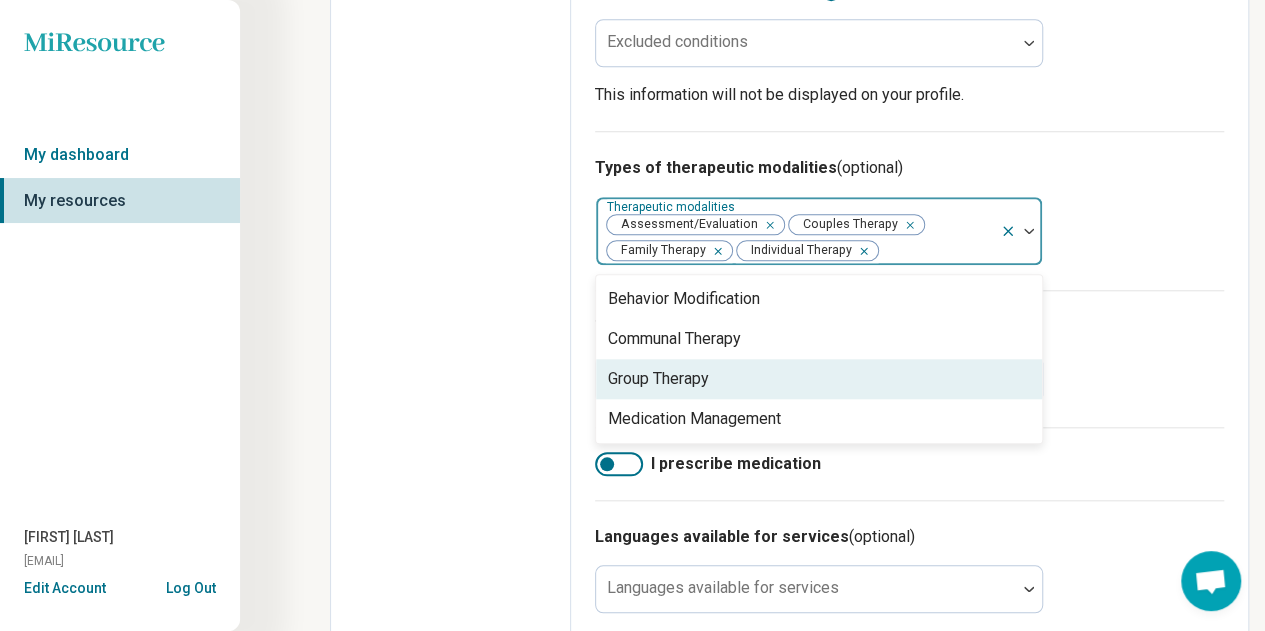 drag, startPoint x: 822, startPoint y: 253, endPoint x: 1230, endPoint y: 376, distance: 426.1373 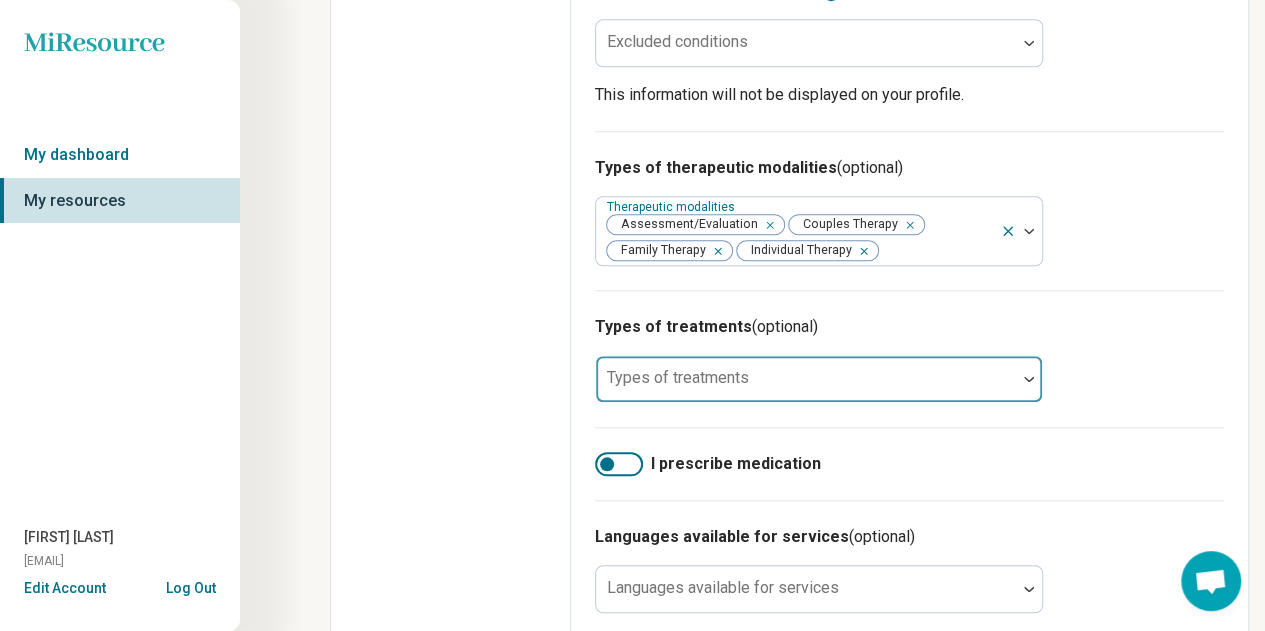 click at bounding box center (806, 387) 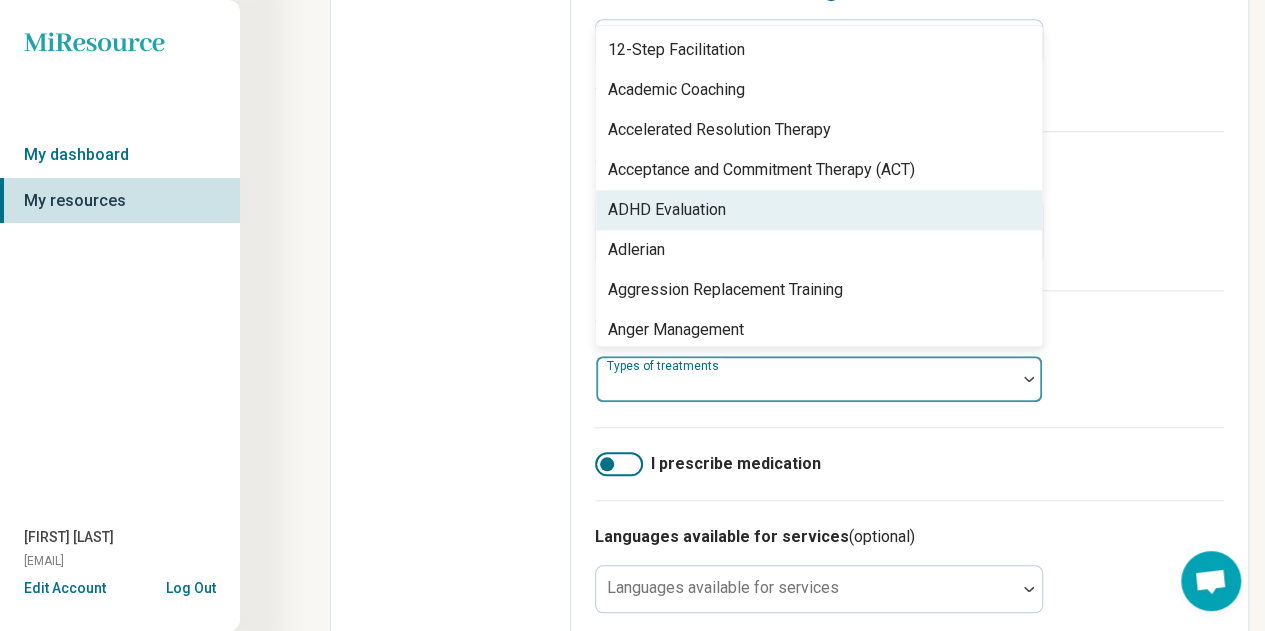 click on "ADHD Evaluation" at bounding box center (667, 210) 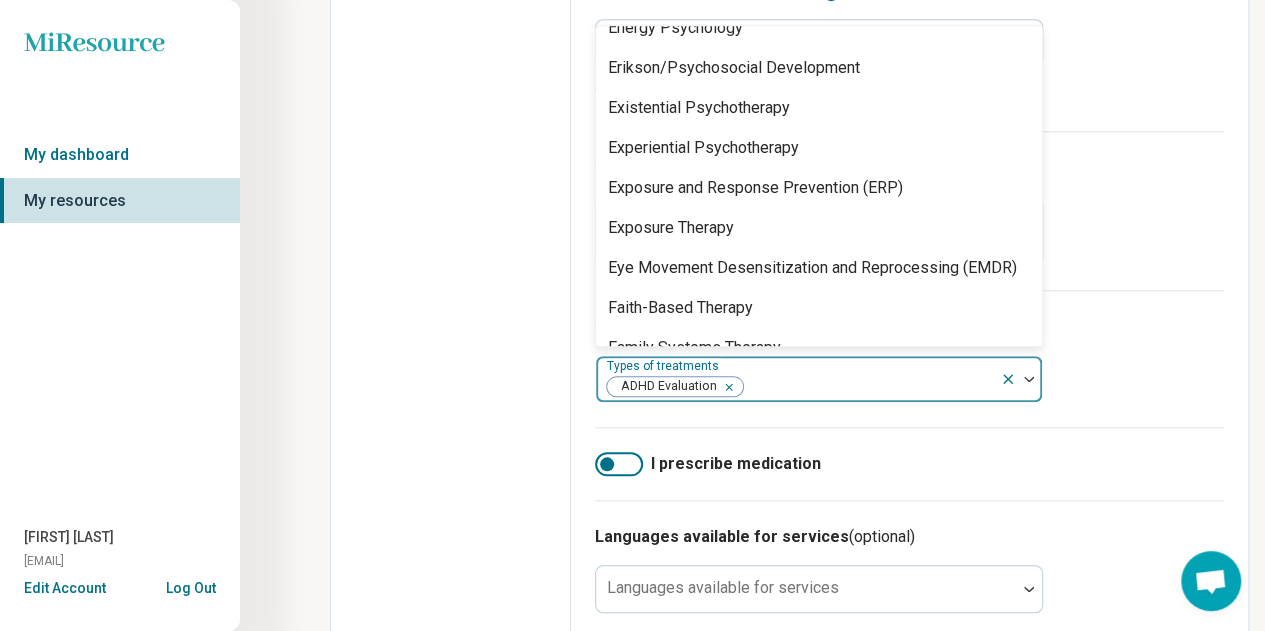 scroll, scrollTop: 1425, scrollLeft: 0, axis: vertical 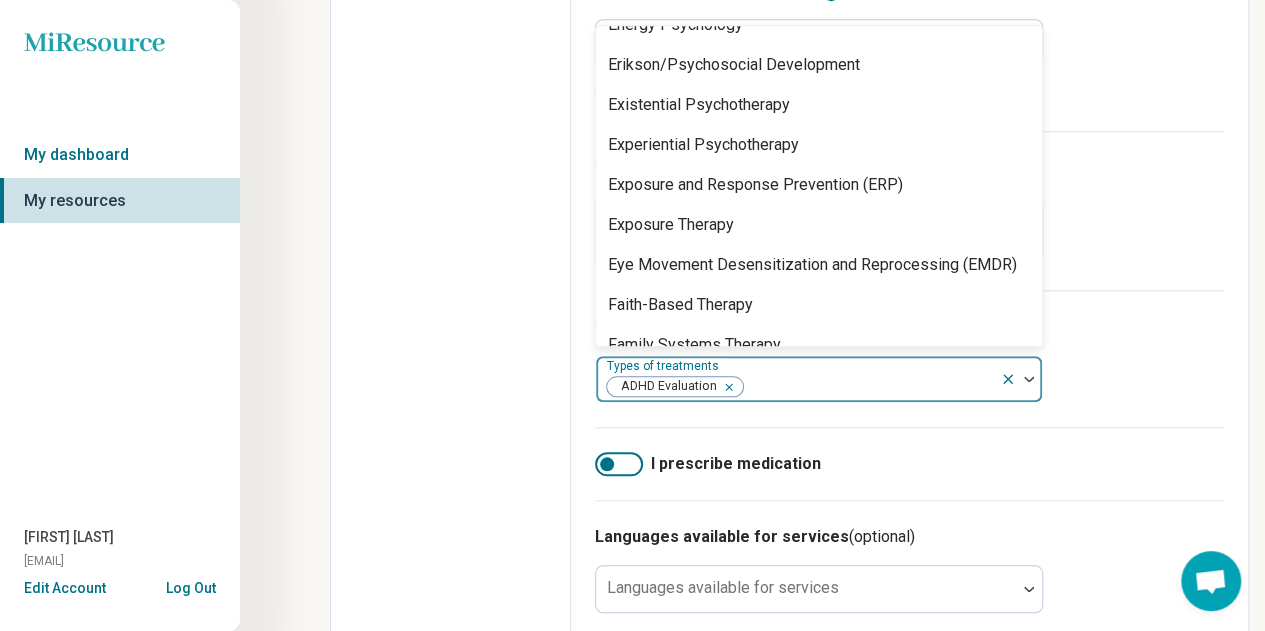 click on "Existential Psychotherapy" at bounding box center [699, 105] 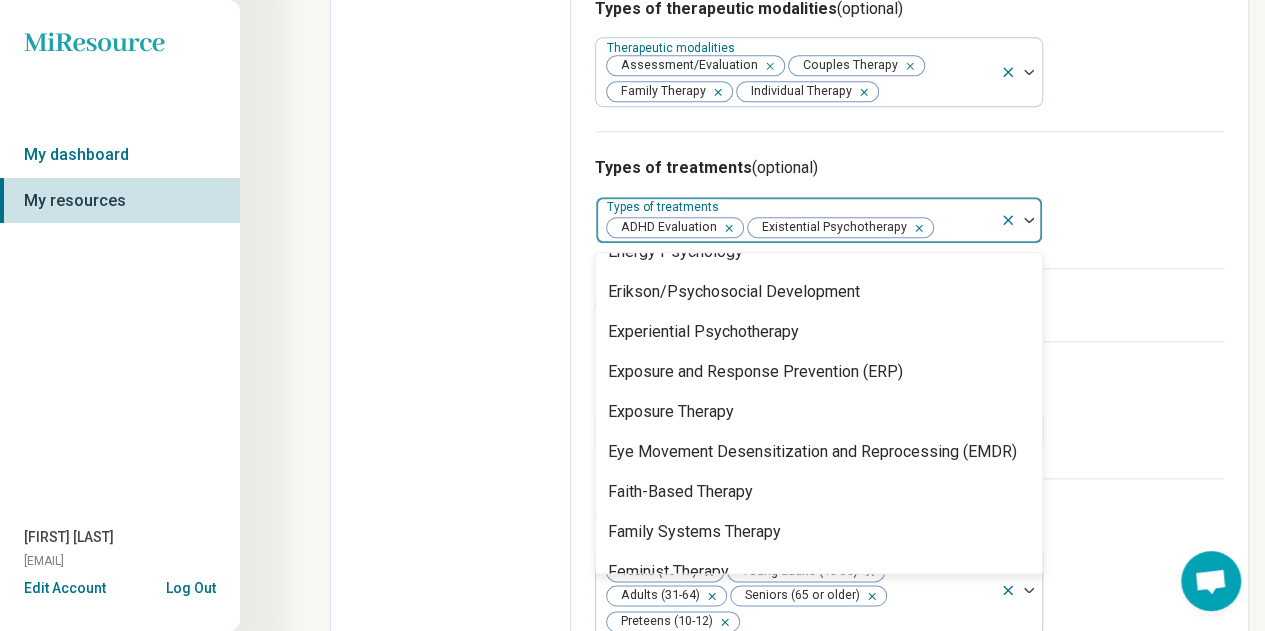 scroll, scrollTop: 948, scrollLeft: 0, axis: vertical 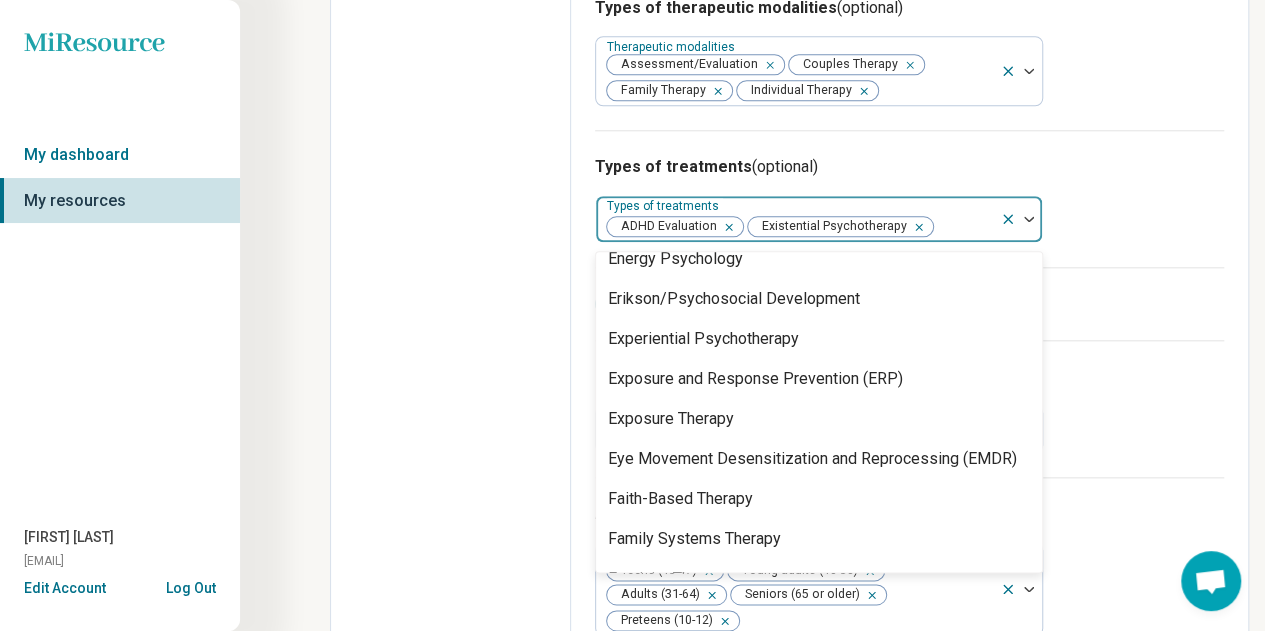 click on "Experiential Psychotherapy" at bounding box center (703, 339) 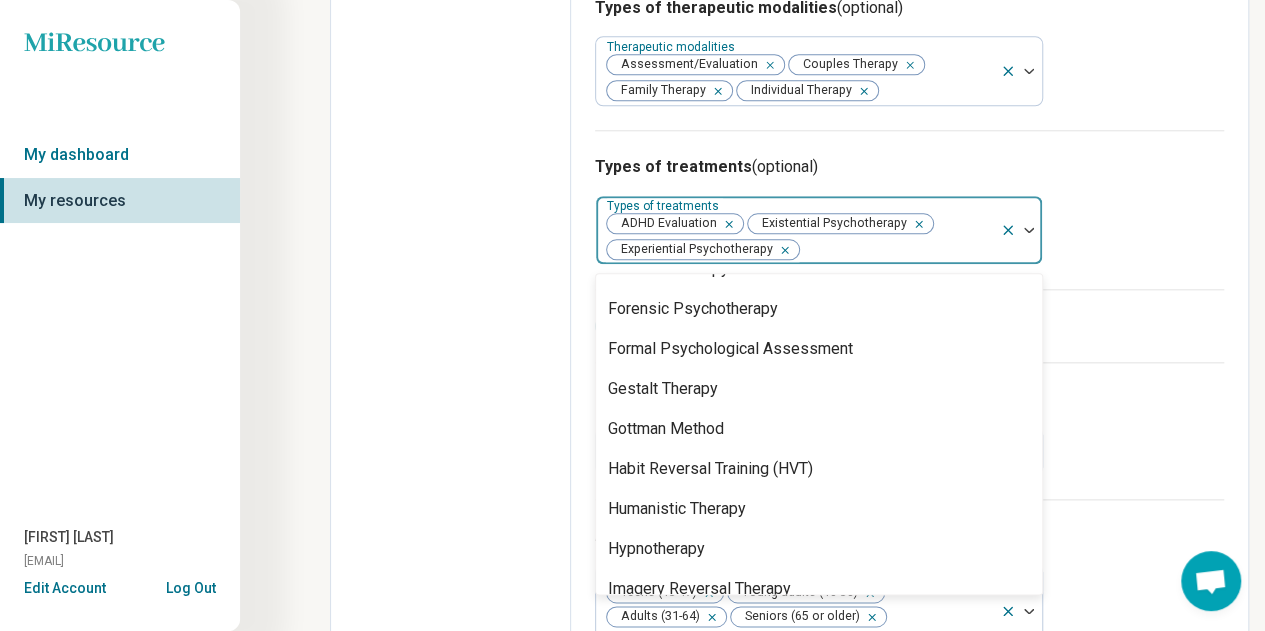 scroll, scrollTop: 1710, scrollLeft: 0, axis: vertical 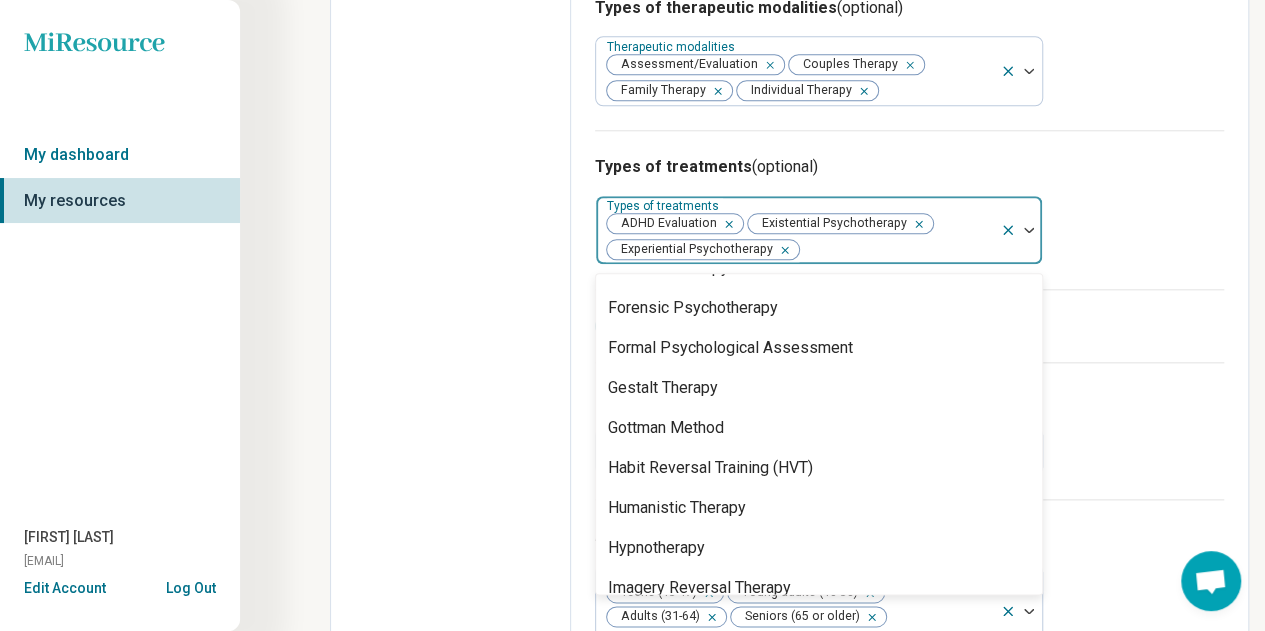 click on "Formal Psychological Assessment" at bounding box center [730, 348] 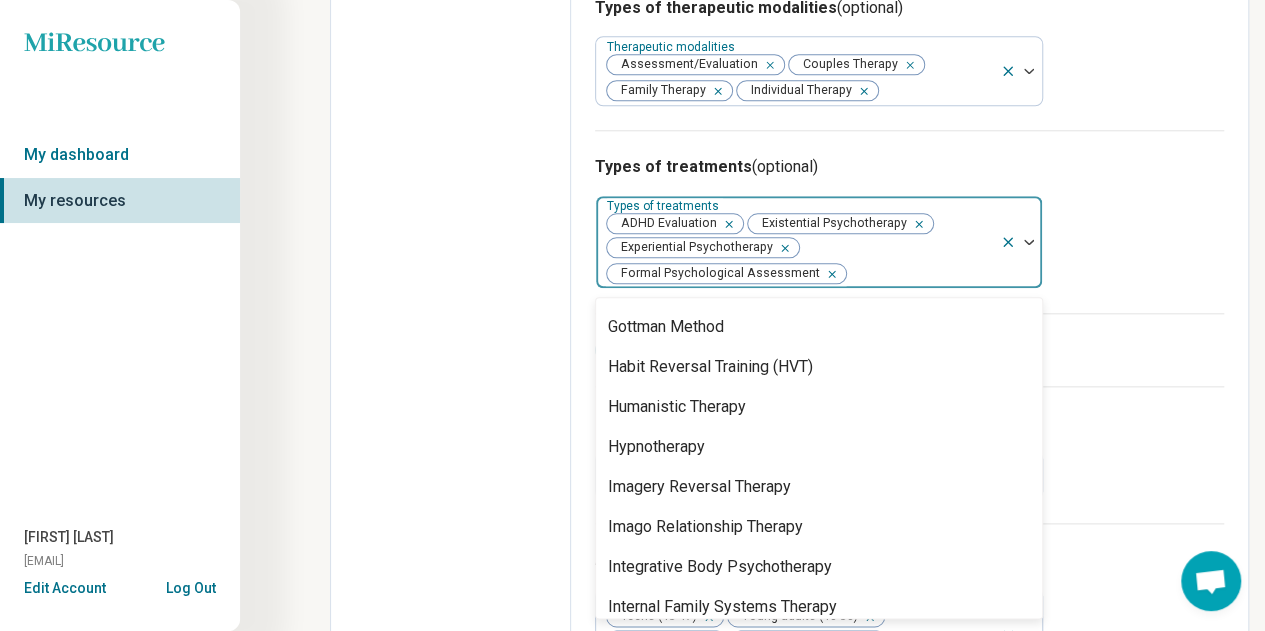 scroll, scrollTop: 1798, scrollLeft: 0, axis: vertical 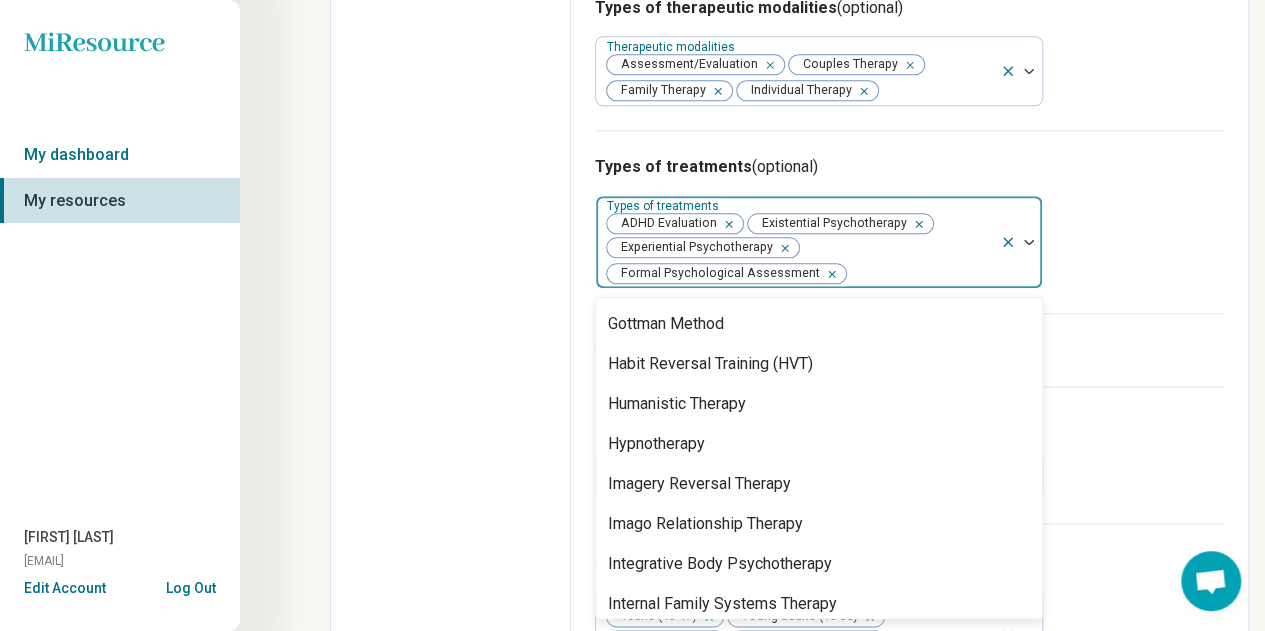 click on "Humanistic Therapy" at bounding box center (677, 404) 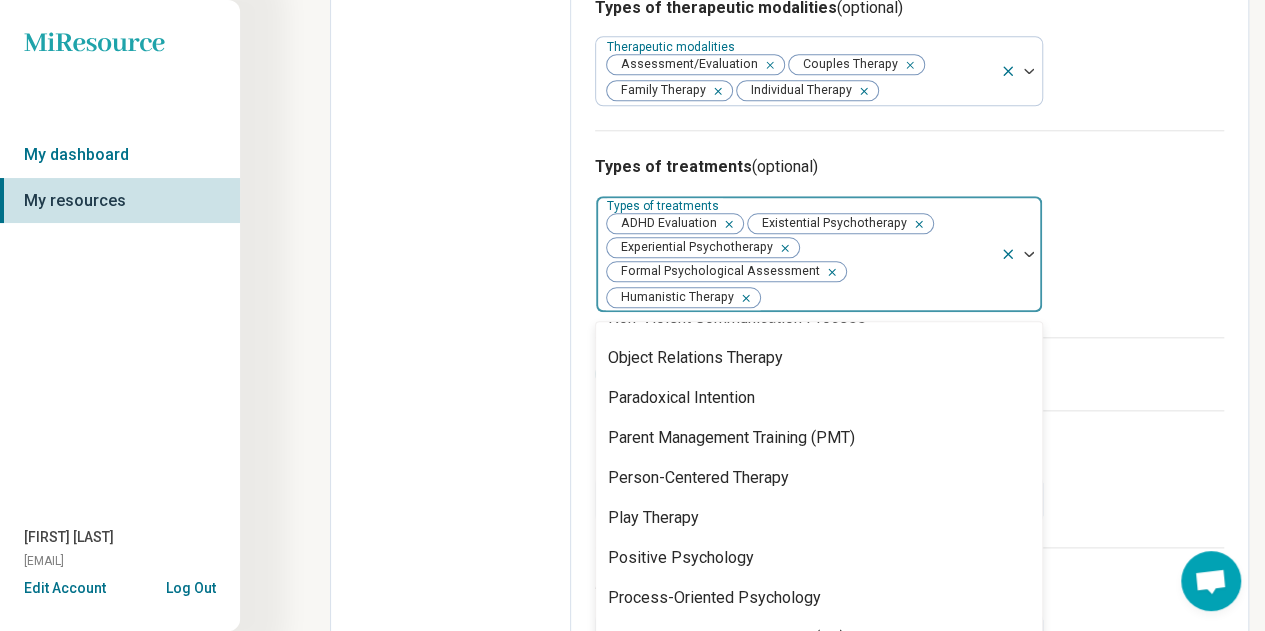 scroll, scrollTop: 2793, scrollLeft: 0, axis: vertical 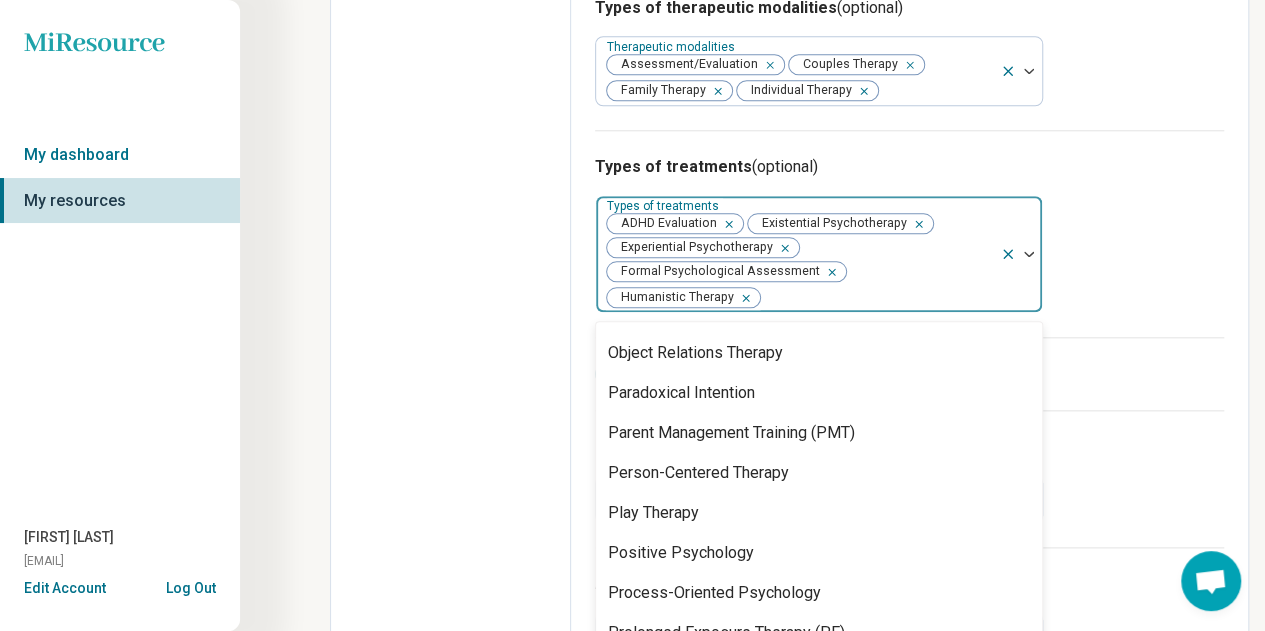 click on "Object Relations Therapy" at bounding box center (695, 353) 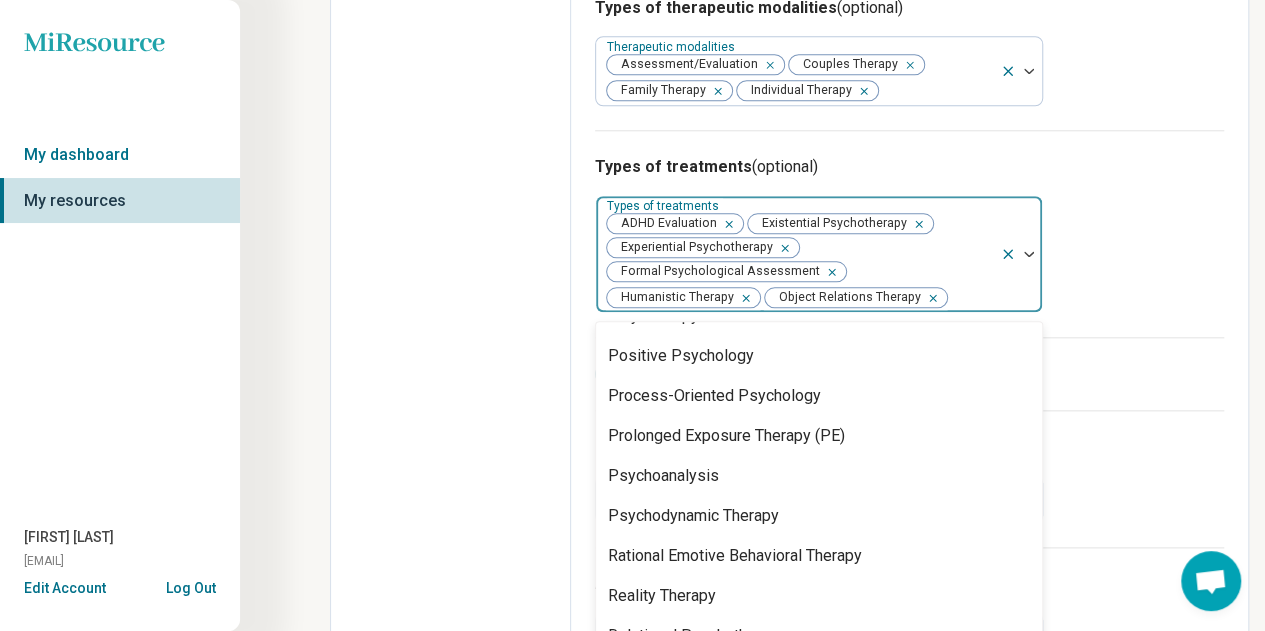 scroll, scrollTop: 2954, scrollLeft: 0, axis: vertical 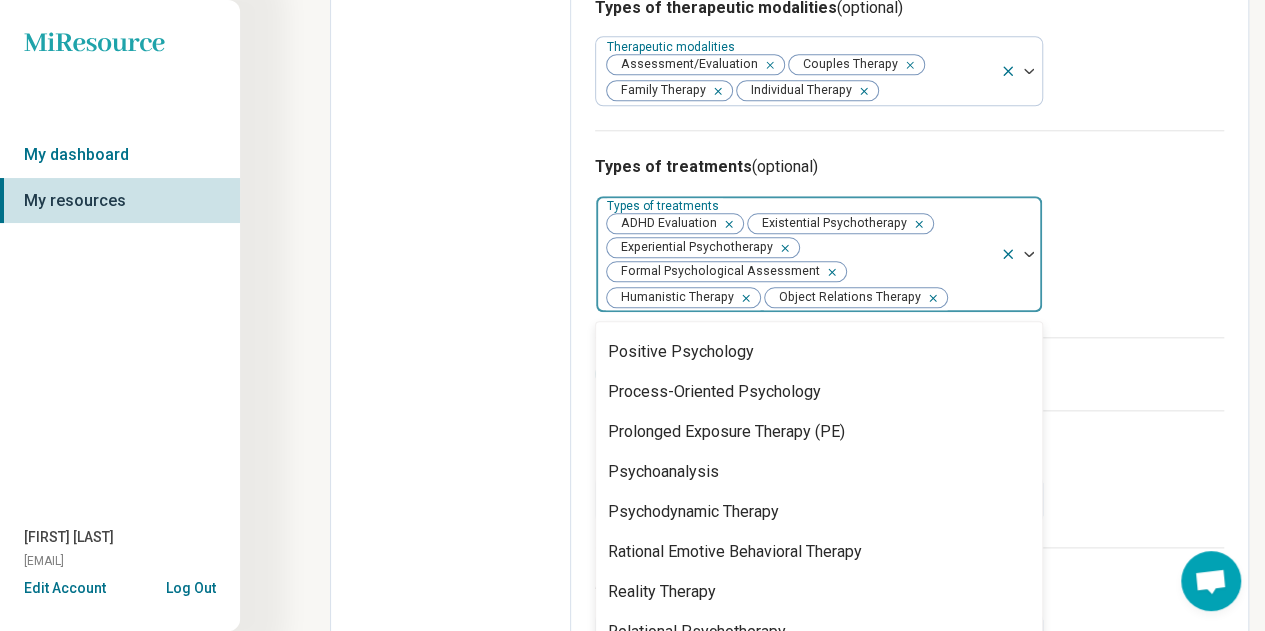 click on "Process-Oriented Psychology" at bounding box center [819, 392] 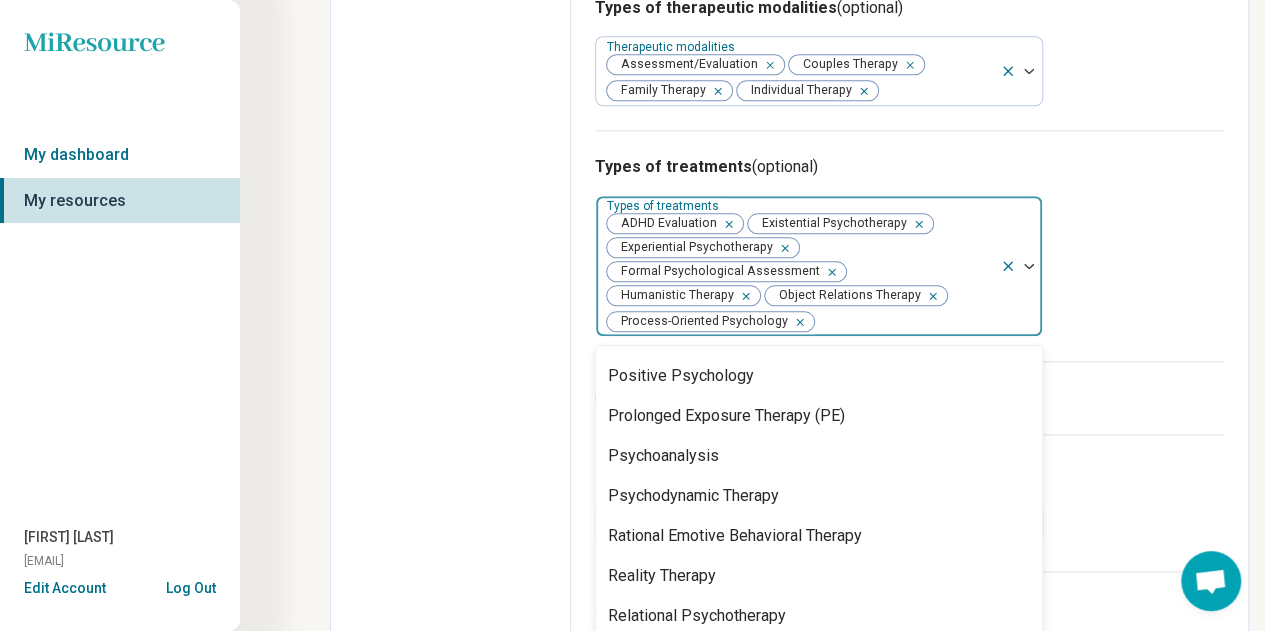 scroll, scrollTop: 3014, scrollLeft: 0, axis: vertical 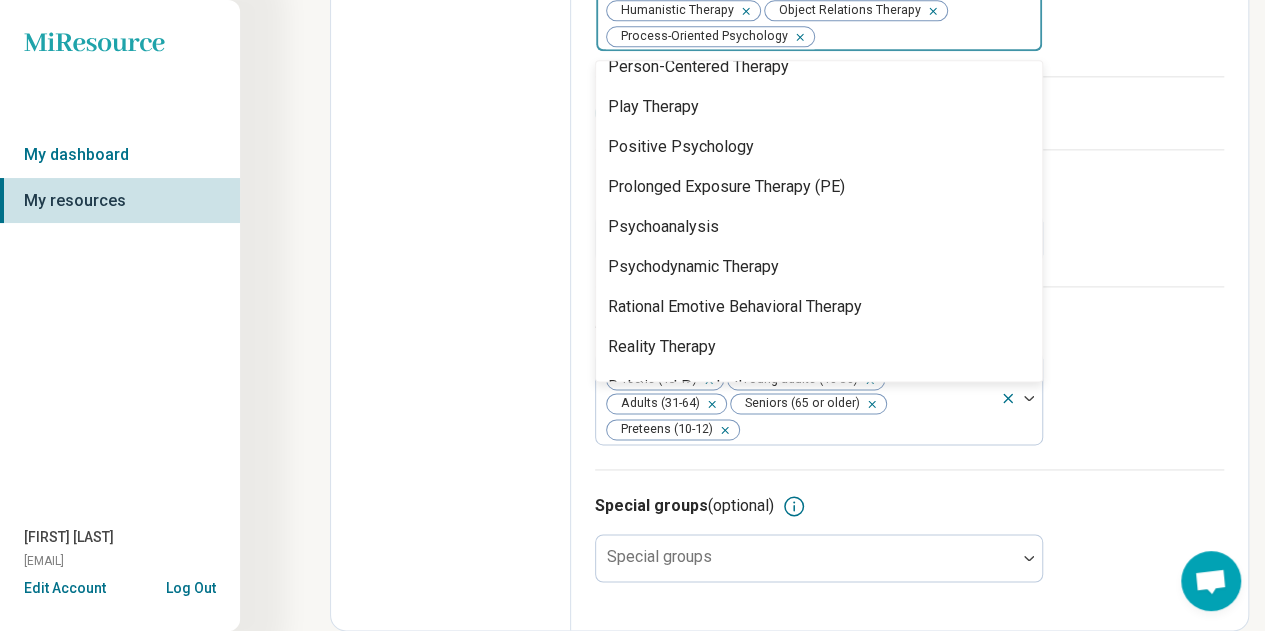 click on "Psychodynamic Therapy" at bounding box center [693, 267] 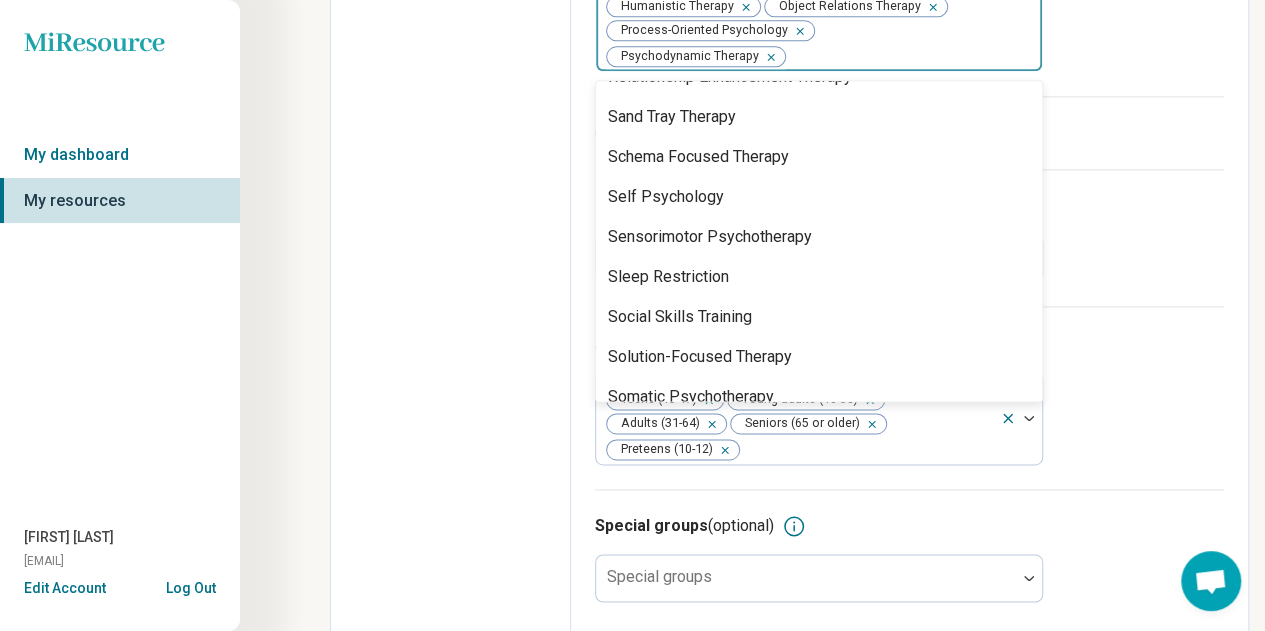 scroll, scrollTop: 3228, scrollLeft: 0, axis: vertical 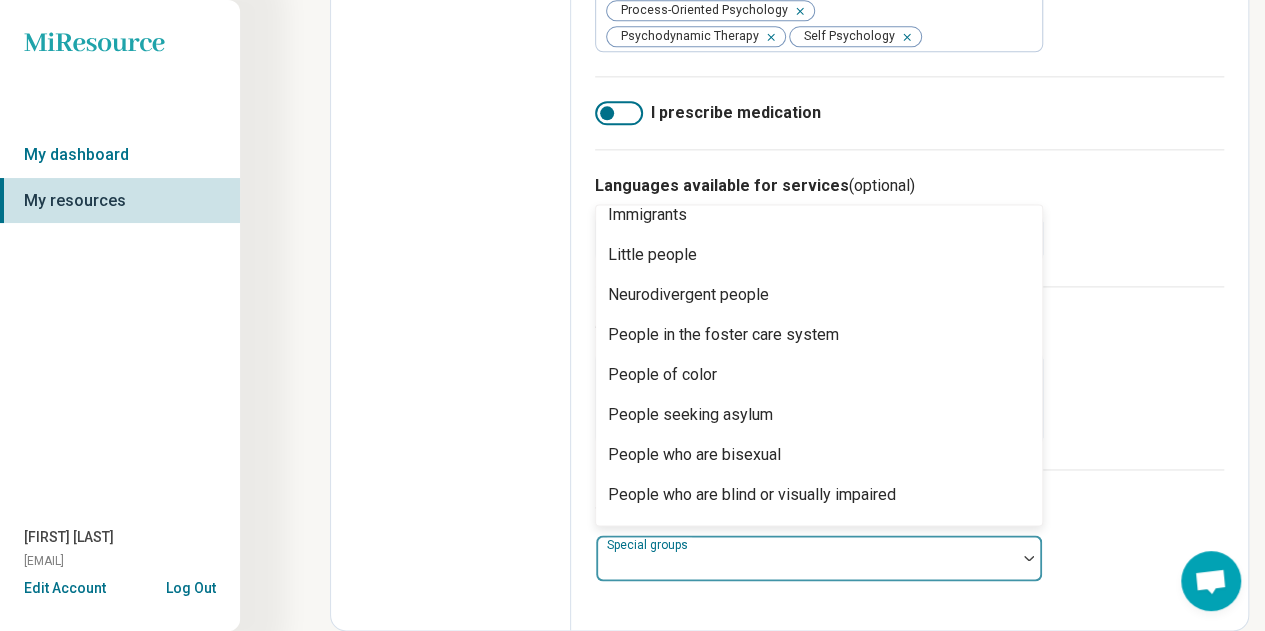 click on "Neurodivergent people" at bounding box center [688, 295] 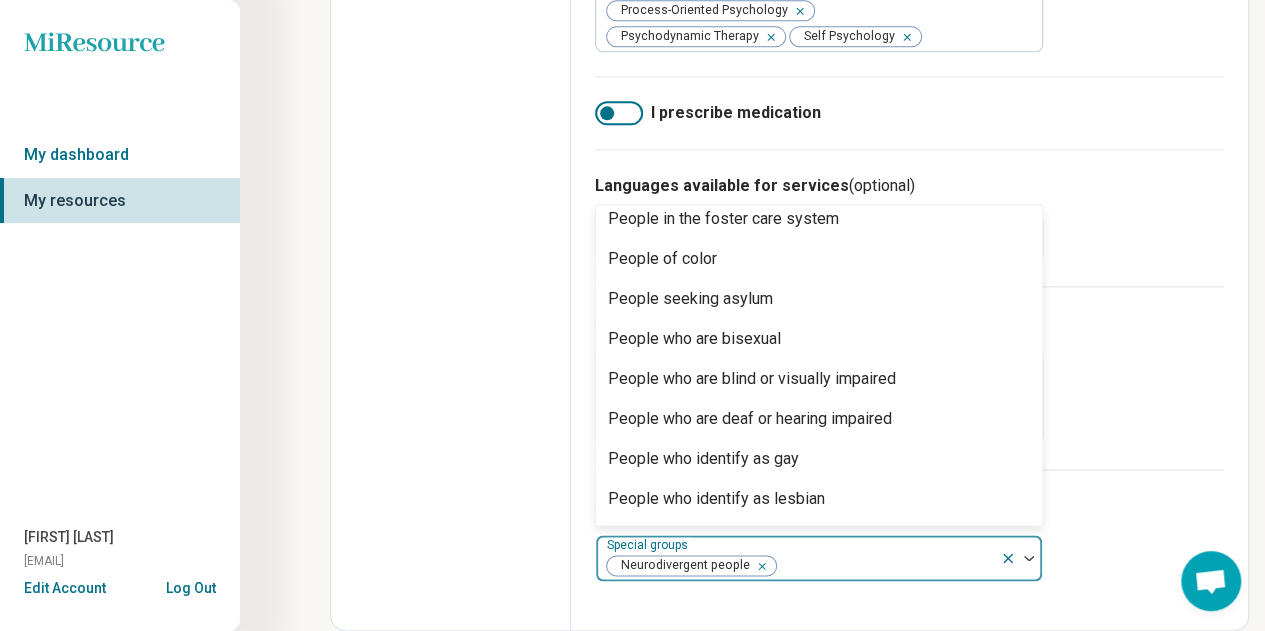 scroll, scrollTop: 297, scrollLeft: 0, axis: vertical 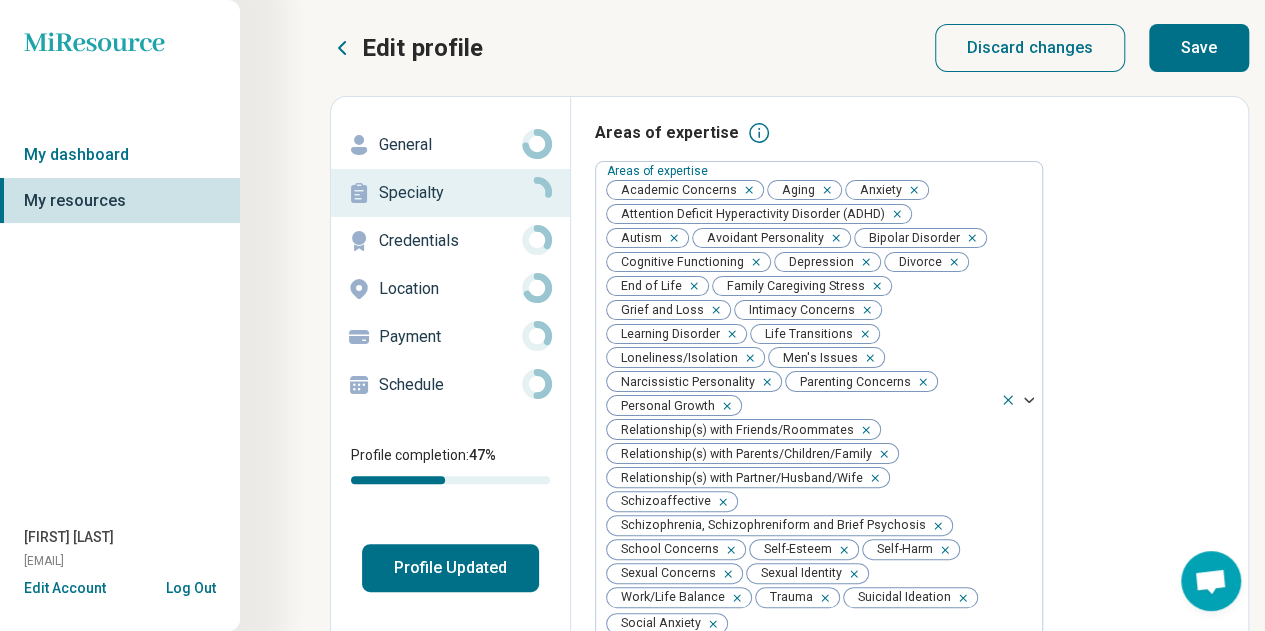 click on "Save" at bounding box center [1199, 48] 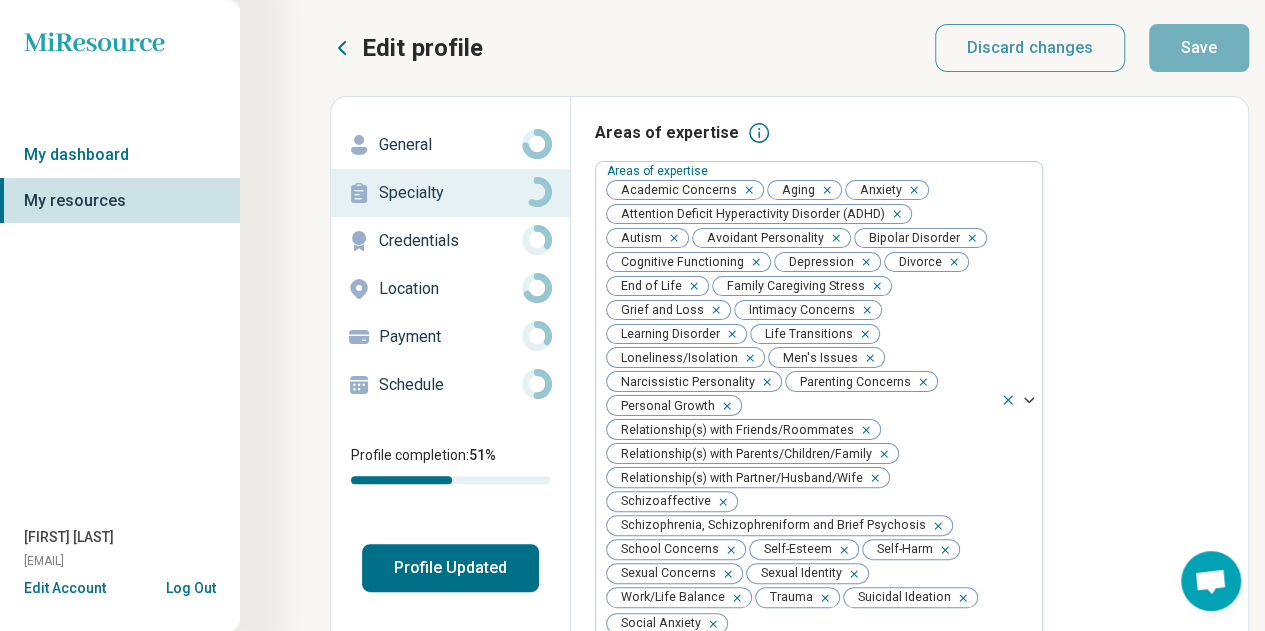 click on "Credentials" at bounding box center (450, 241) 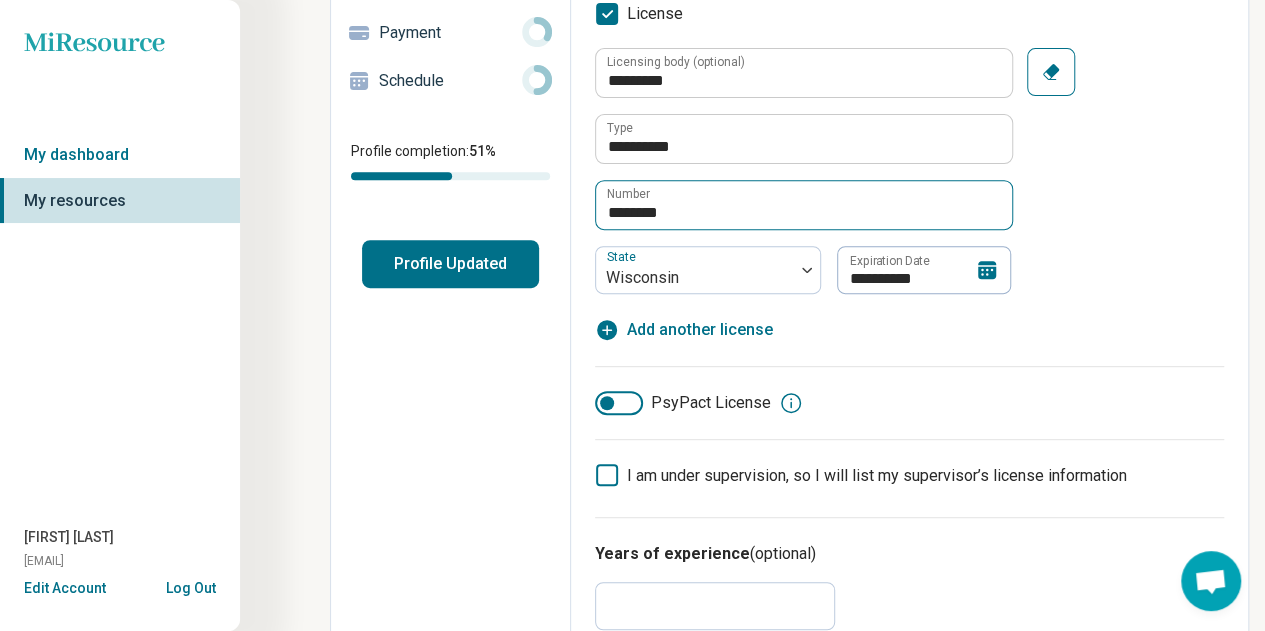 scroll, scrollTop: 324, scrollLeft: 0, axis: vertical 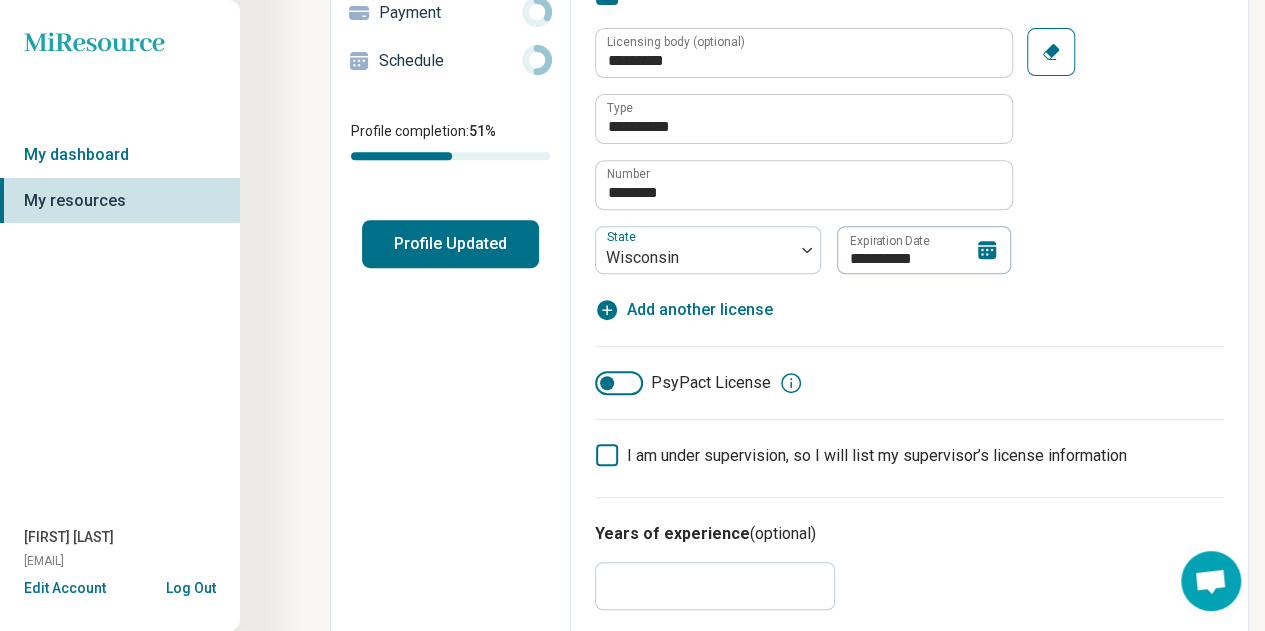 click on "Years of experience  (optional) *" at bounding box center (909, 565) 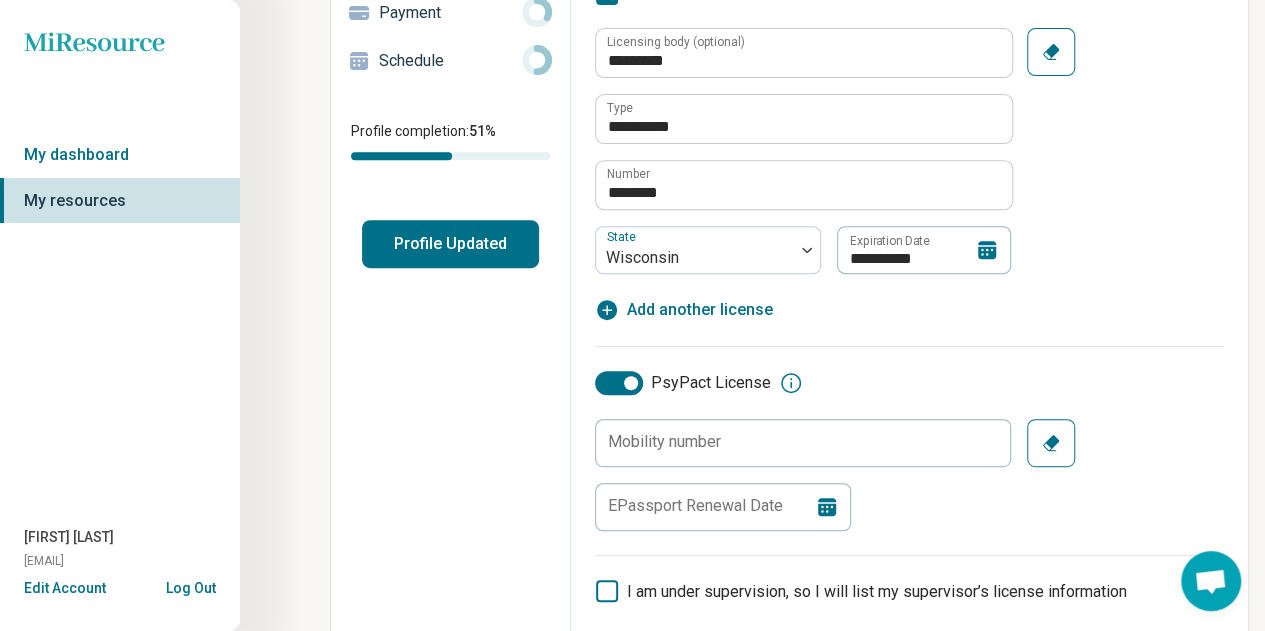 scroll, scrollTop: 10, scrollLeft: 0, axis: vertical 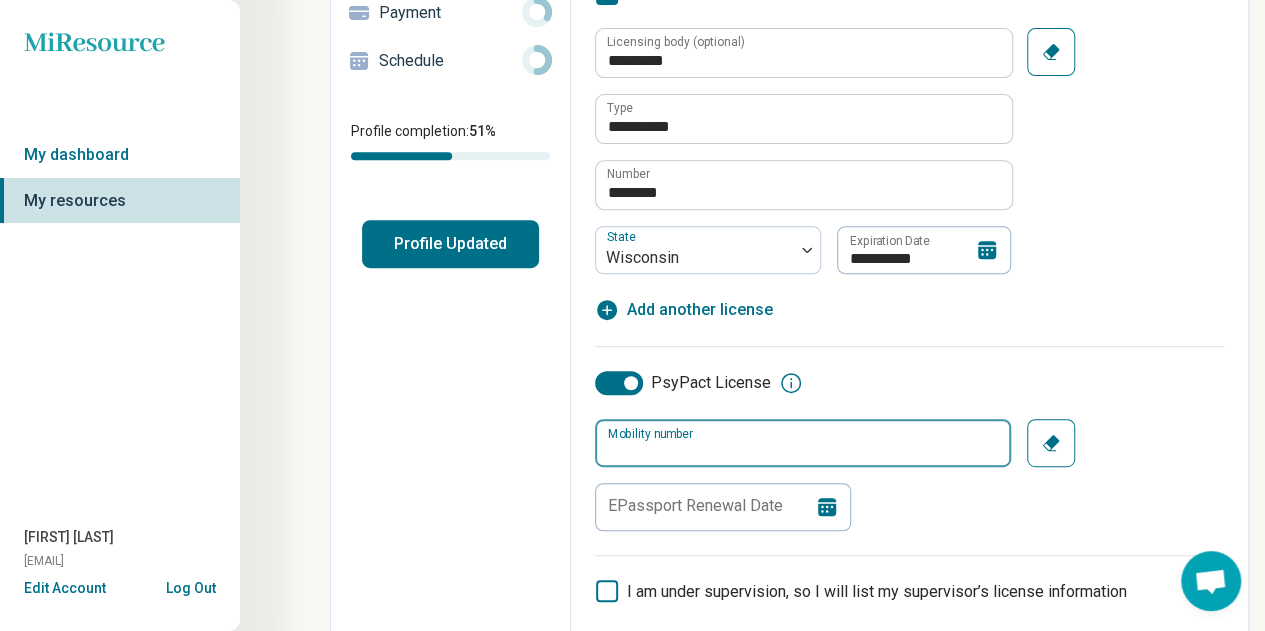 click on "Mobility number" at bounding box center (803, 443) 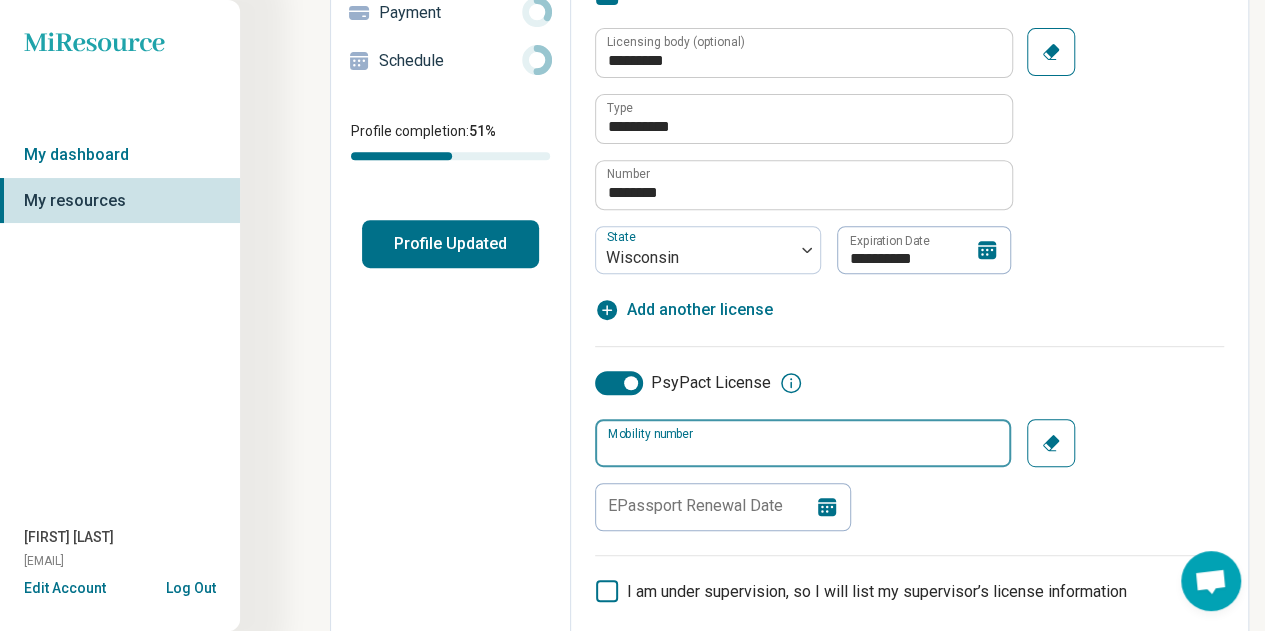 click on "Mobility number" at bounding box center (803, 443) 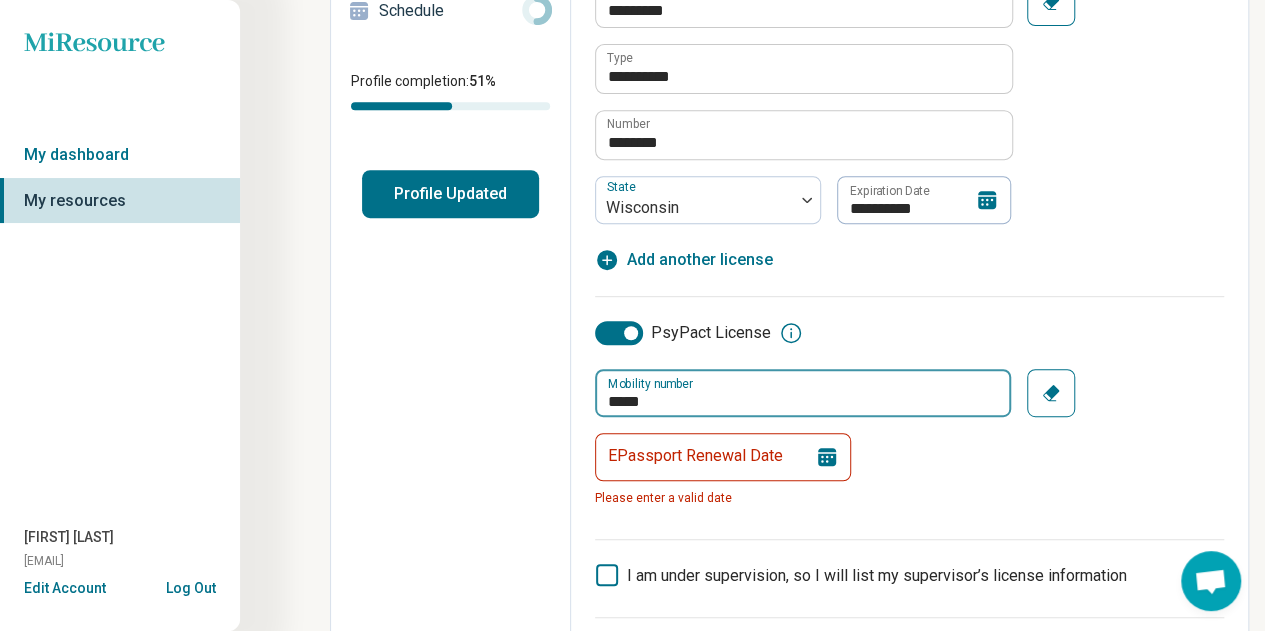 scroll, scrollTop: 374, scrollLeft: 0, axis: vertical 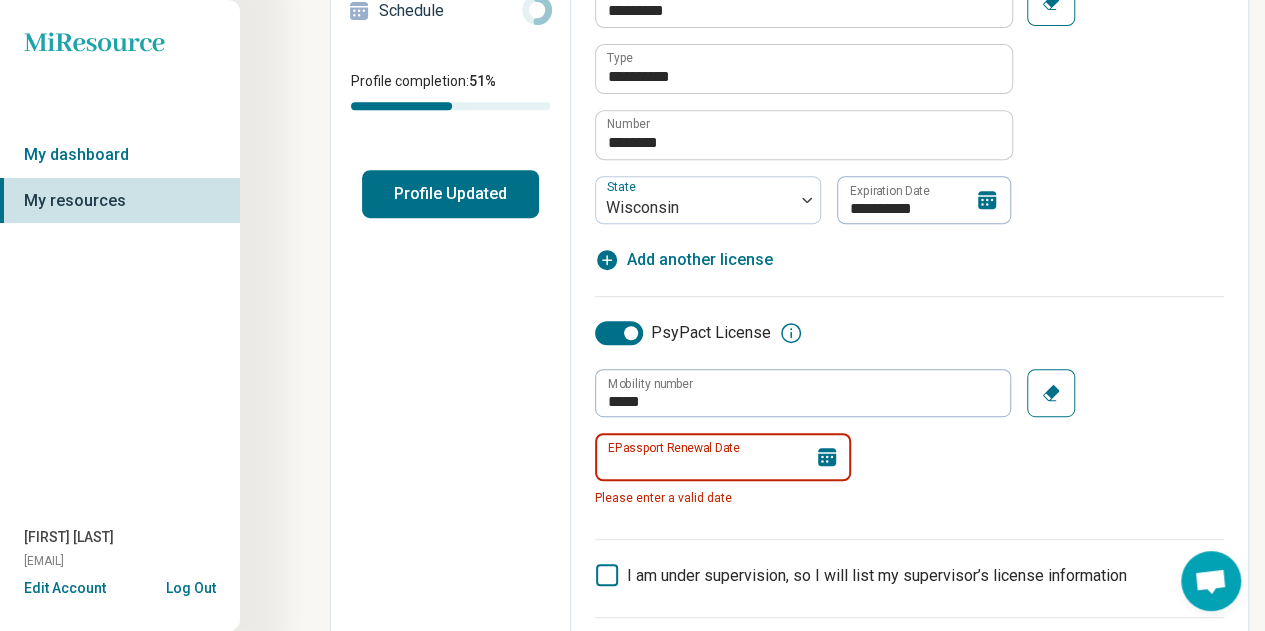 click on "EPassport Renewal Date" at bounding box center [723, 457] 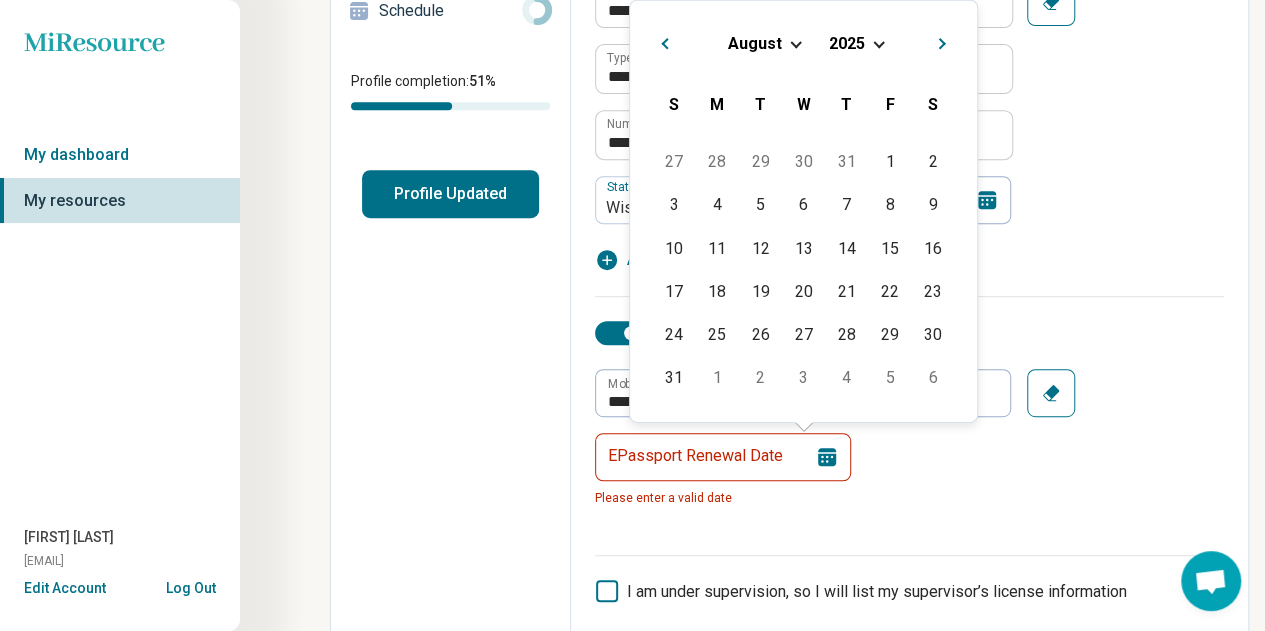 click at bounding box center [878, 42] 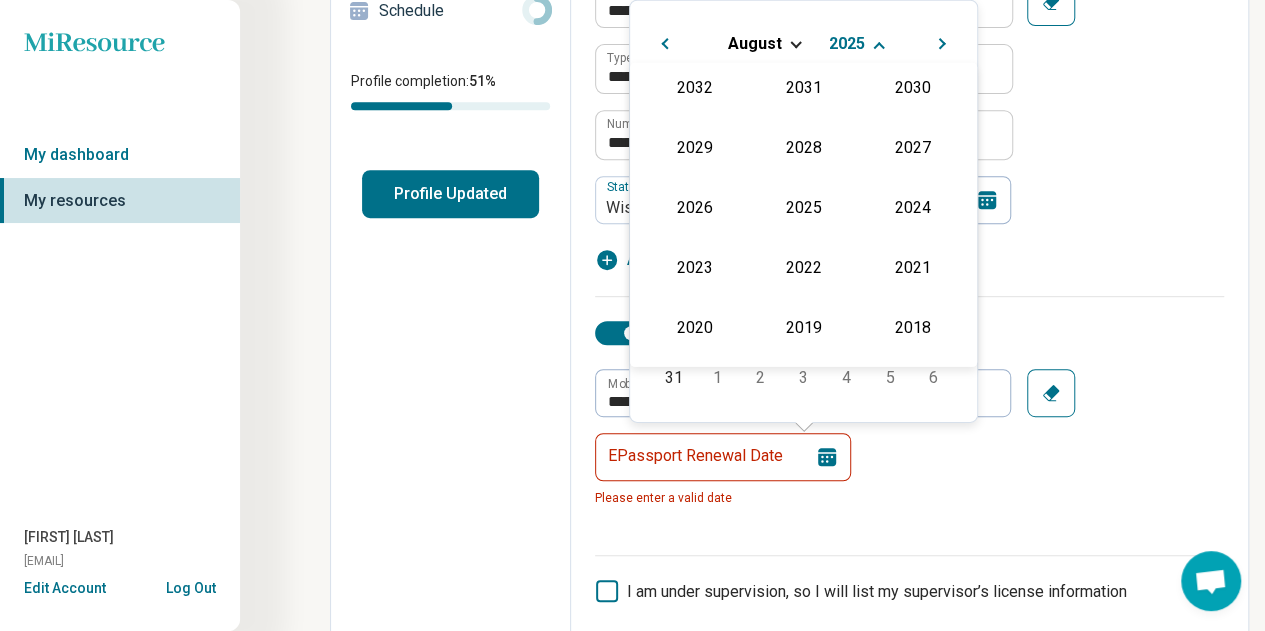 scroll, scrollTop: 374, scrollLeft: 0, axis: vertical 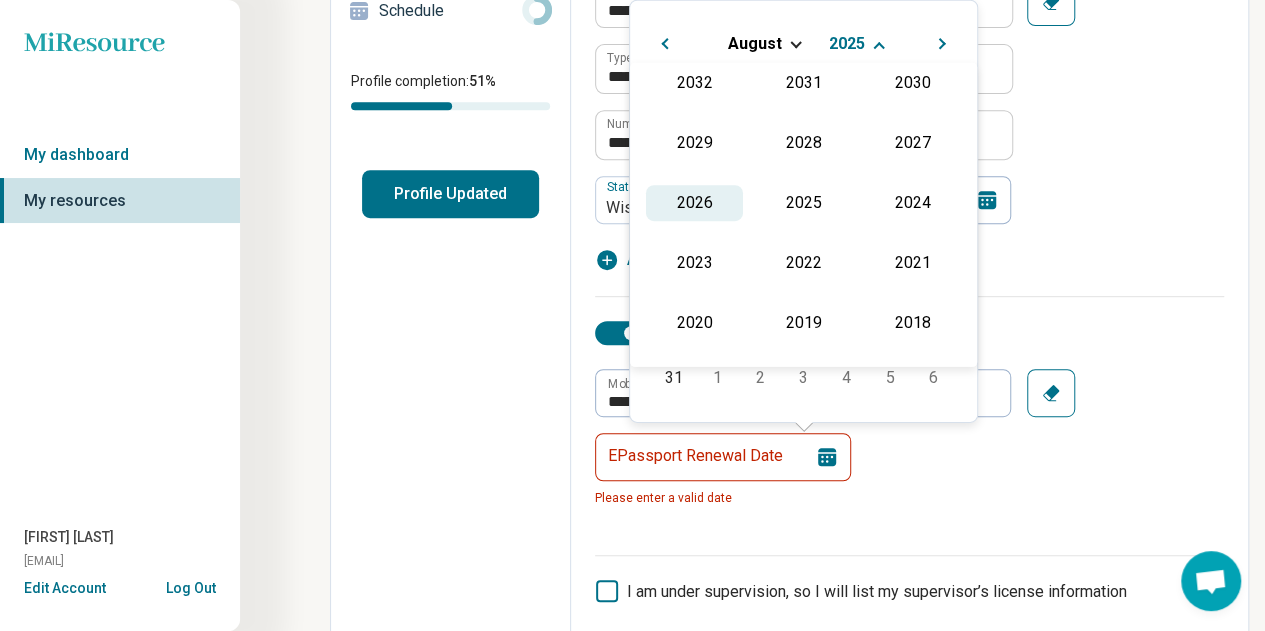 click on "2026" at bounding box center [694, 202] 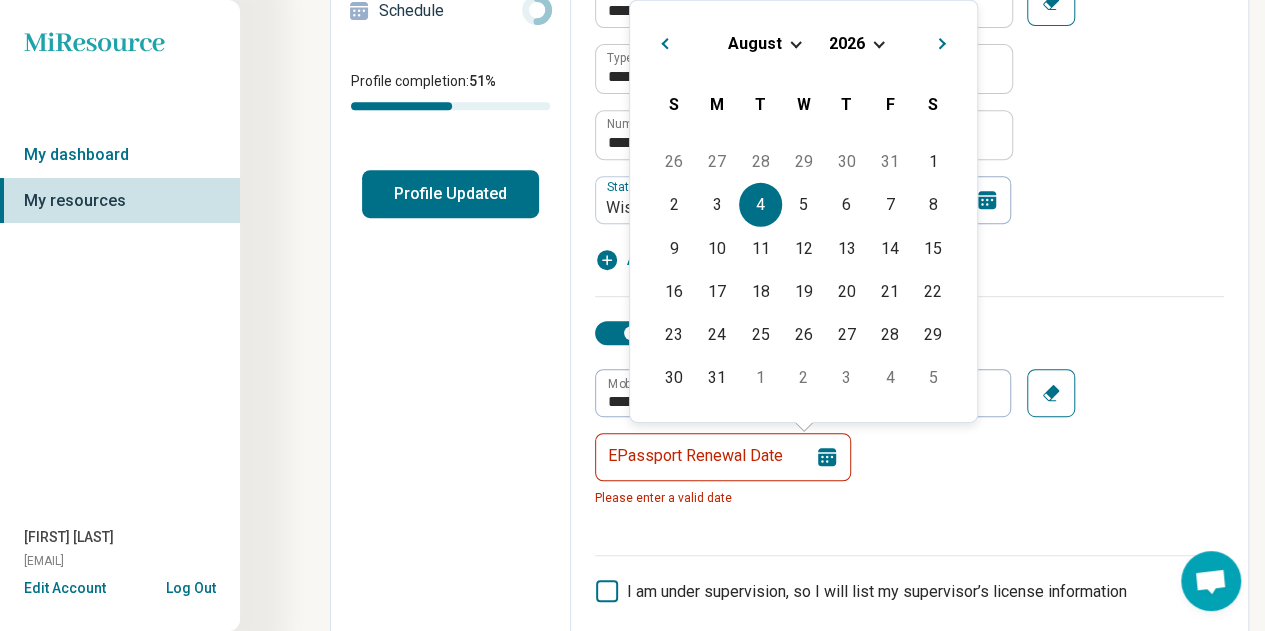 click on "4" at bounding box center [760, 204] 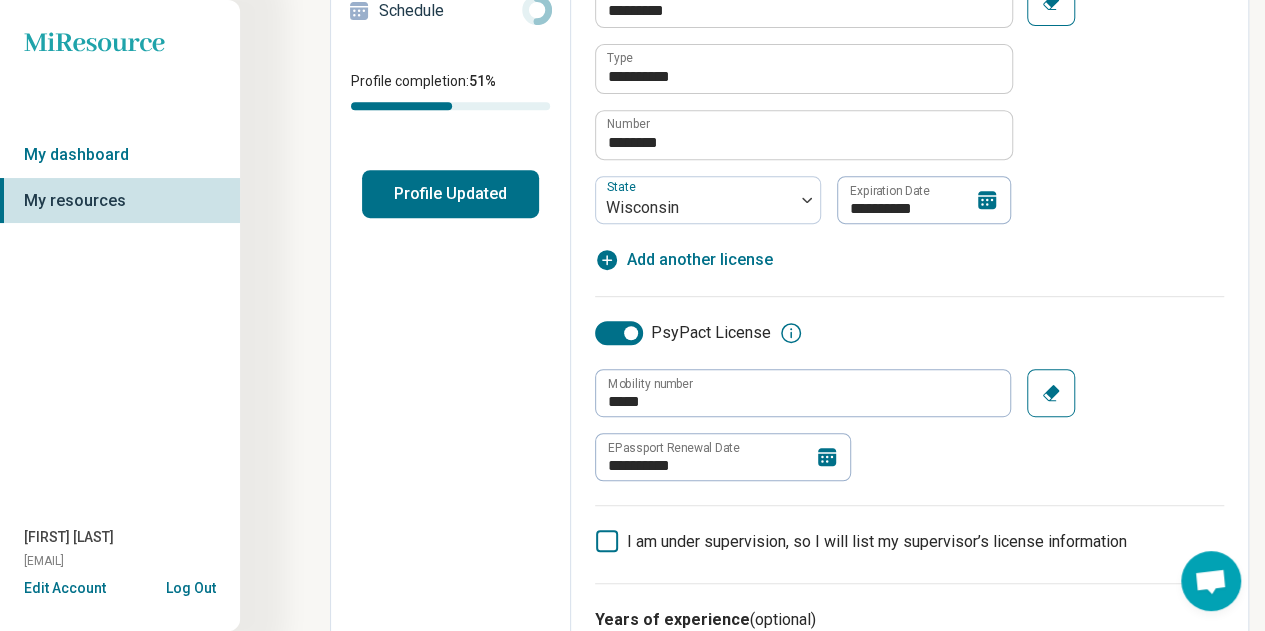 click on "Edit profile General Specialty Credentials Location Payment Schedule Profile completion:  51 % Profile Updated" at bounding box center [451, 940] 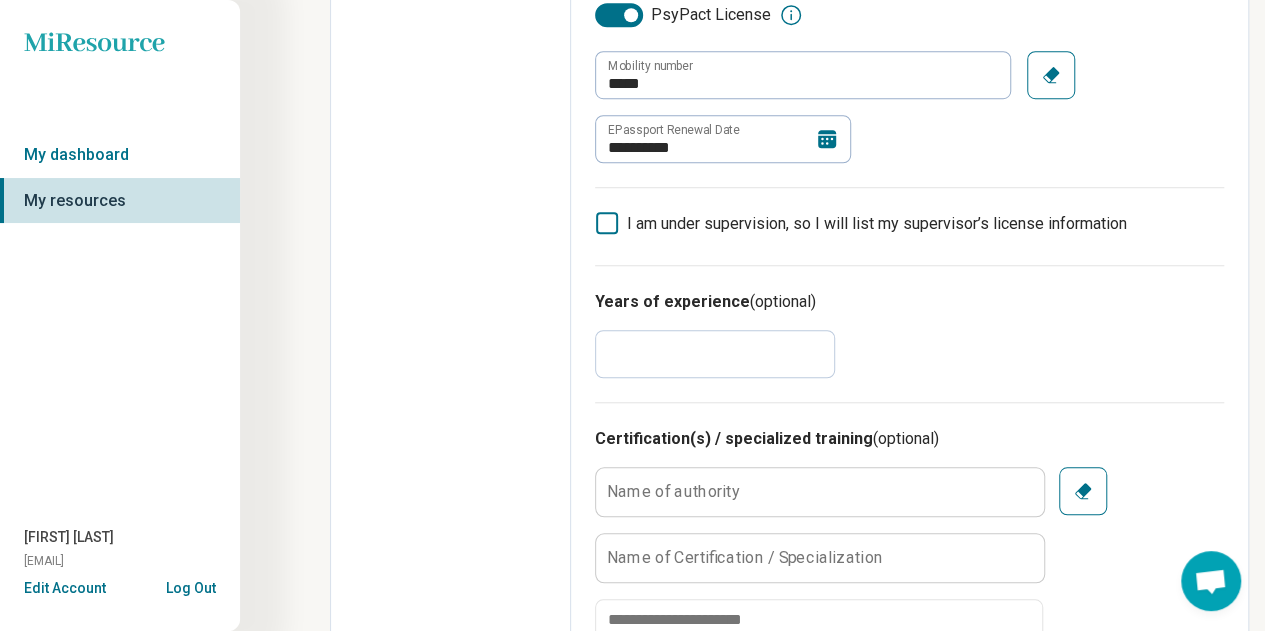 scroll, scrollTop: 699, scrollLeft: 0, axis: vertical 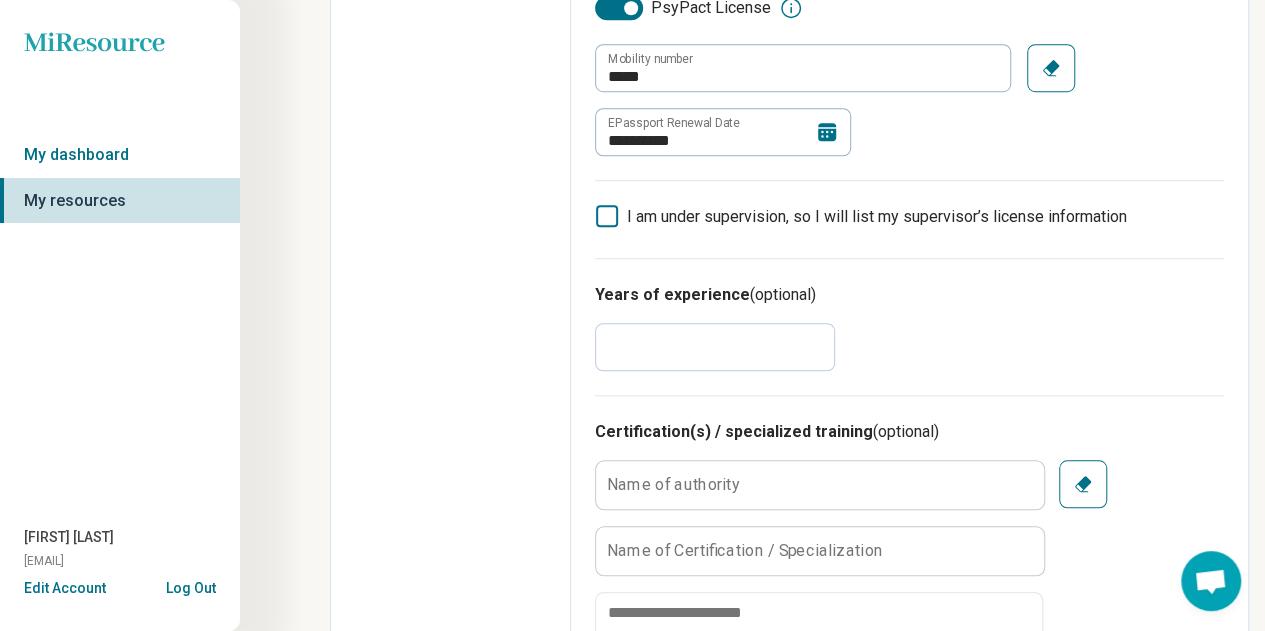 click on "*" at bounding box center (715, 347) 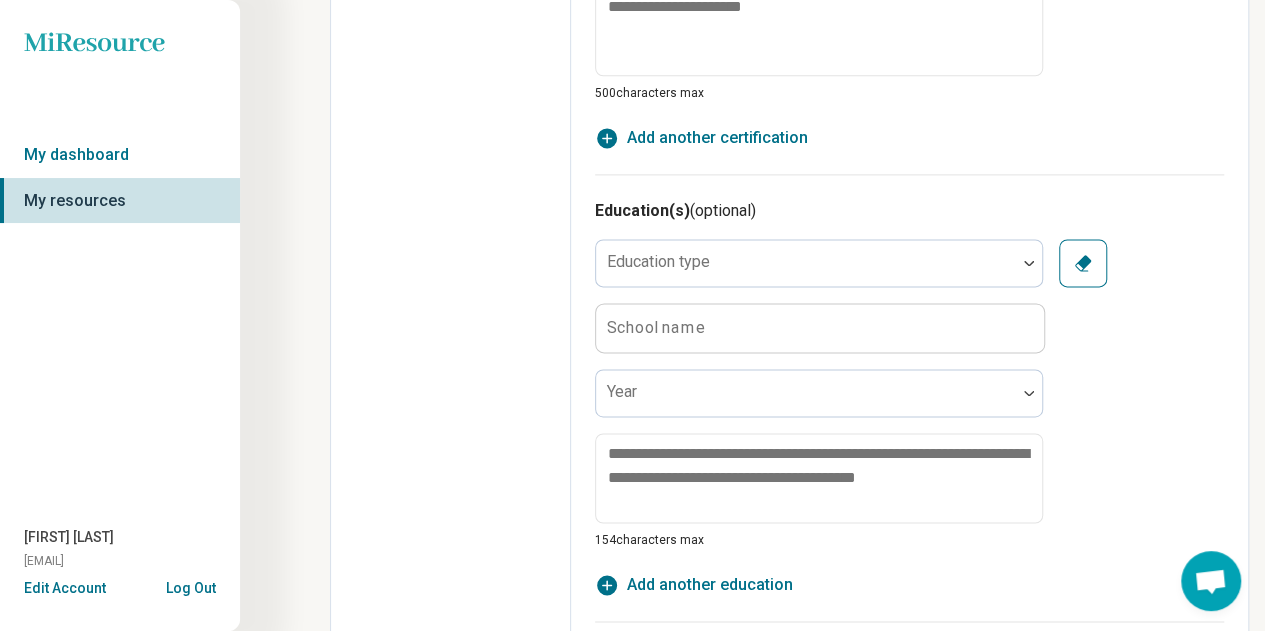 scroll, scrollTop: 1306, scrollLeft: 0, axis: vertical 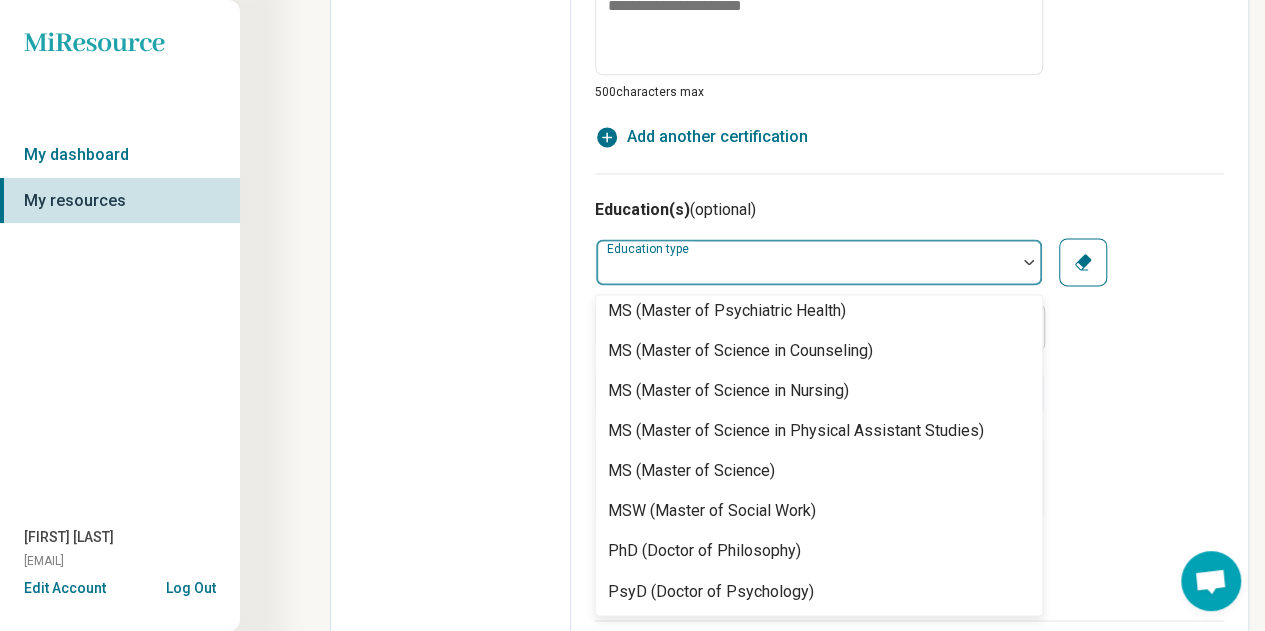 click on "PsyD (Doctor of Psychology)" at bounding box center [711, 591] 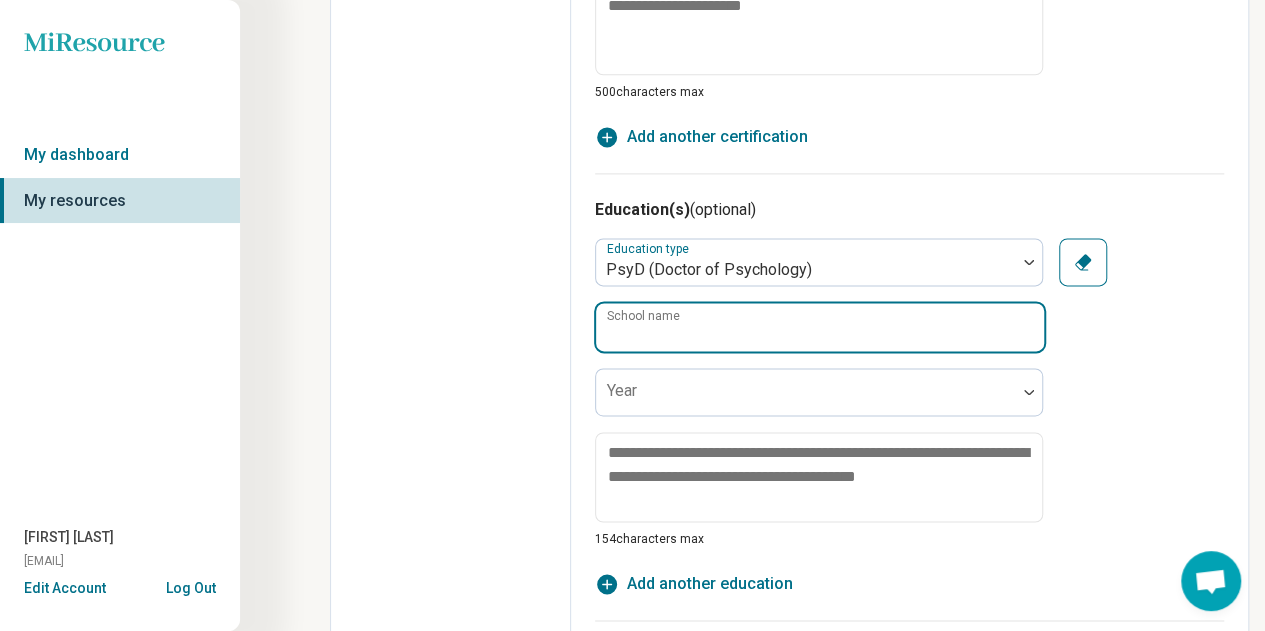 click on "School name" at bounding box center [820, 327] 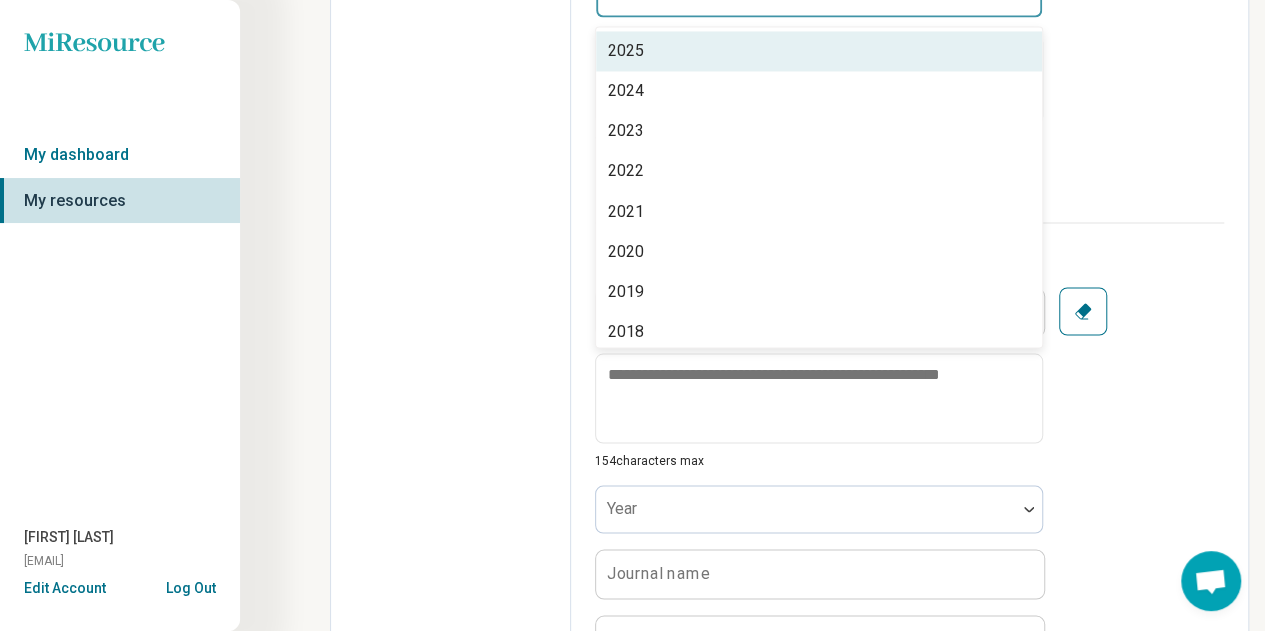 scroll, scrollTop: 1688, scrollLeft: 0, axis: vertical 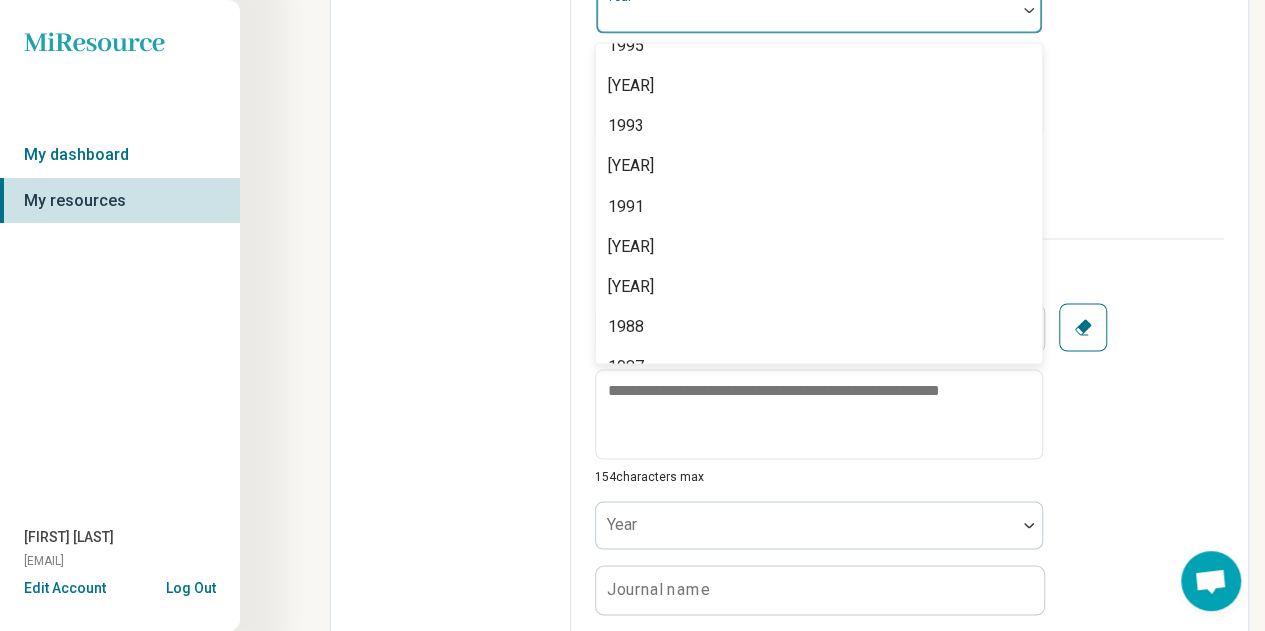 click on "[YEAR]" at bounding box center (631, 166) 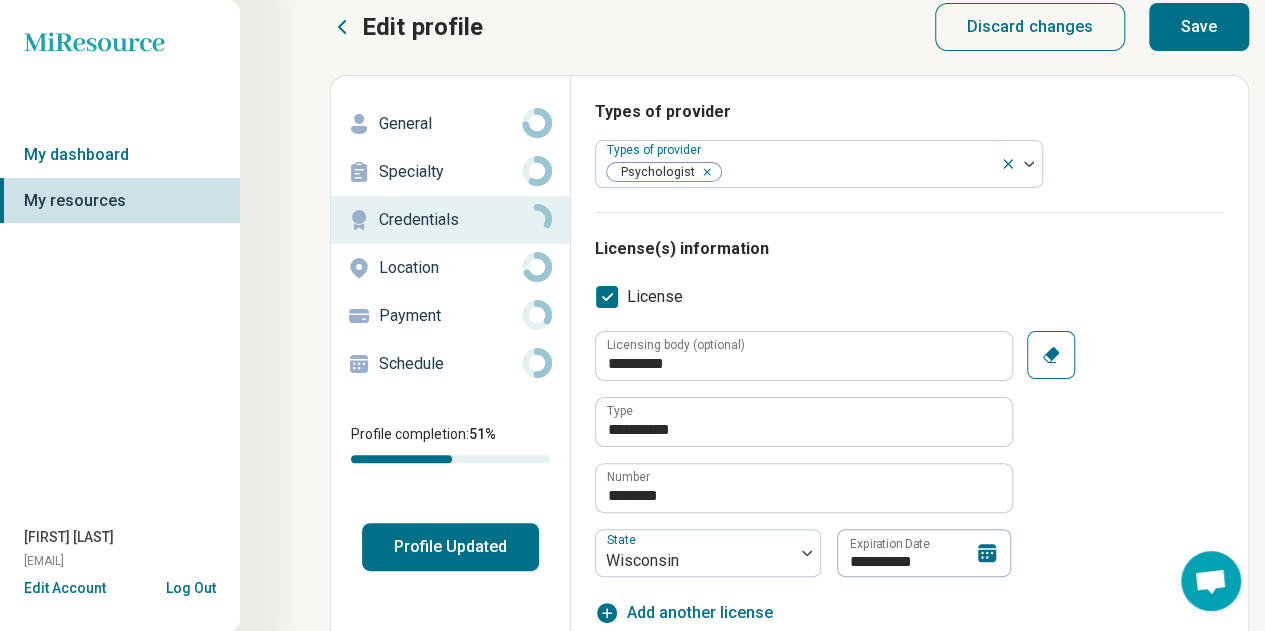 scroll, scrollTop: 0, scrollLeft: 0, axis: both 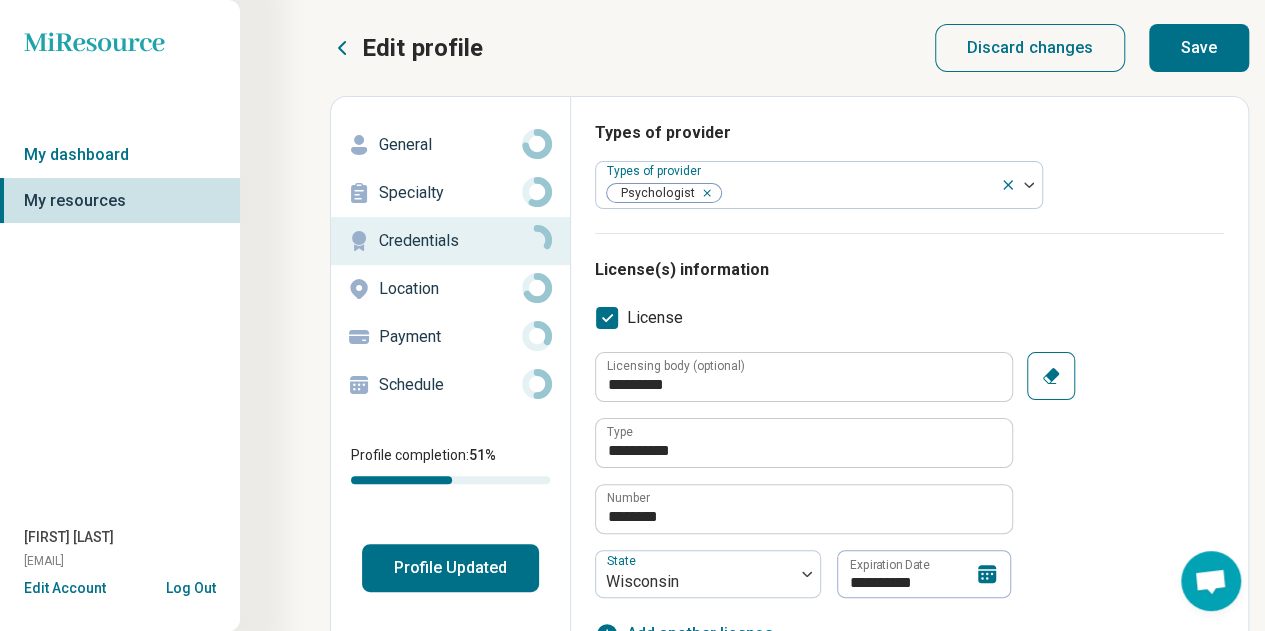 click on "Save" at bounding box center (1199, 48) 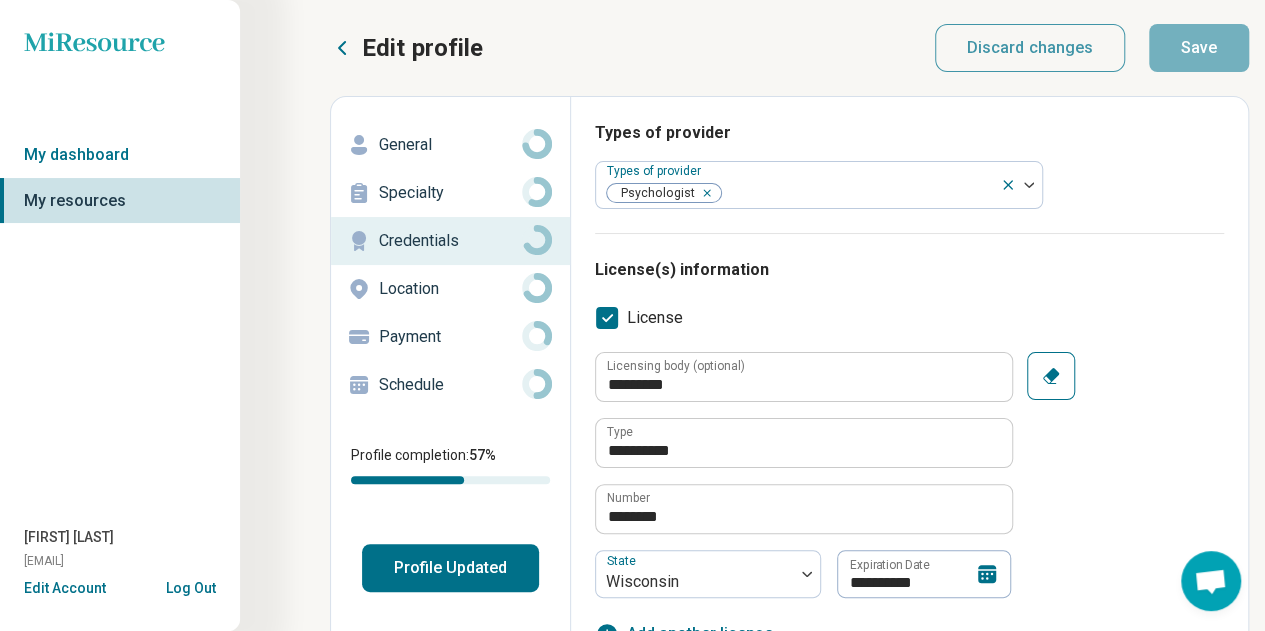 click on "Location" at bounding box center (450, 289) 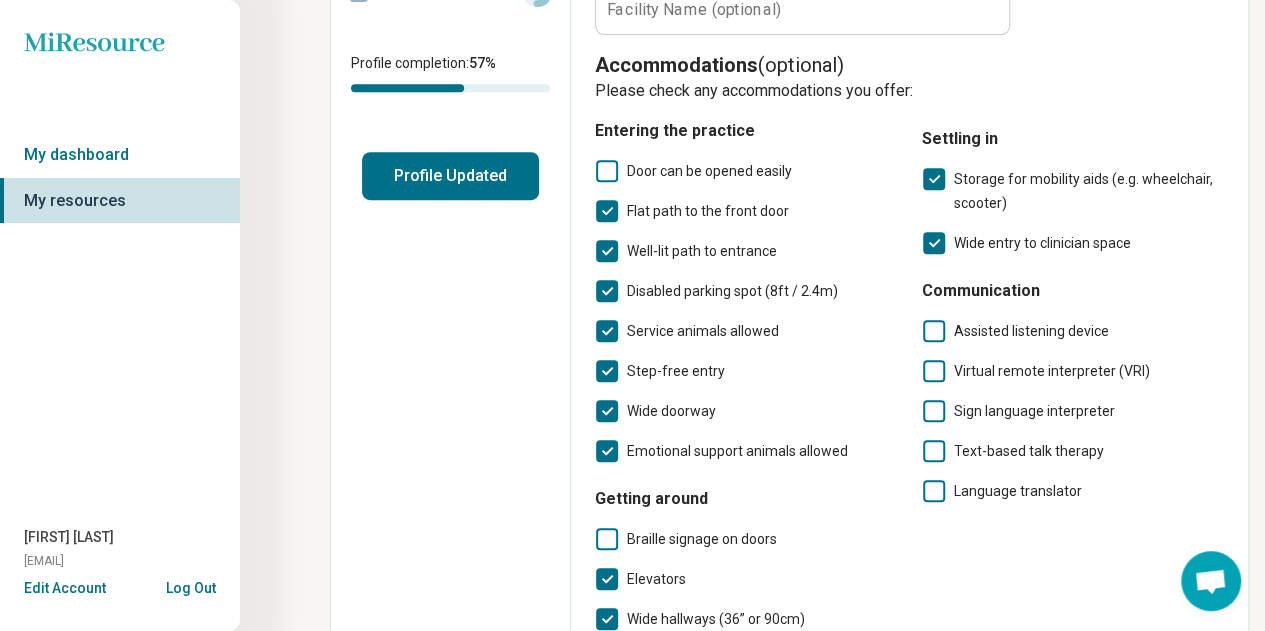 scroll, scrollTop: 396, scrollLeft: 0, axis: vertical 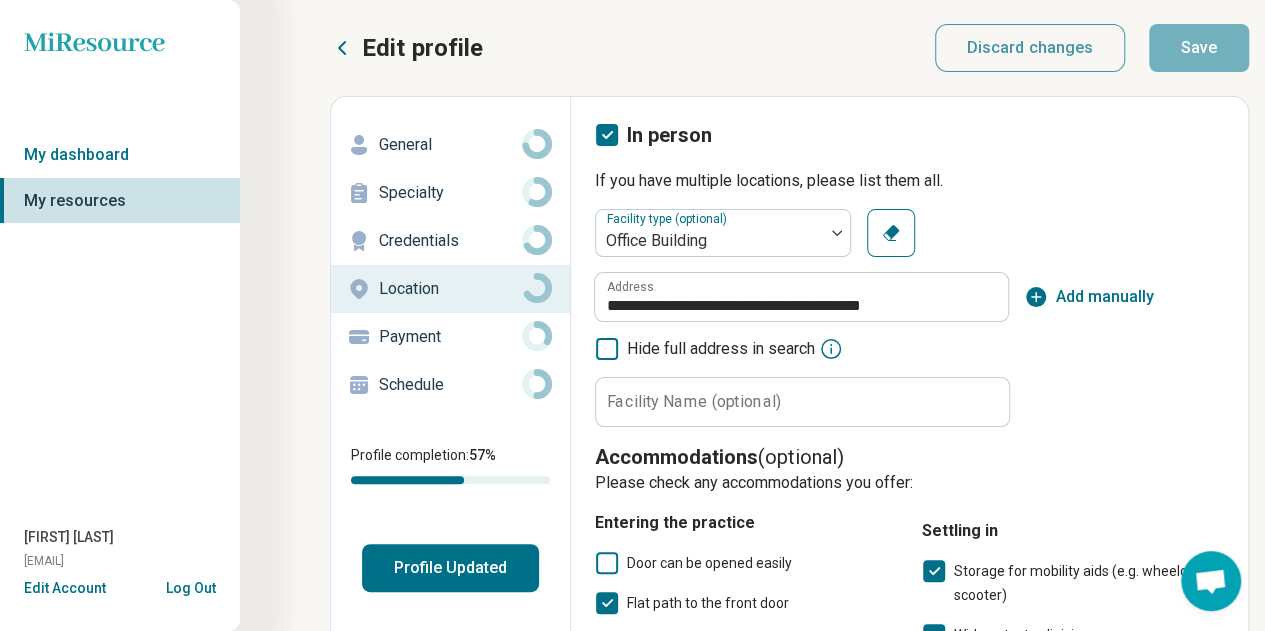 click on "Payment" at bounding box center (450, 337) 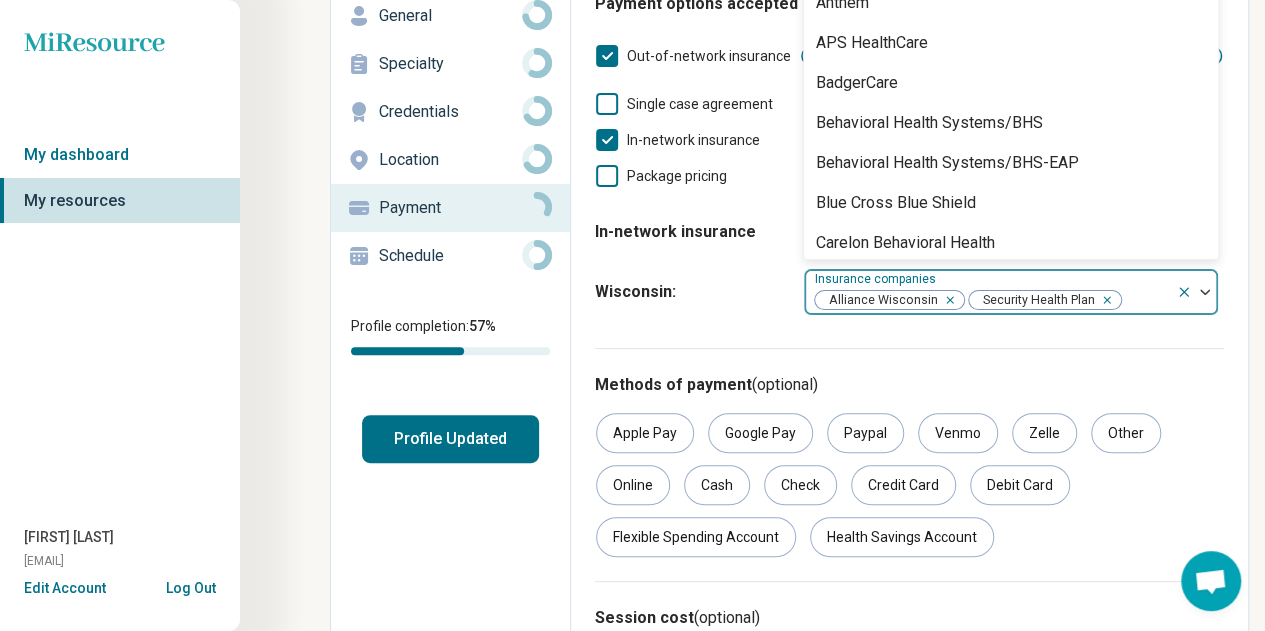 scroll, scrollTop: 151, scrollLeft: 0, axis: vertical 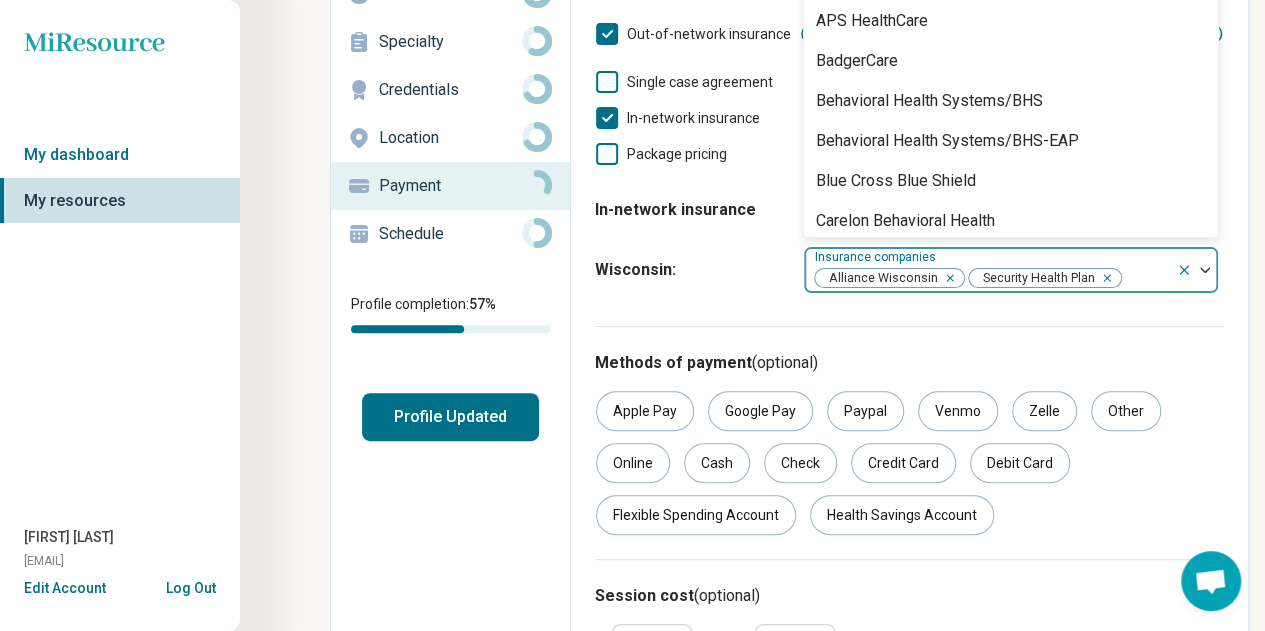 click on "Fostering positive habits for a more genuine life. Insurance companies Alliance Wisconsin Security Health Plan Aetna Anthem APS HealthCare BadgerCare Behavioral Health Systems/BHS Behavioral Health Systems/BHS-EAP Blue Cross Blue Shield Carelon Behavioral Health Carelon Behavioral Health Cenpatico Children’s Community Health Plan Cigna Cigna-EAP Dean Health Plan First Health Forward Health Group Health Cooperative (GHC) Health EOS Healthpartners Humana Independent Care Interplan Health Group Medica Medical College of WI MHS Health Wisconsin Military insurance (e.g., TRICARE) Molina Multiplan Network Health Plan New Directions Behavioral Health Optum Private Healthcare Systems (PHCS) Quartz Quest Behavioral Health Quest Behavioral Health Tricare-Federally Funded TriWest-Federally Funded UMR UMR-EAP UMR-VA Community Care Network United HealthCare" at bounding box center [1011, 270] 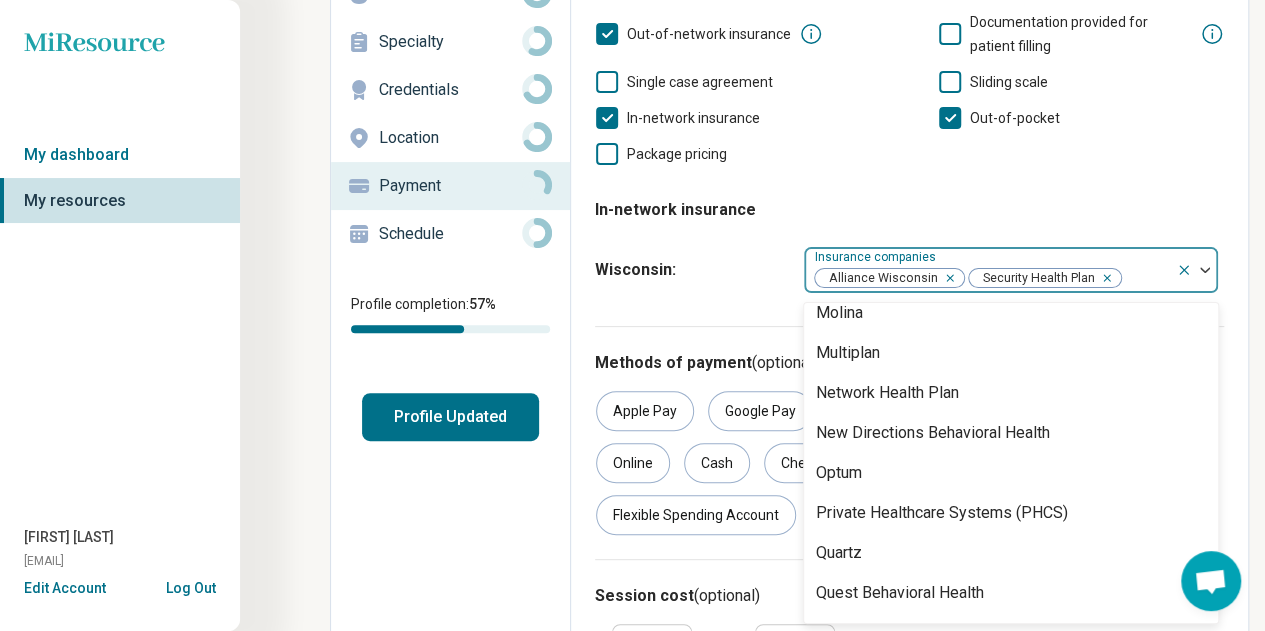 scroll, scrollTop: 1061, scrollLeft: 0, axis: vertical 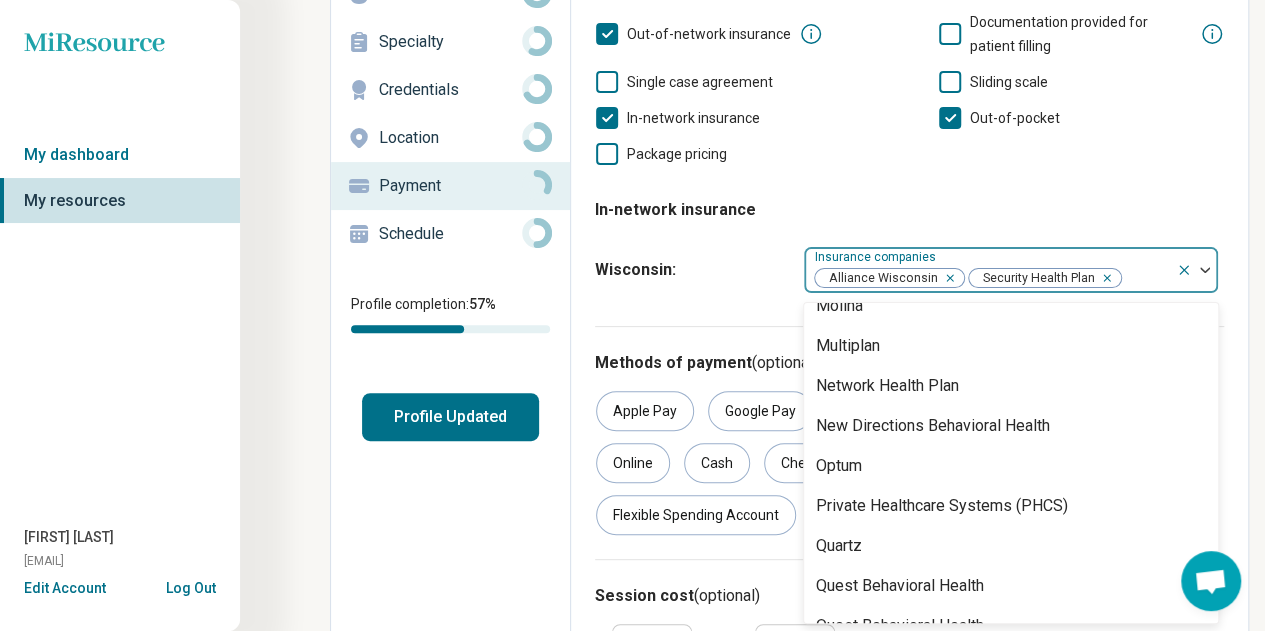 click on "Quartz" at bounding box center (839, 546) 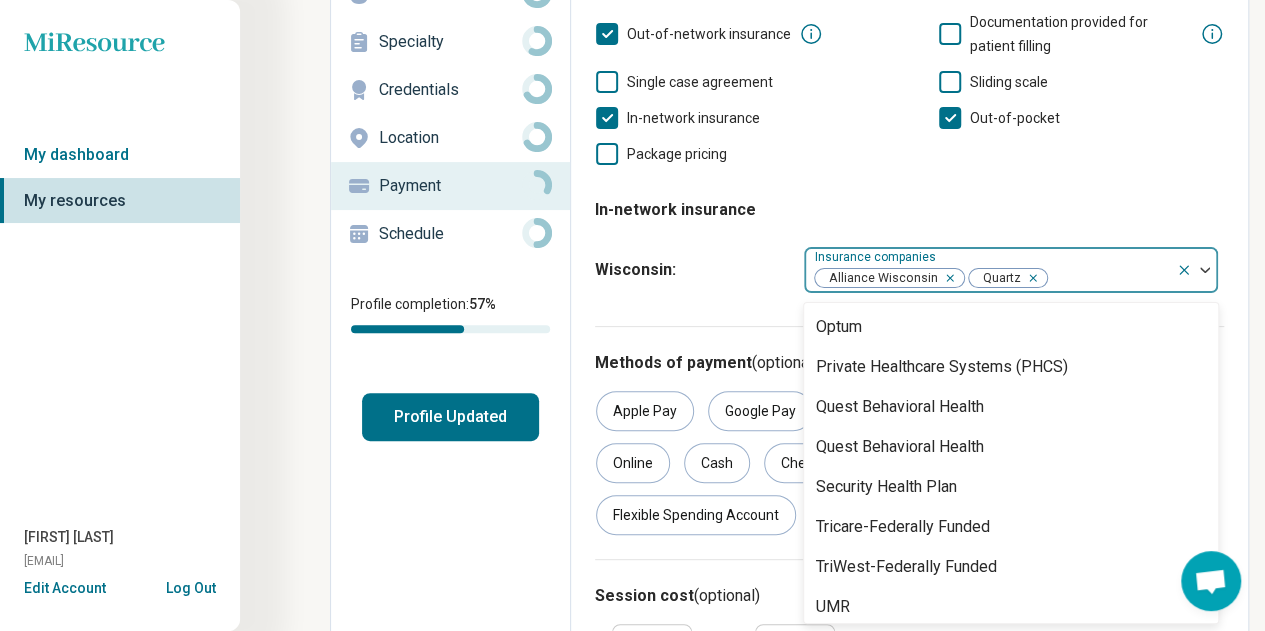 scroll, scrollTop: 1368, scrollLeft: 0, axis: vertical 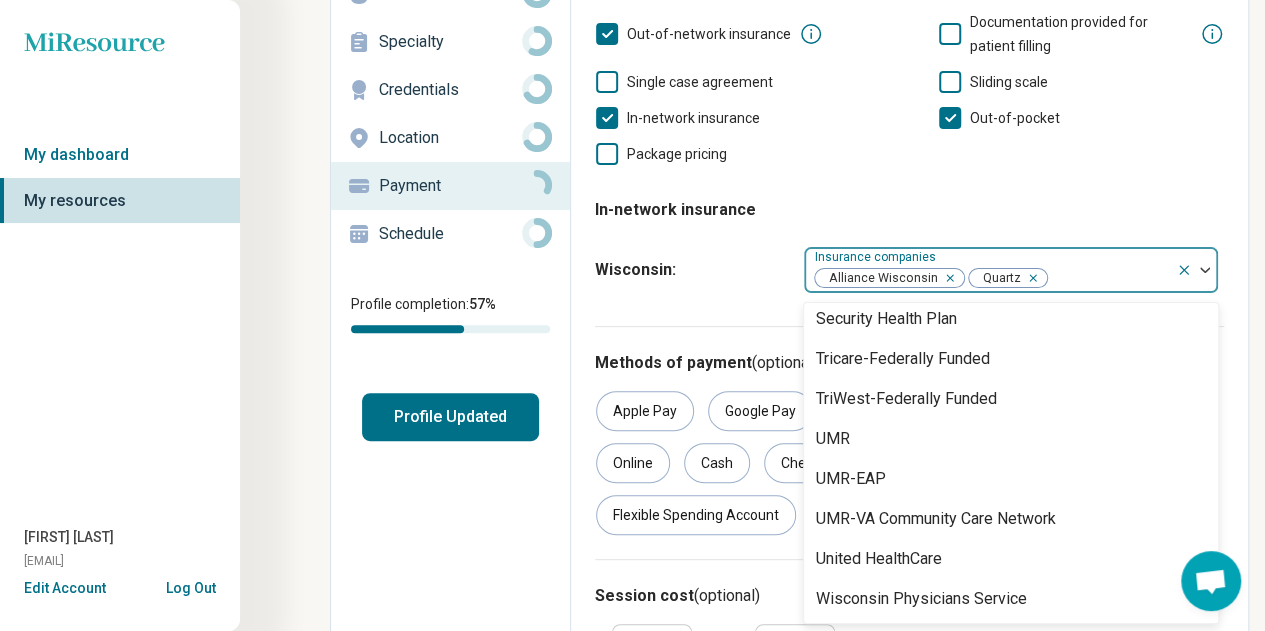 click on "UMR" at bounding box center (833, 439) 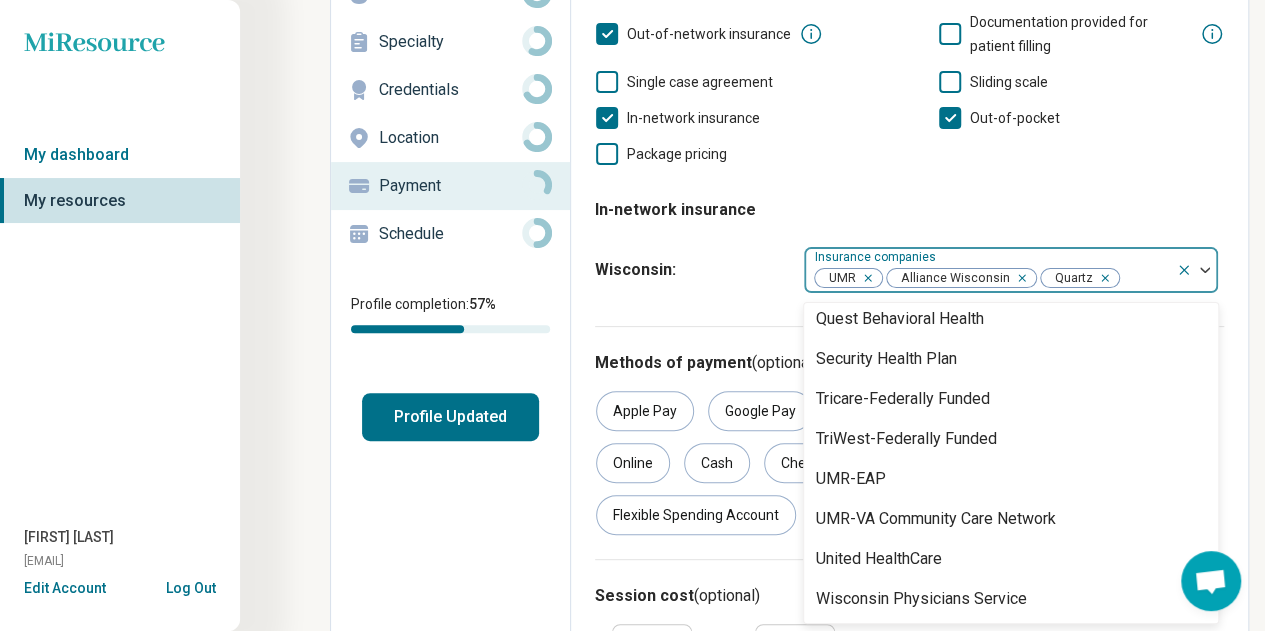 click on "[STATE] :" at bounding box center [691, 270] 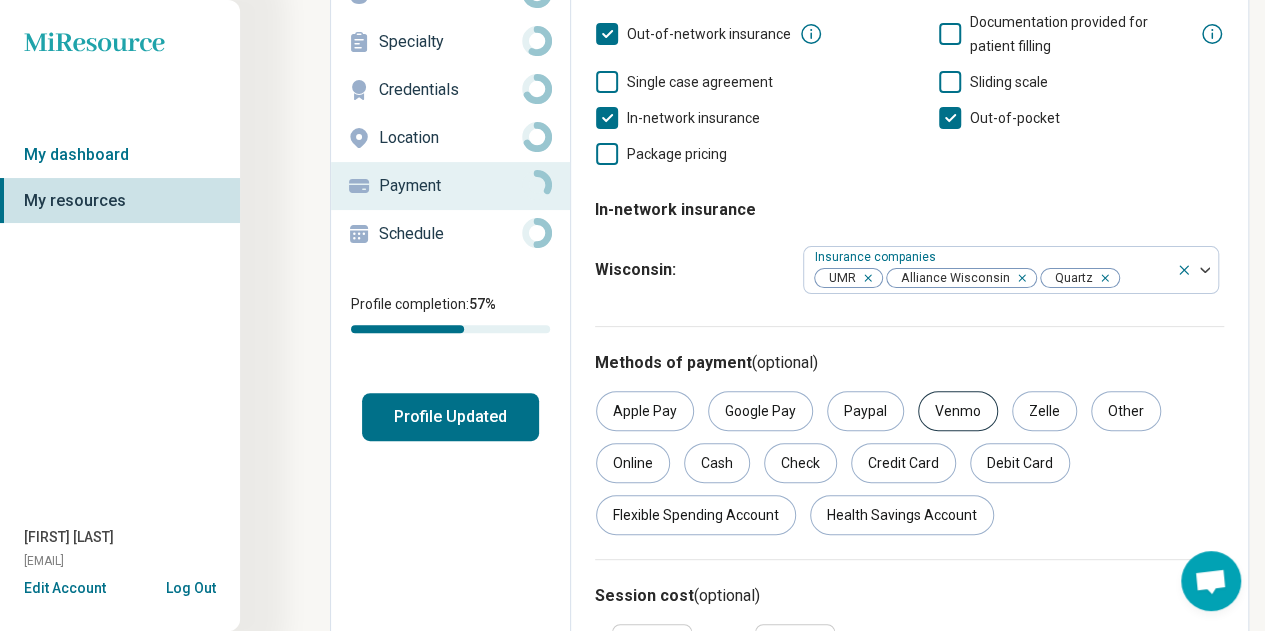 click on "Venmo" at bounding box center [958, 411] 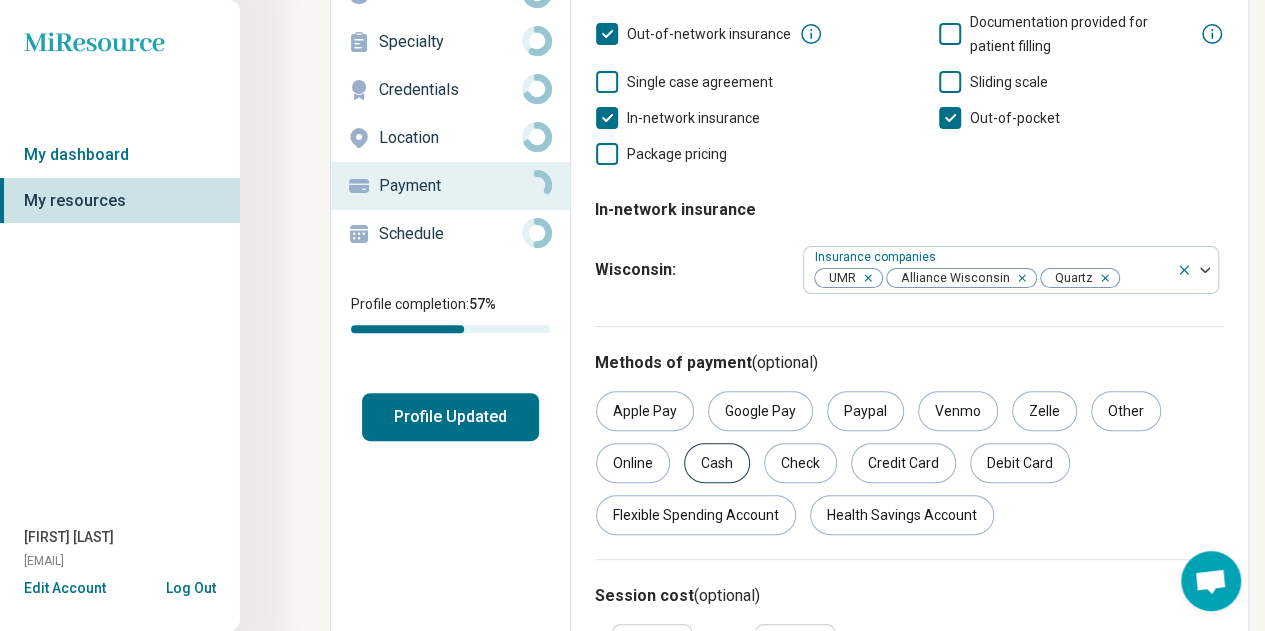click on "Cash" at bounding box center (717, 463) 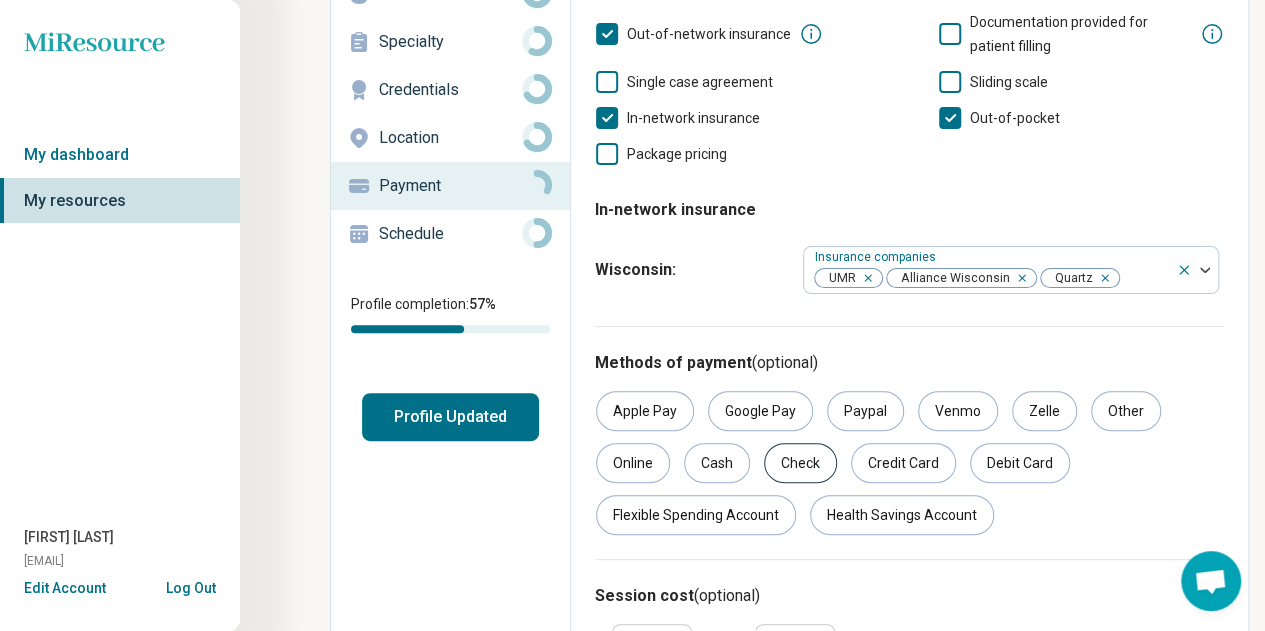 click on "Check" at bounding box center [800, 463] 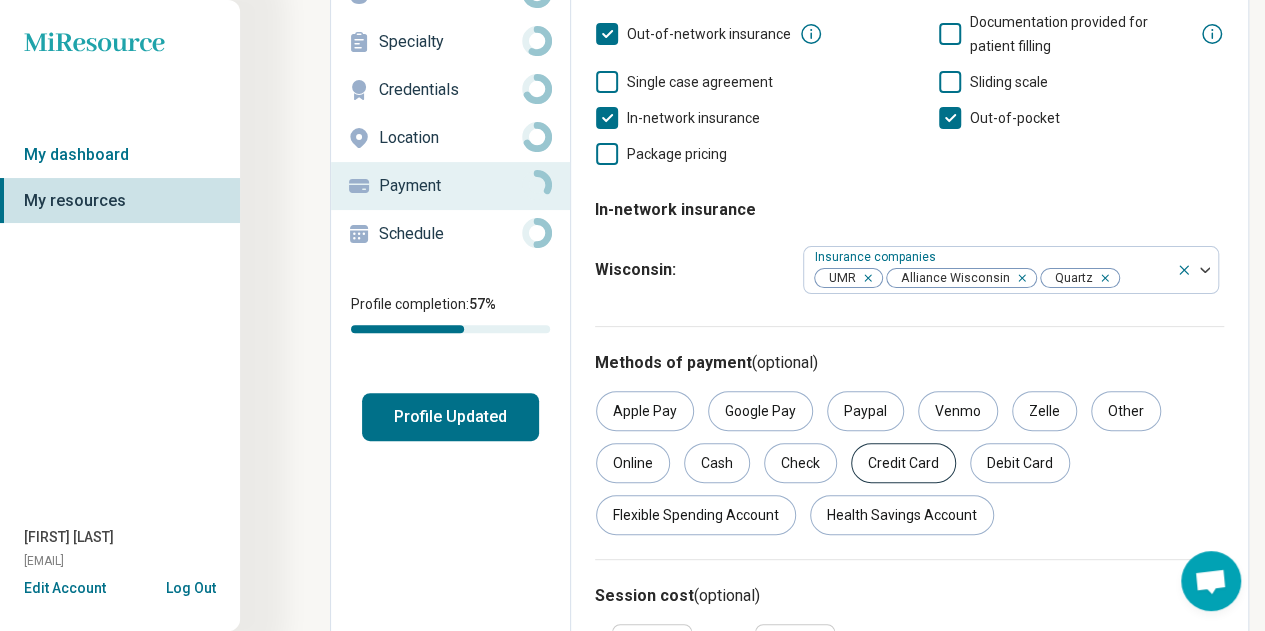 click on "Credit Card" at bounding box center [903, 463] 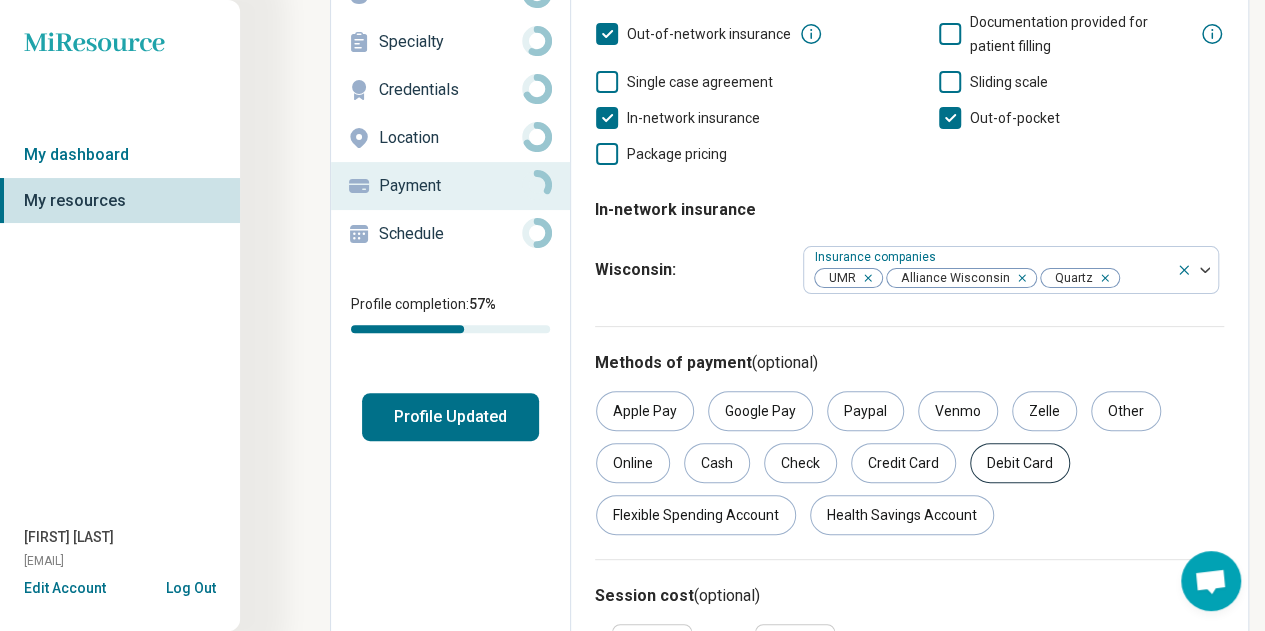 click on "Debit Card" at bounding box center (1020, 463) 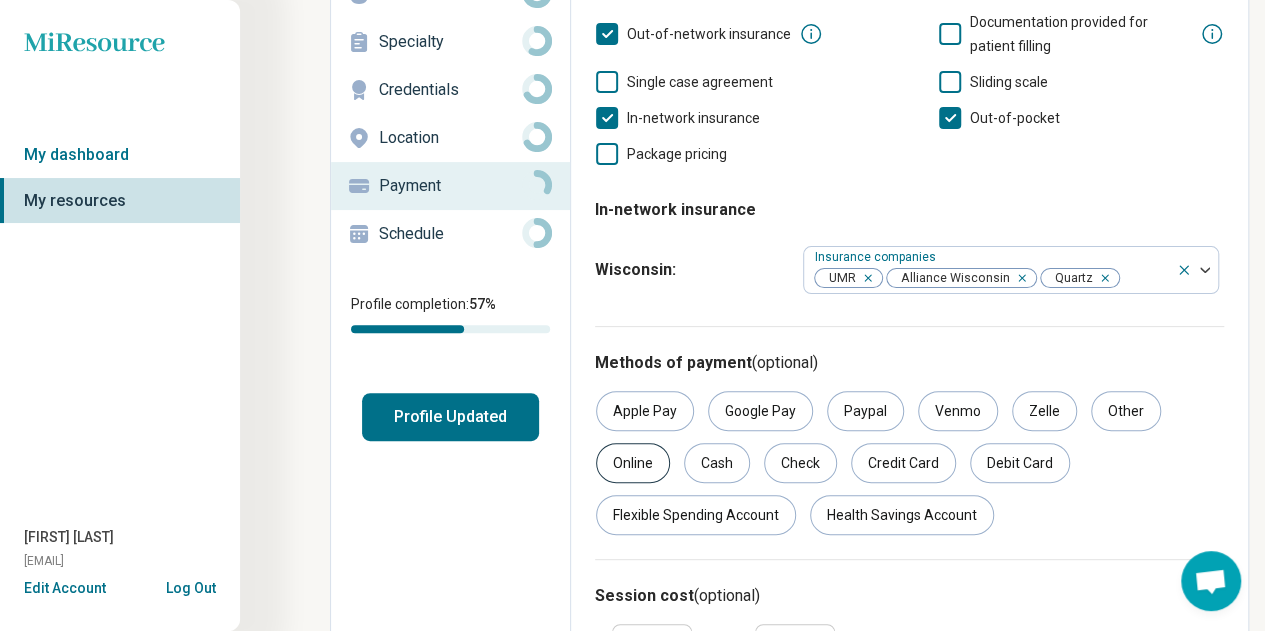 click on "Online" at bounding box center [633, 463] 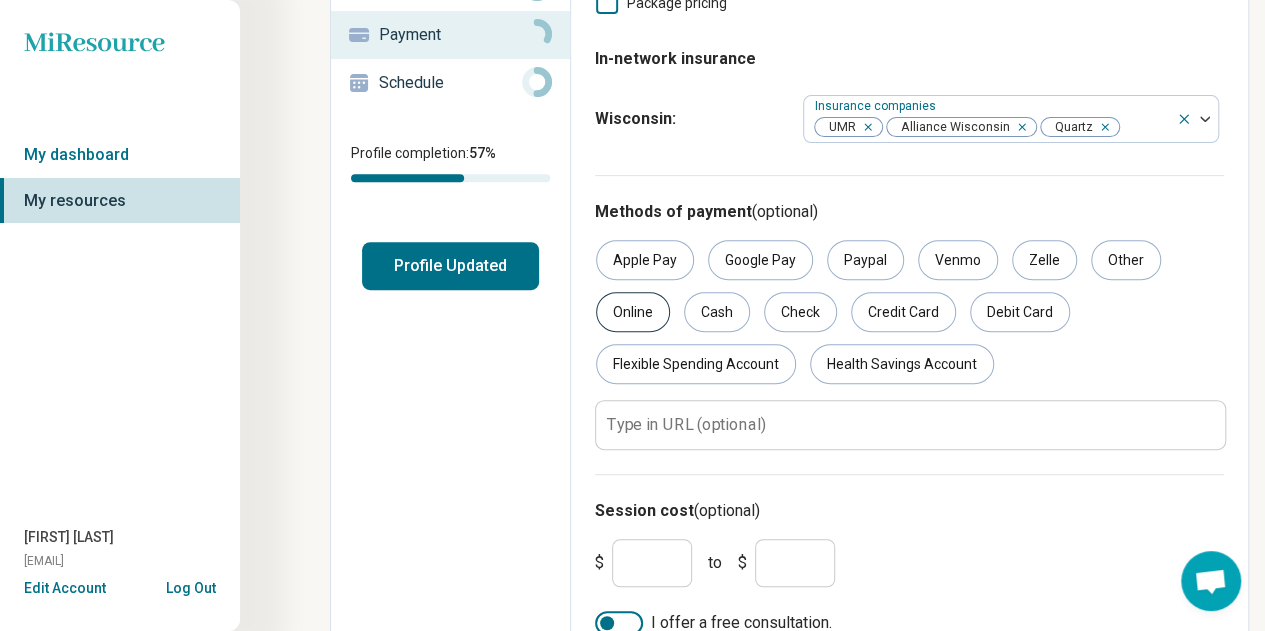scroll, scrollTop: 327, scrollLeft: 0, axis: vertical 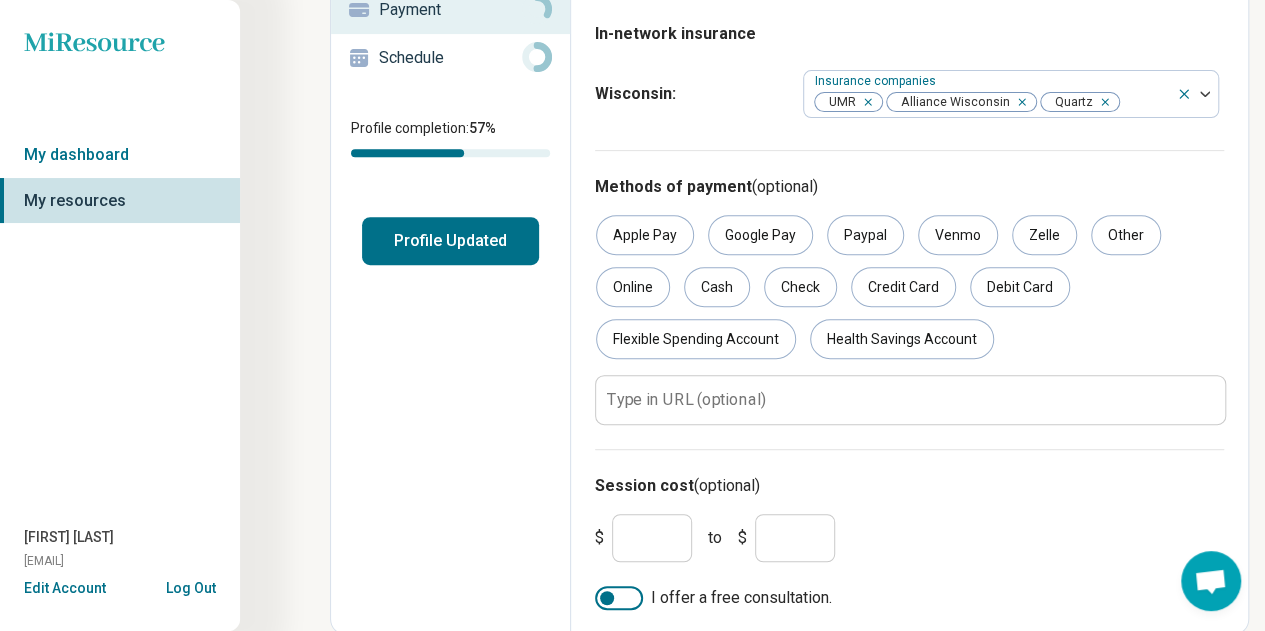 click on "*" at bounding box center (652, 538) 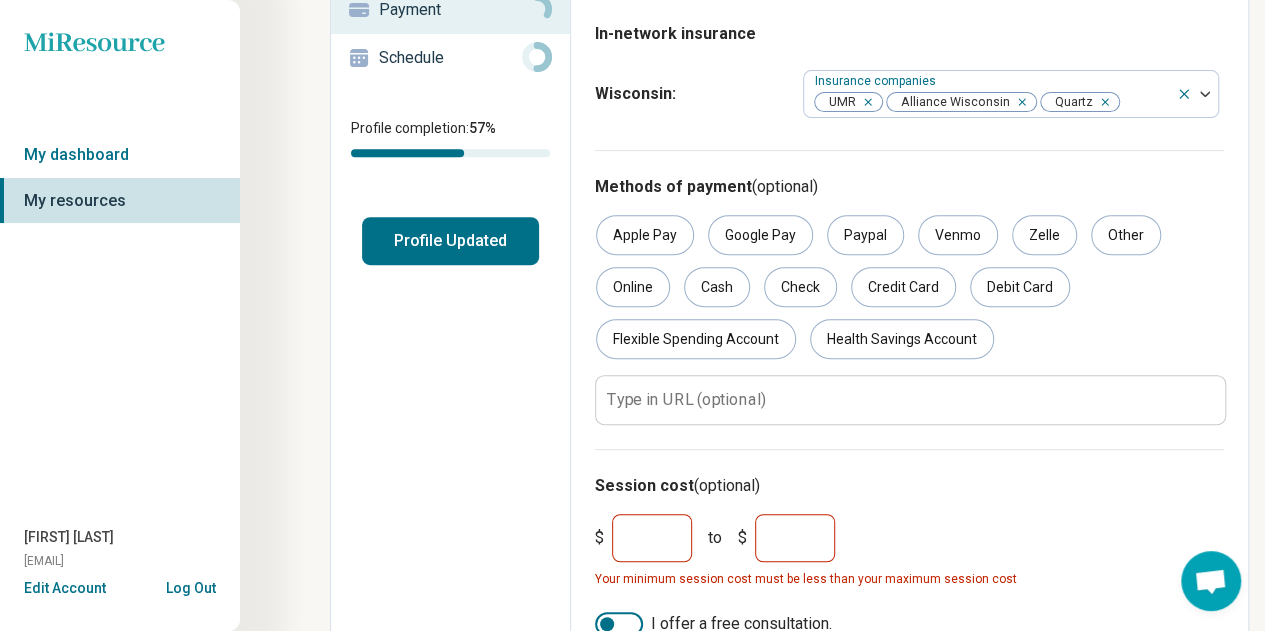 click on "*" at bounding box center [795, 538] 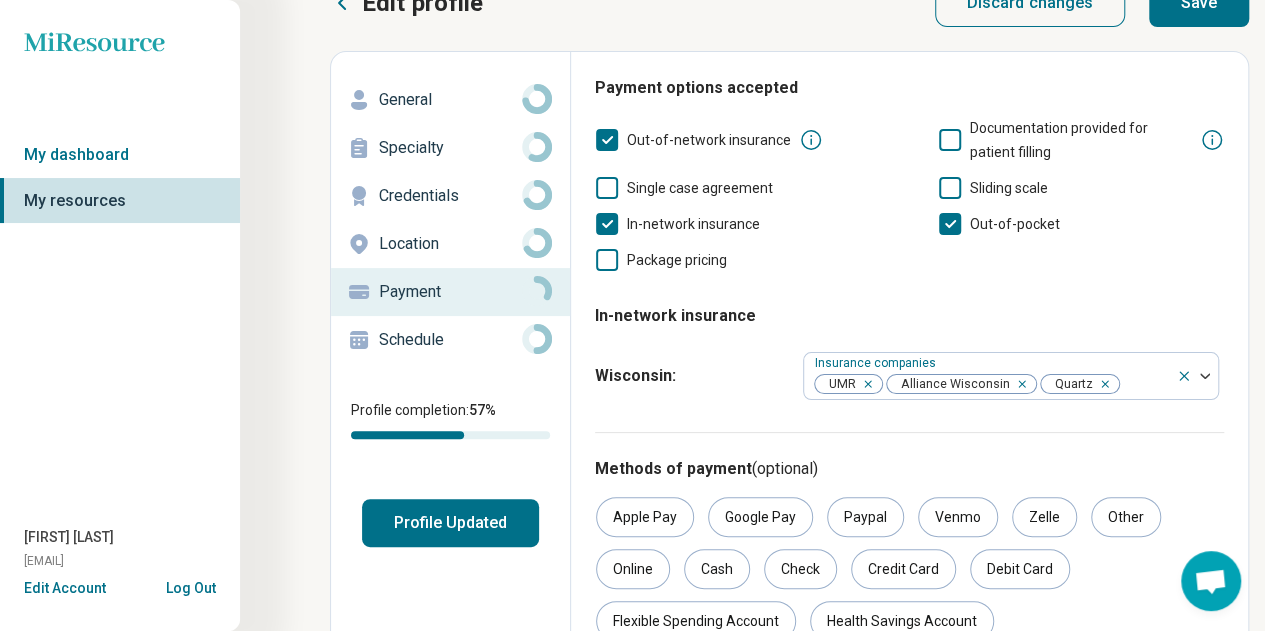 scroll, scrollTop: 0, scrollLeft: 0, axis: both 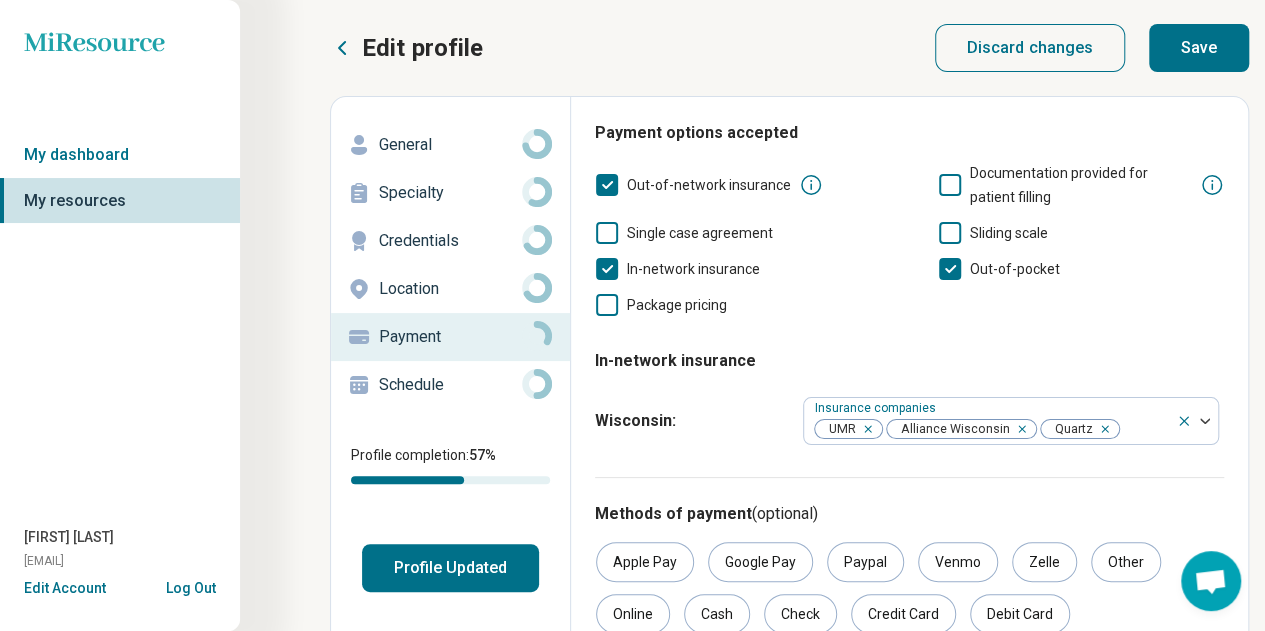click on "Save" at bounding box center (1199, 48) 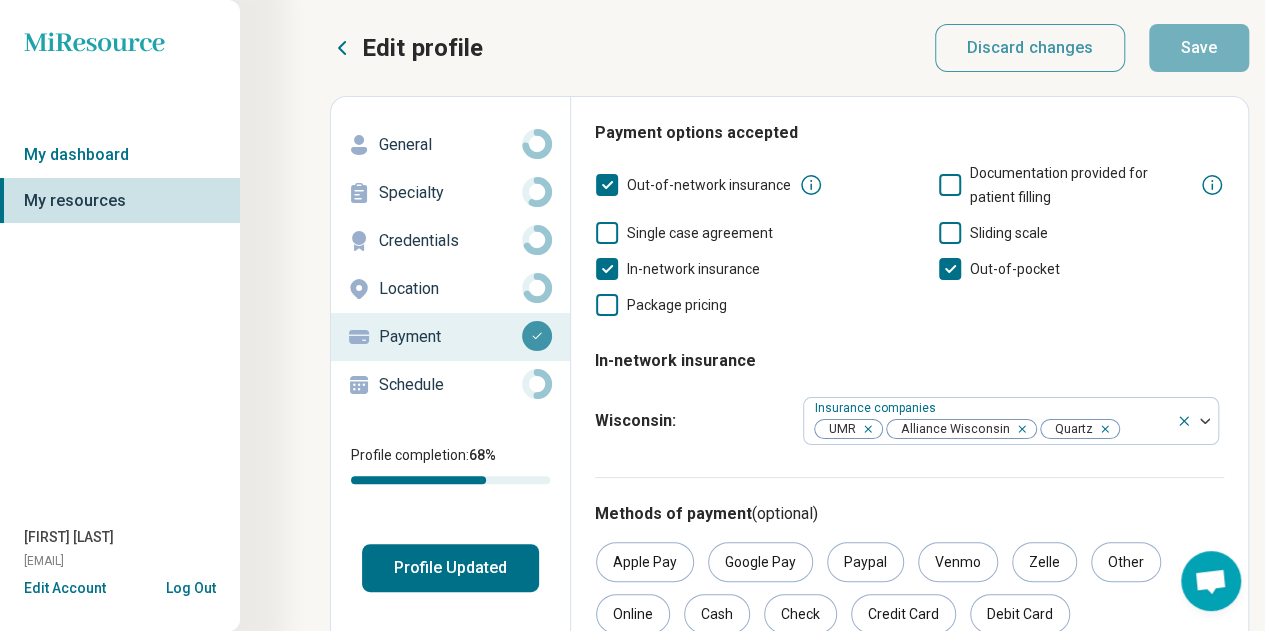 click on "Schedule" at bounding box center [450, 385] 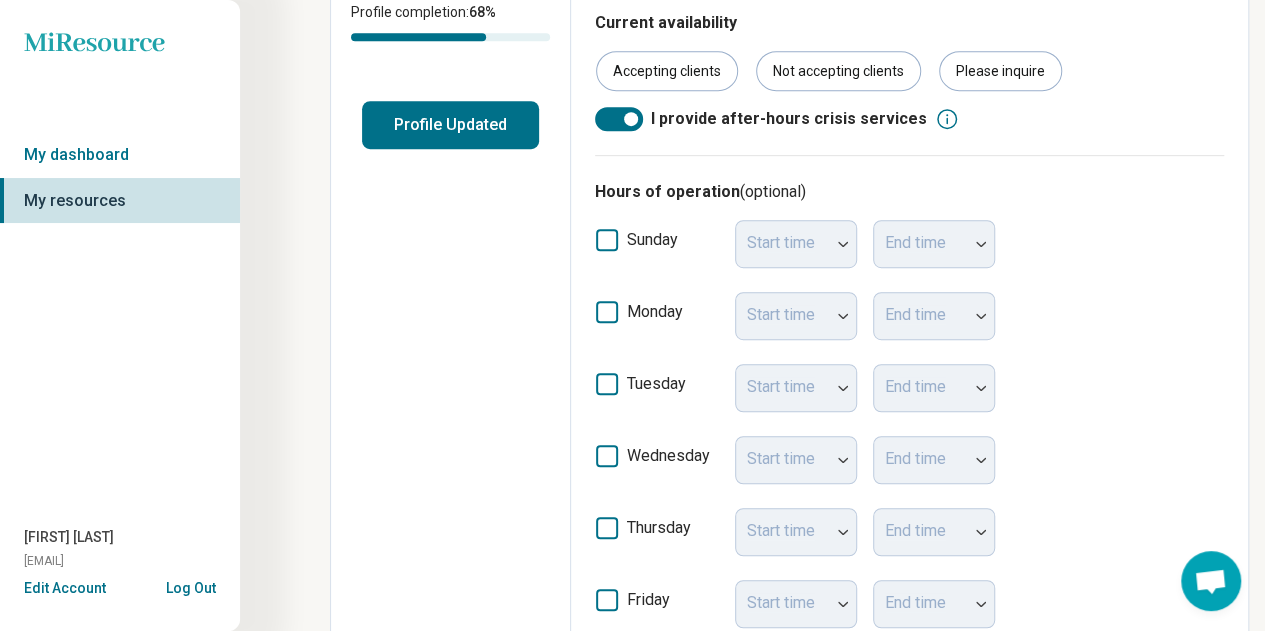scroll, scrollTop: 452, scrollLeft: 0, axis: vertical 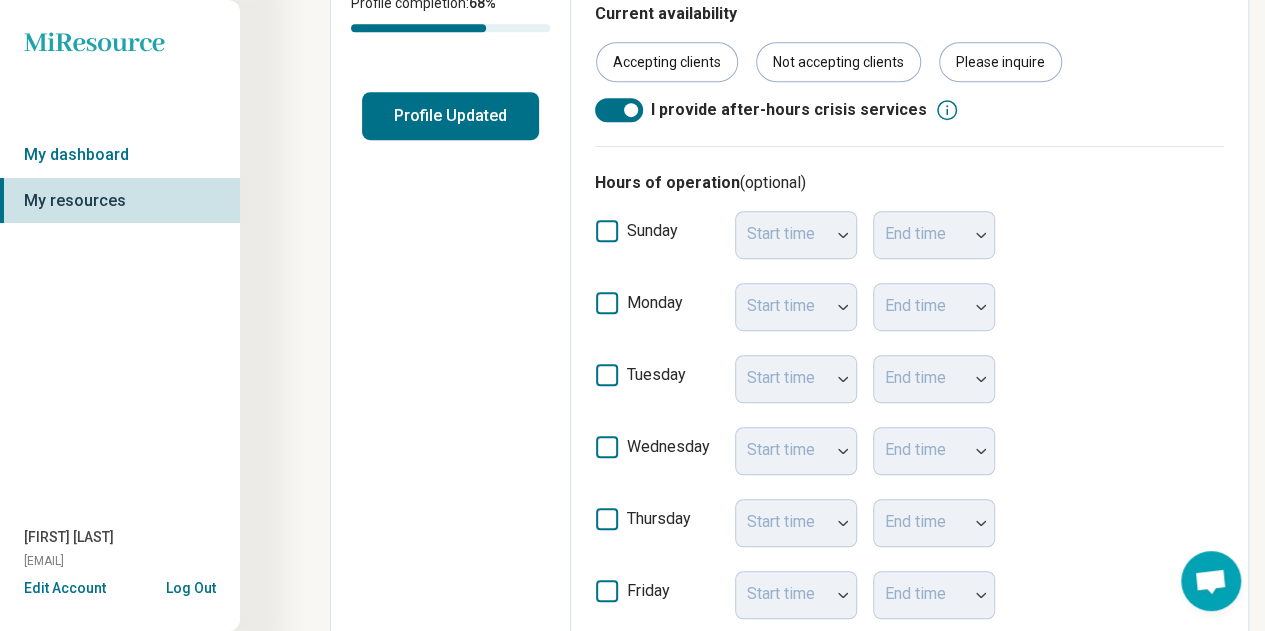 click 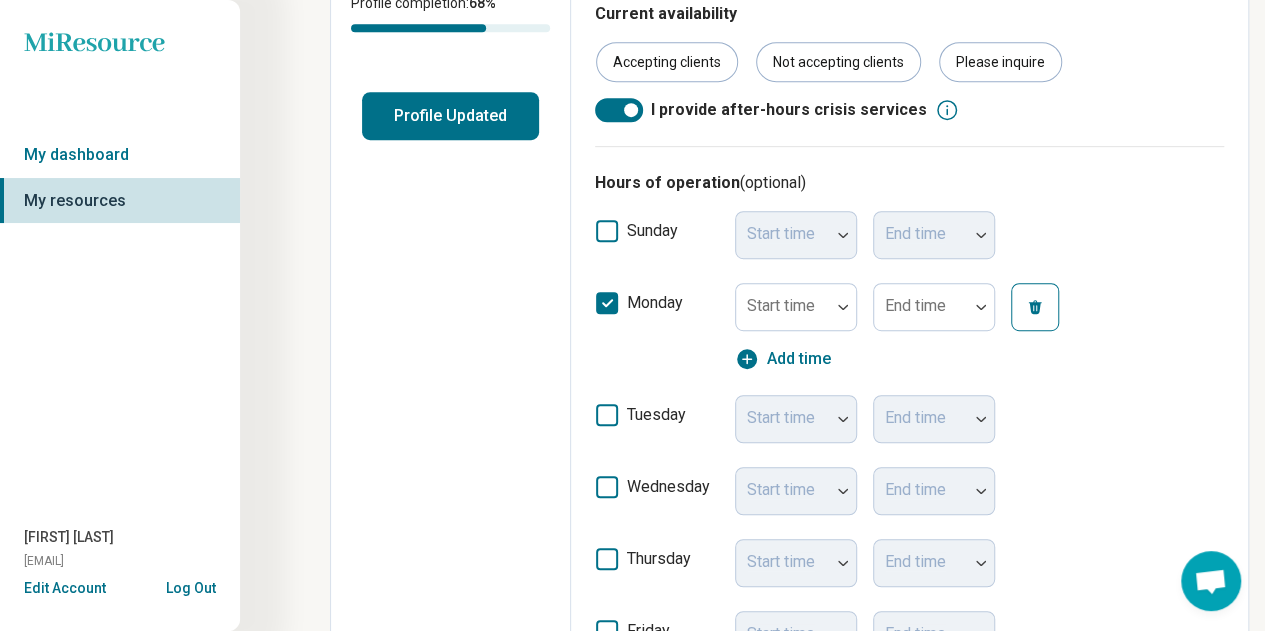 scroll, scrollTop: 10, scrollLeft: 0, axis: vertical 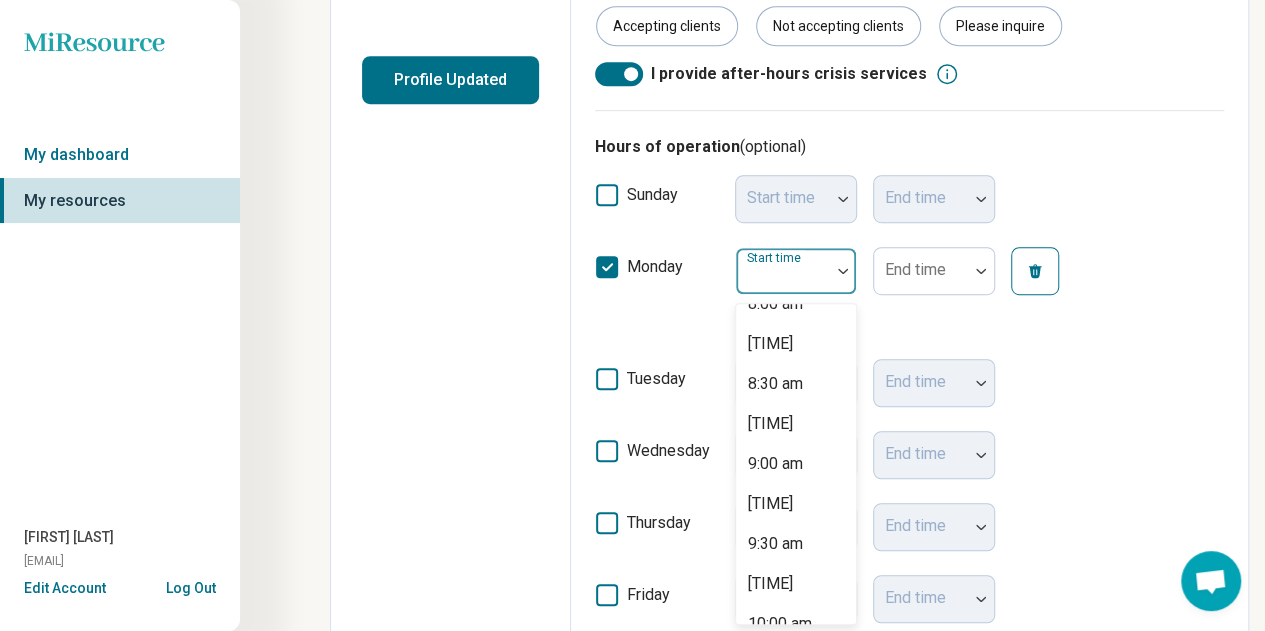 click on "9:00 am" at bounding box center [775, 464] 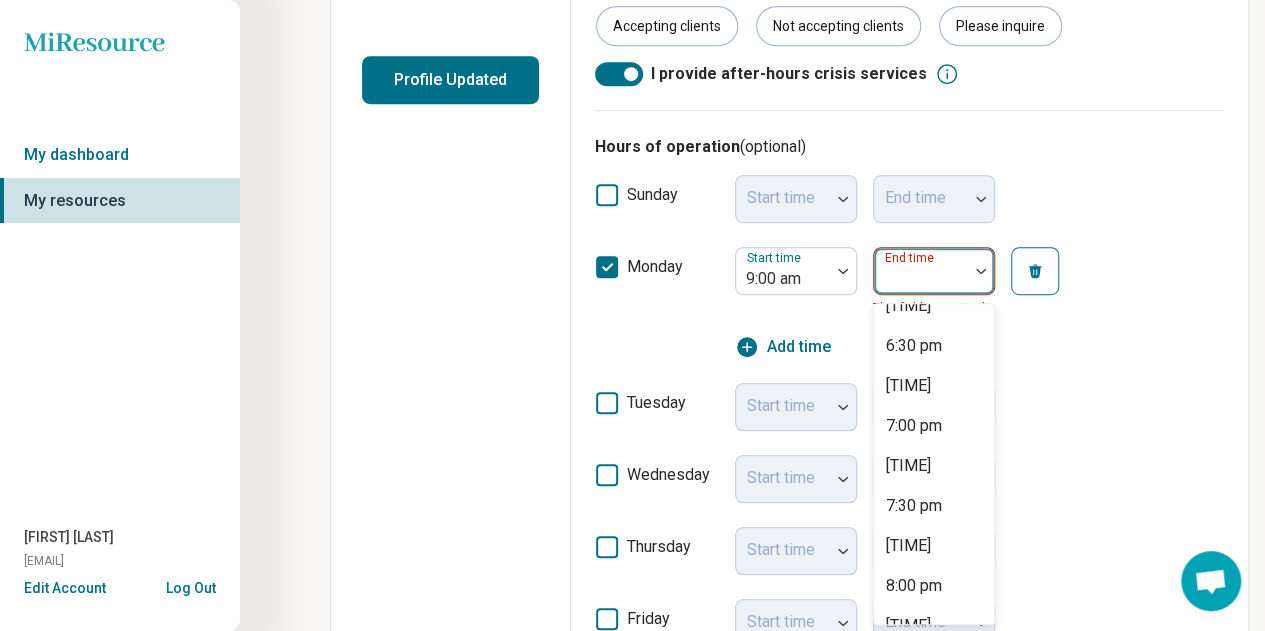 scroll, scrollTop: 1450, scrollLeft: 0, axis: vertical 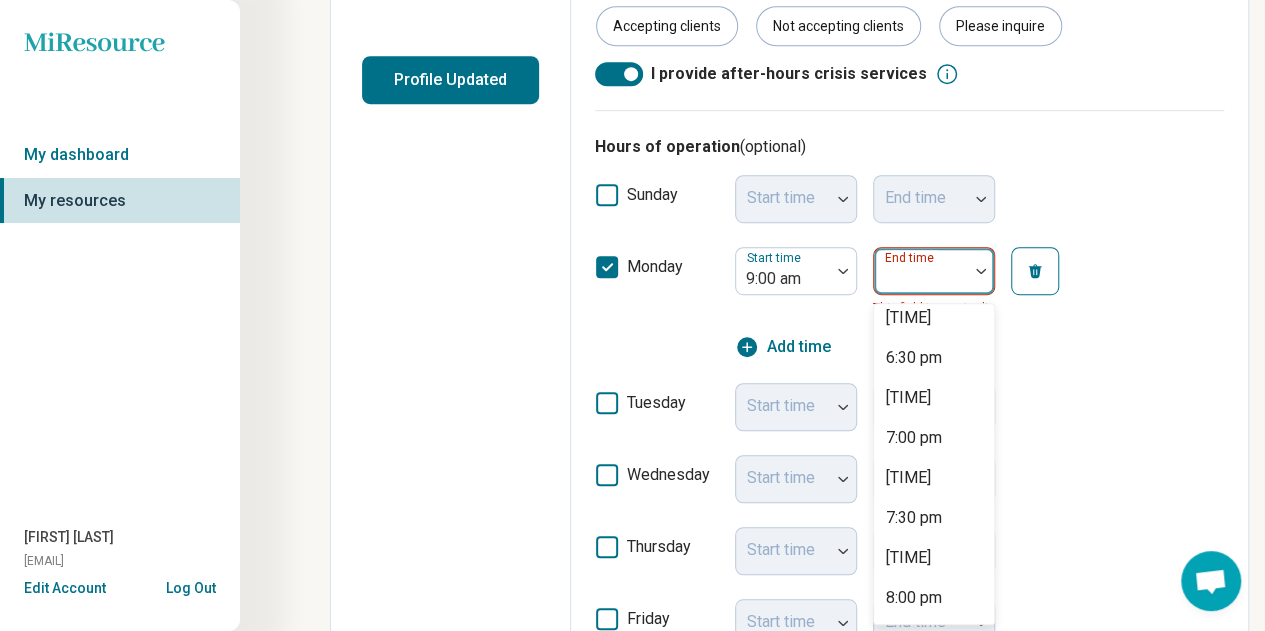 click on "7:00 pm" at bounding box center [914, 438] 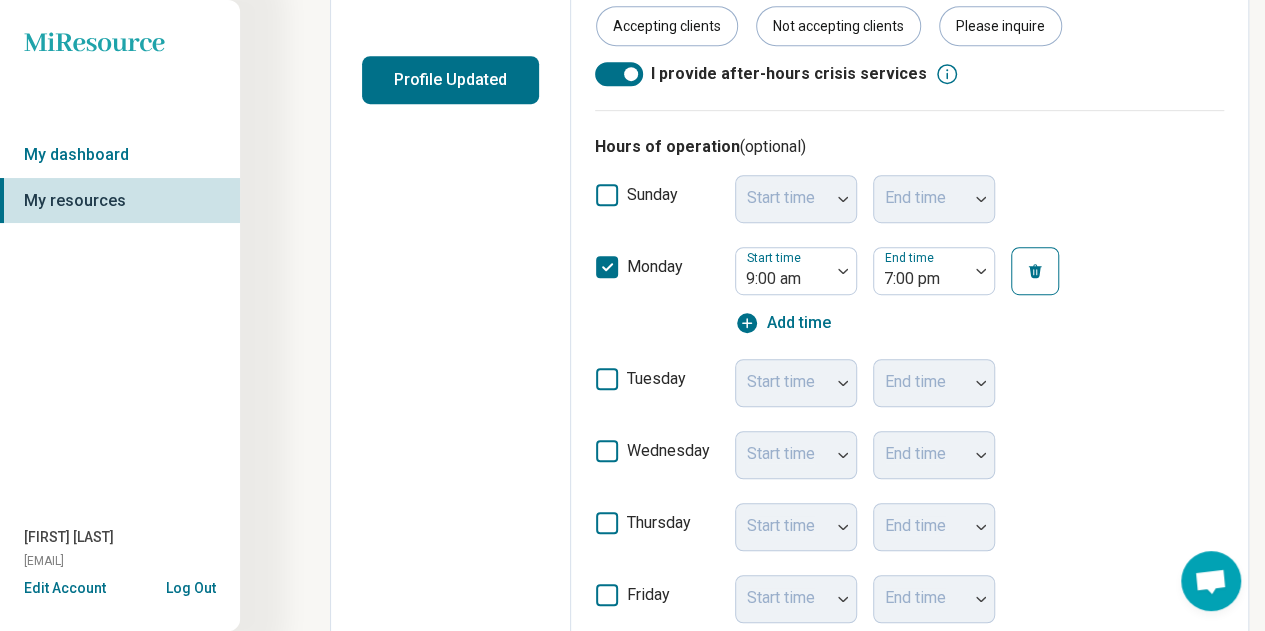 click 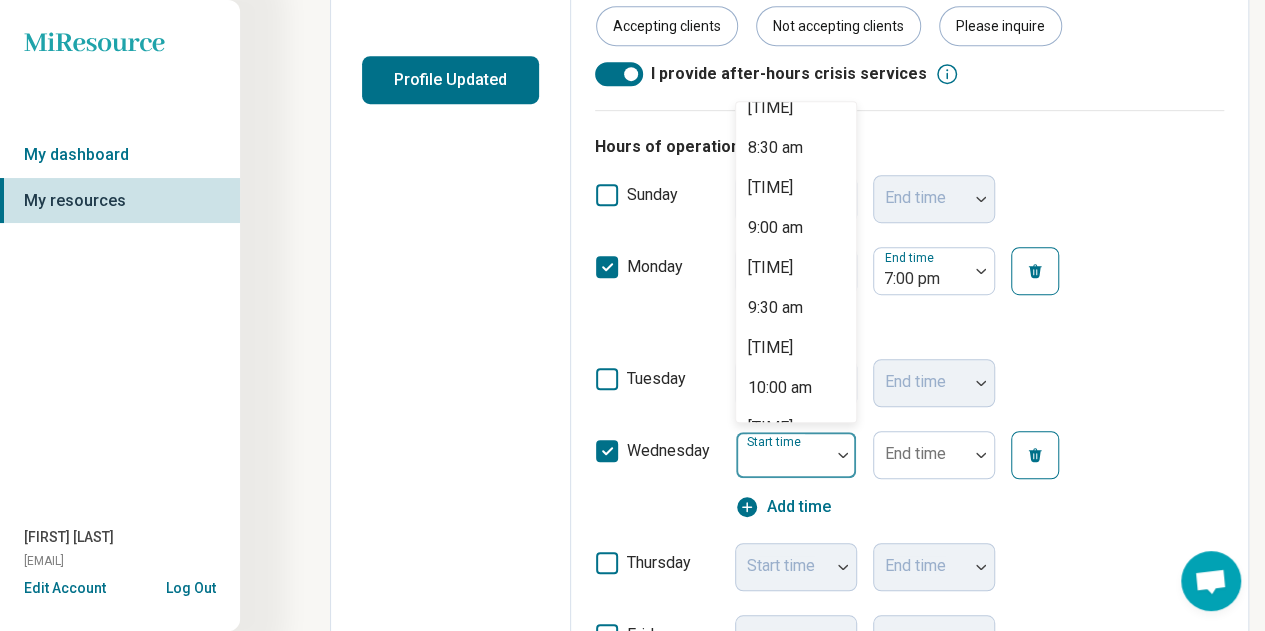 scroll, scrollTop: 1329, scrollLeft: 0, axis: vertical 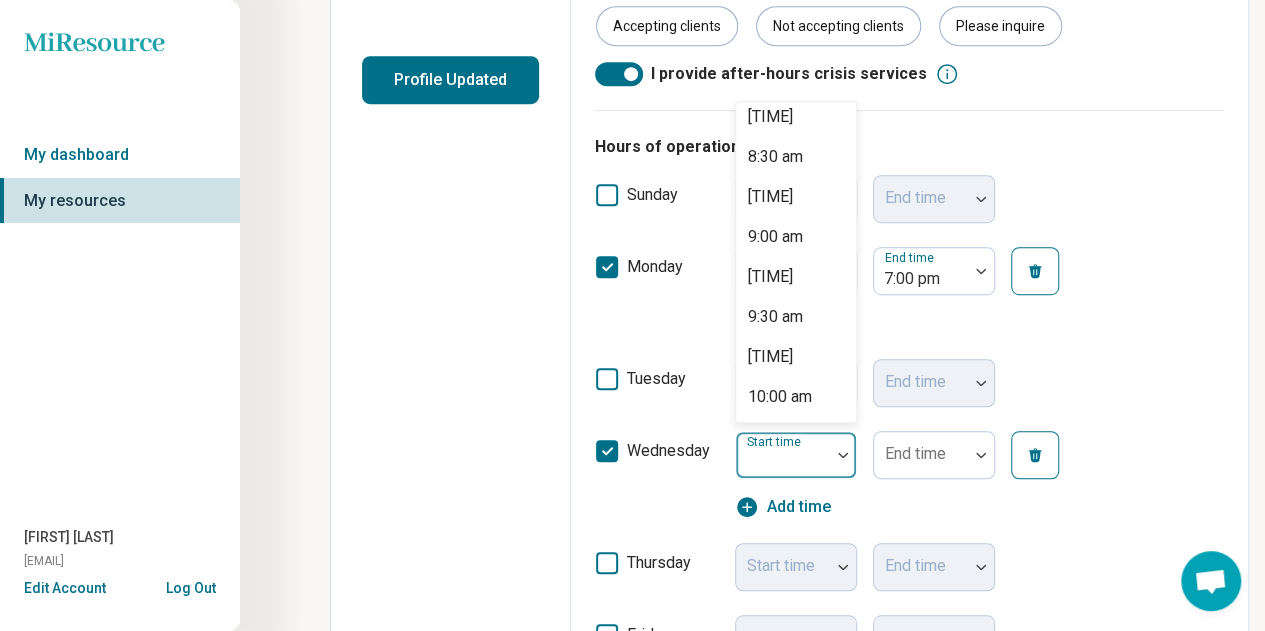 click on "9:00 am" at bounding box center [775, 237] 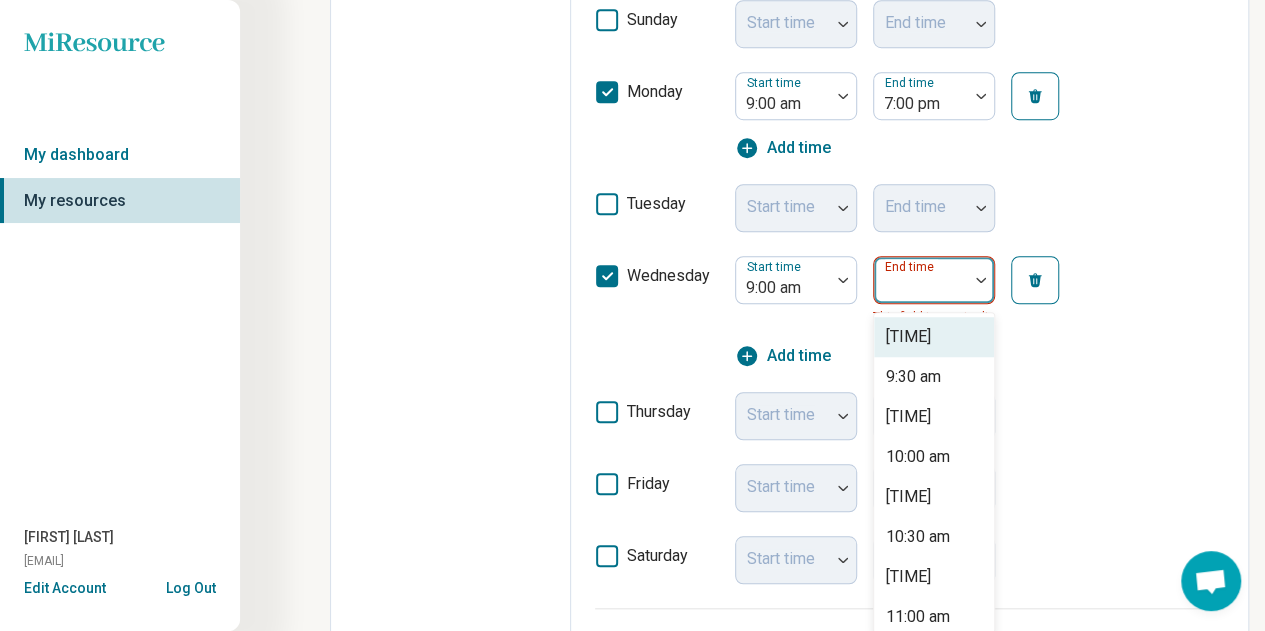 scroll, scrollTop: 672, scrollLeft: 0, axis: vertical 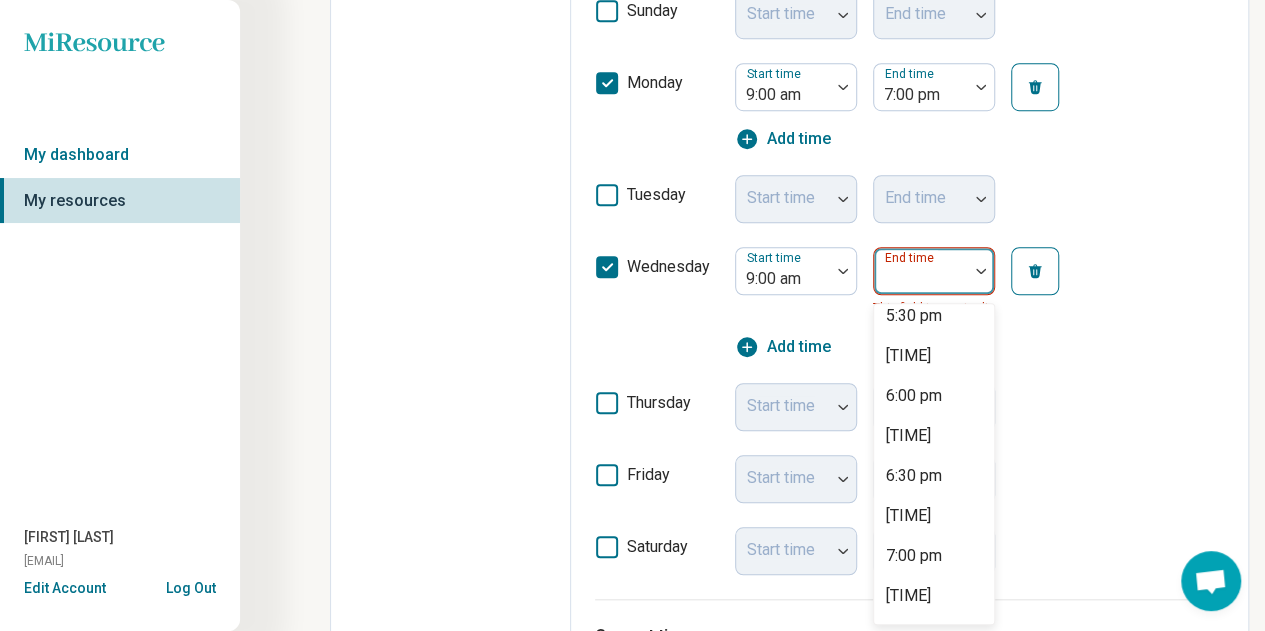 click on "7:00 pm" at bounding box center (914, 556) 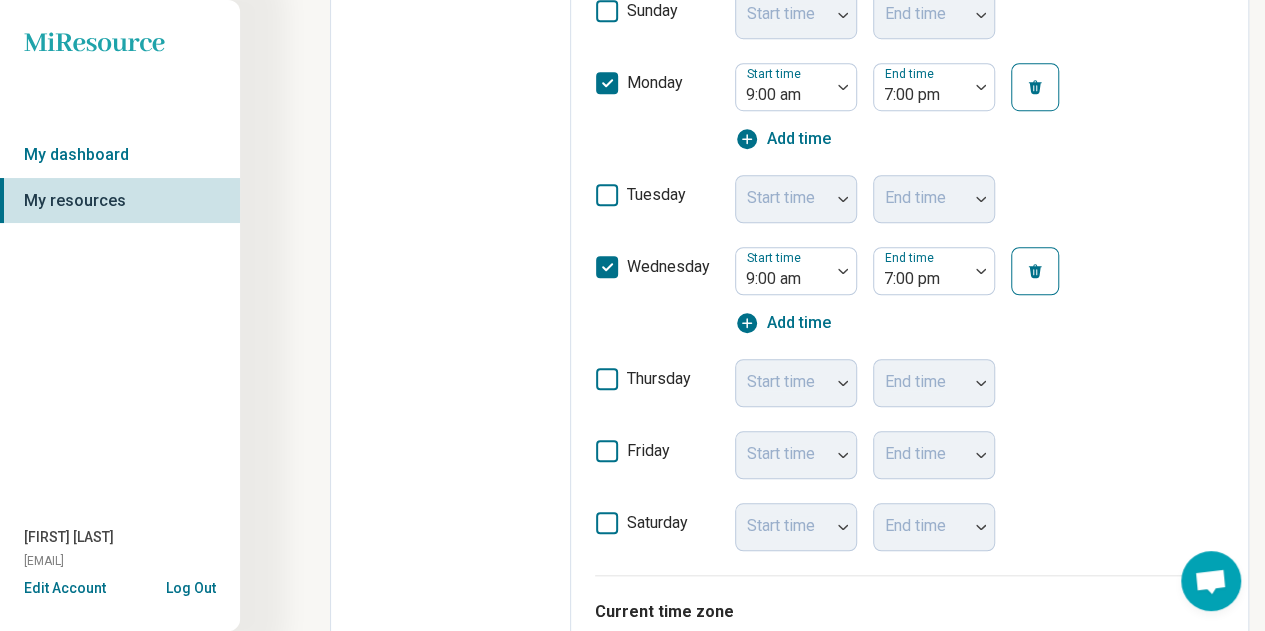click on "tuesday" at bounding box center [657, 203] 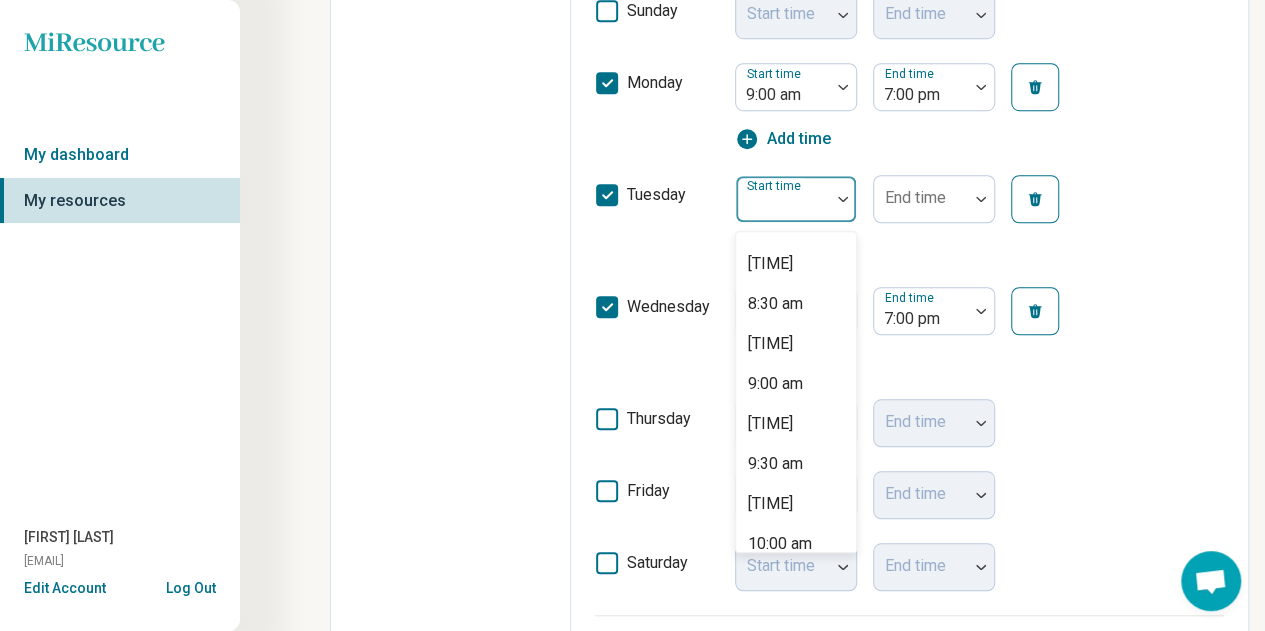 scroll, scrollTop: 1313, scrollLeft: 0, axis: vertical 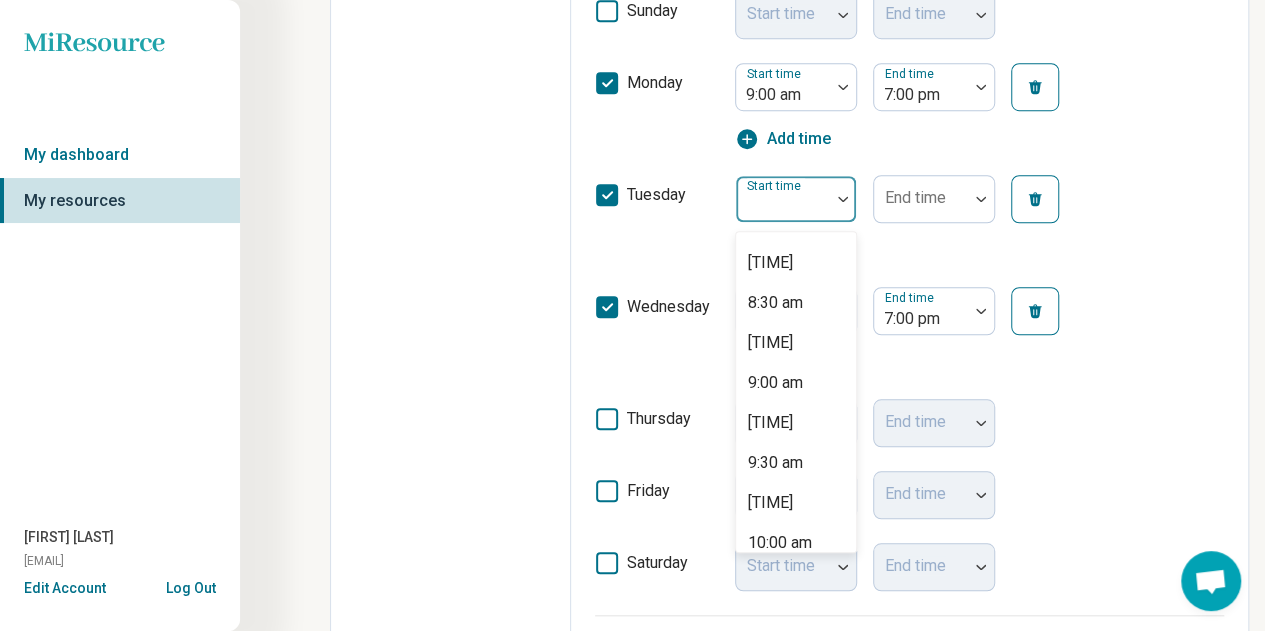 click on "9:00 am" at bounding box center [775, 383] 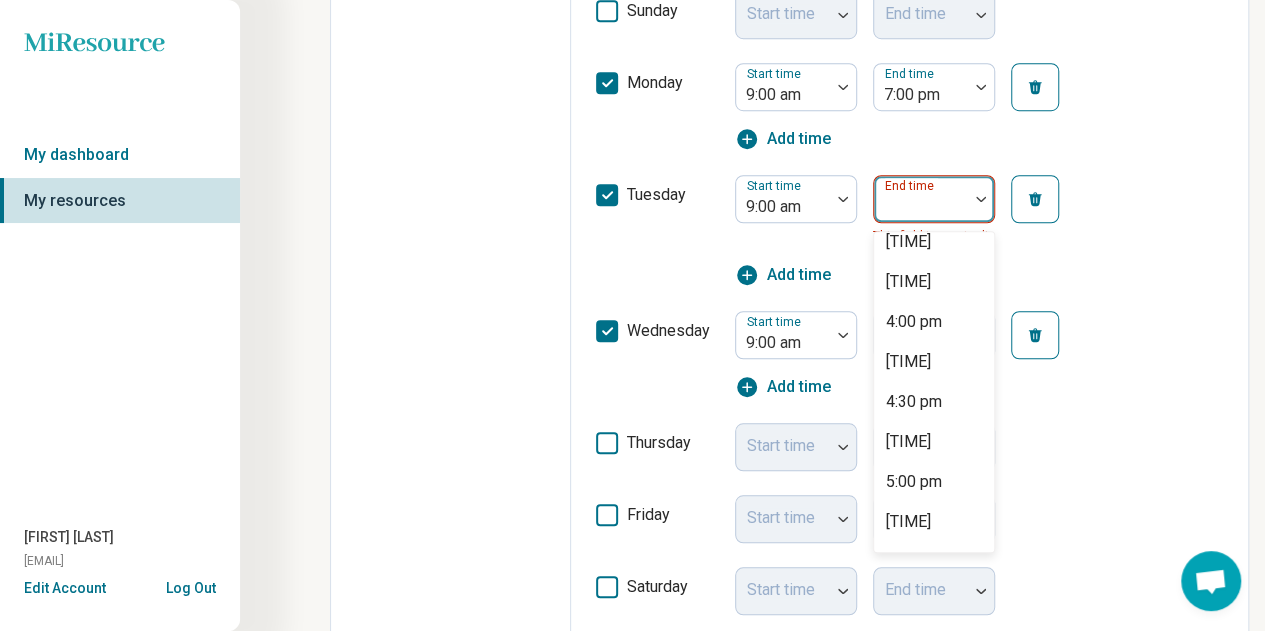 scroll, scrollTop: 1062, scrollLeft: 0, axis: vertical 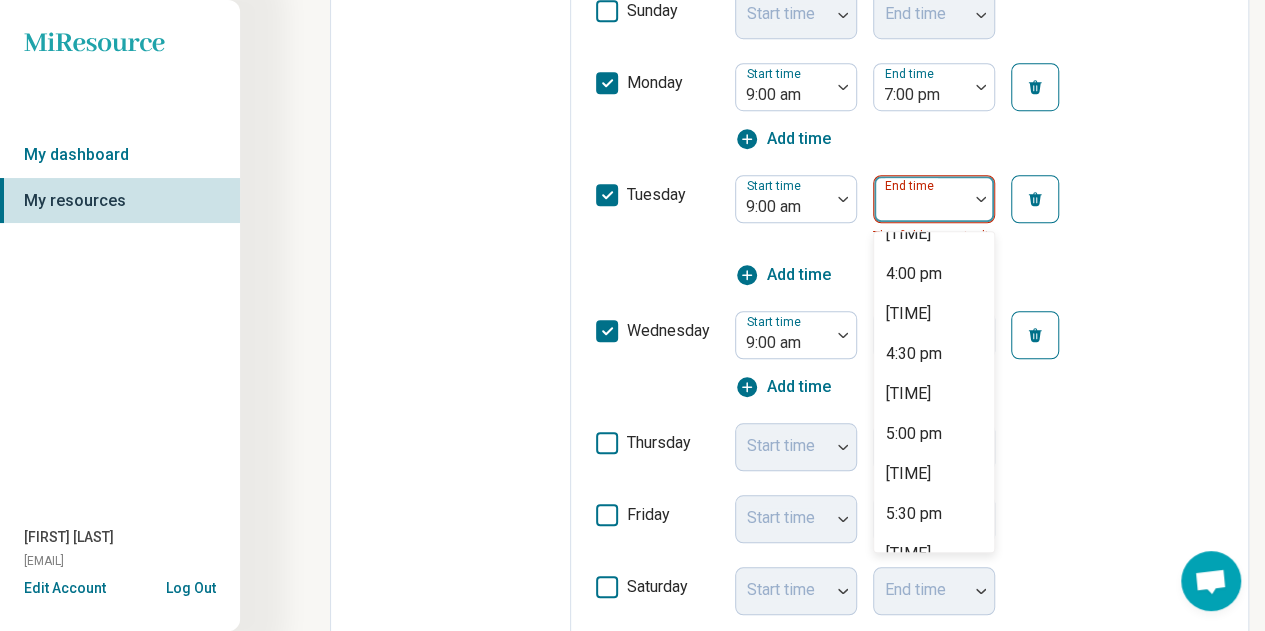 click on "5:00 pm" at bounding box center [914, 434] 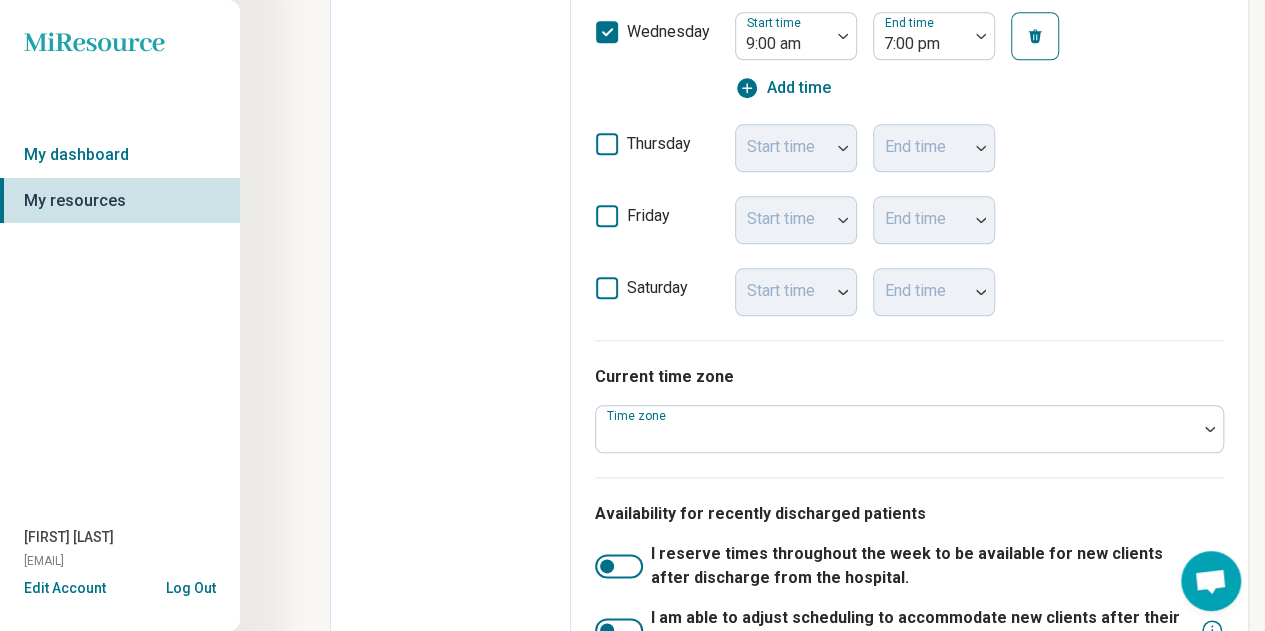 scroll, scrollTop: 950, scrollLeft: 0, axis: vertical 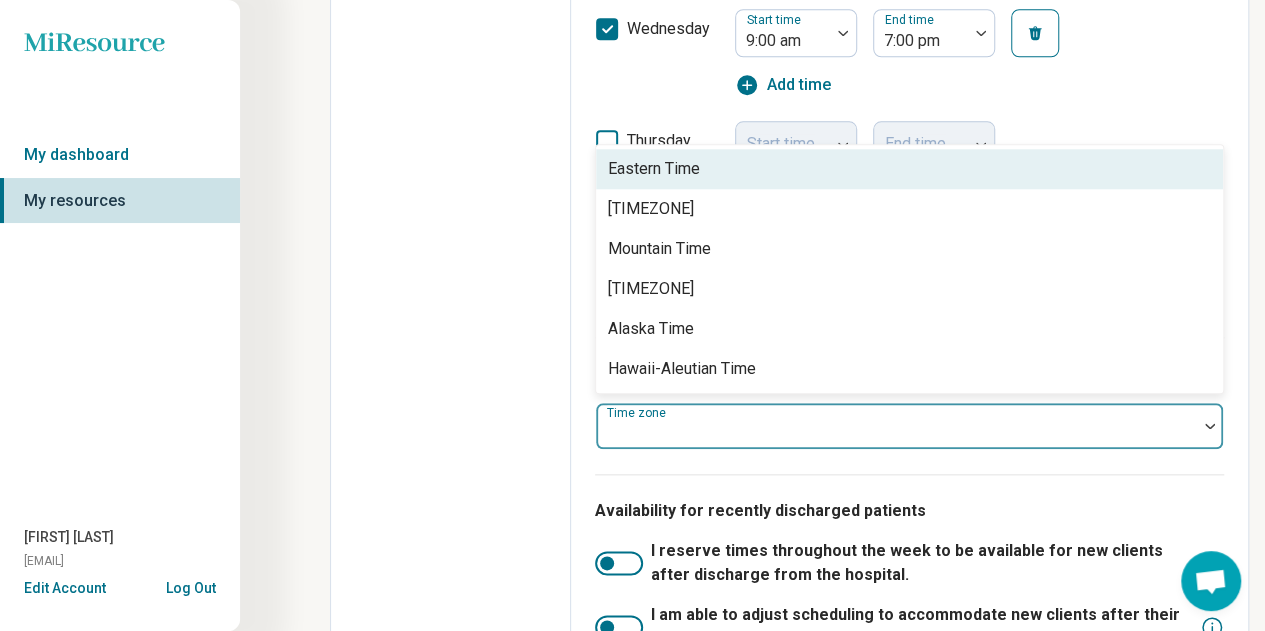 click on "[TIMEZONE]" at bounding box center (651, 209) 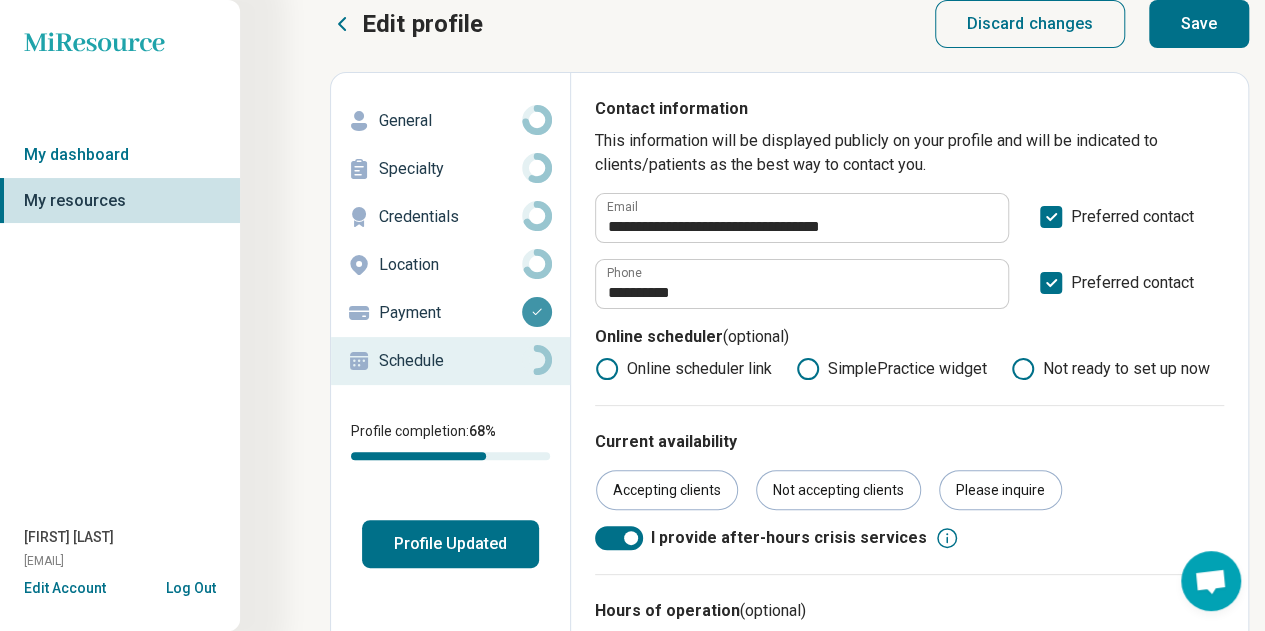 scroll, scrollTop: 0, scrollLeft: 0, axis: both 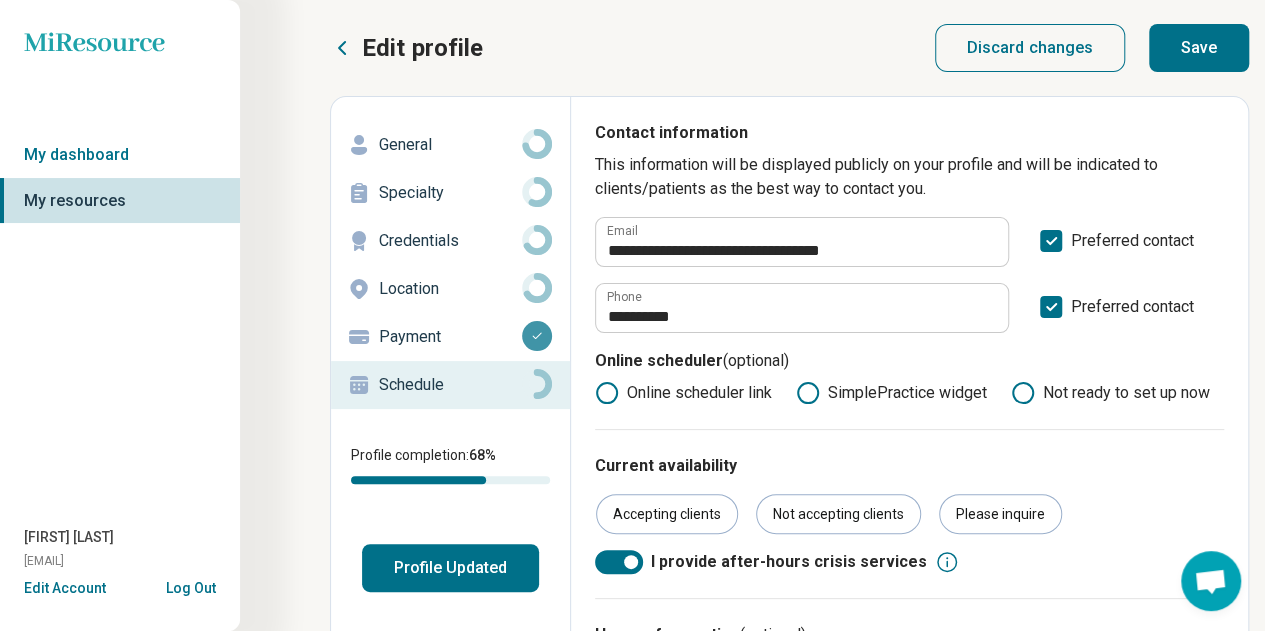 click on "Save" at bounding box center (1199, 48) 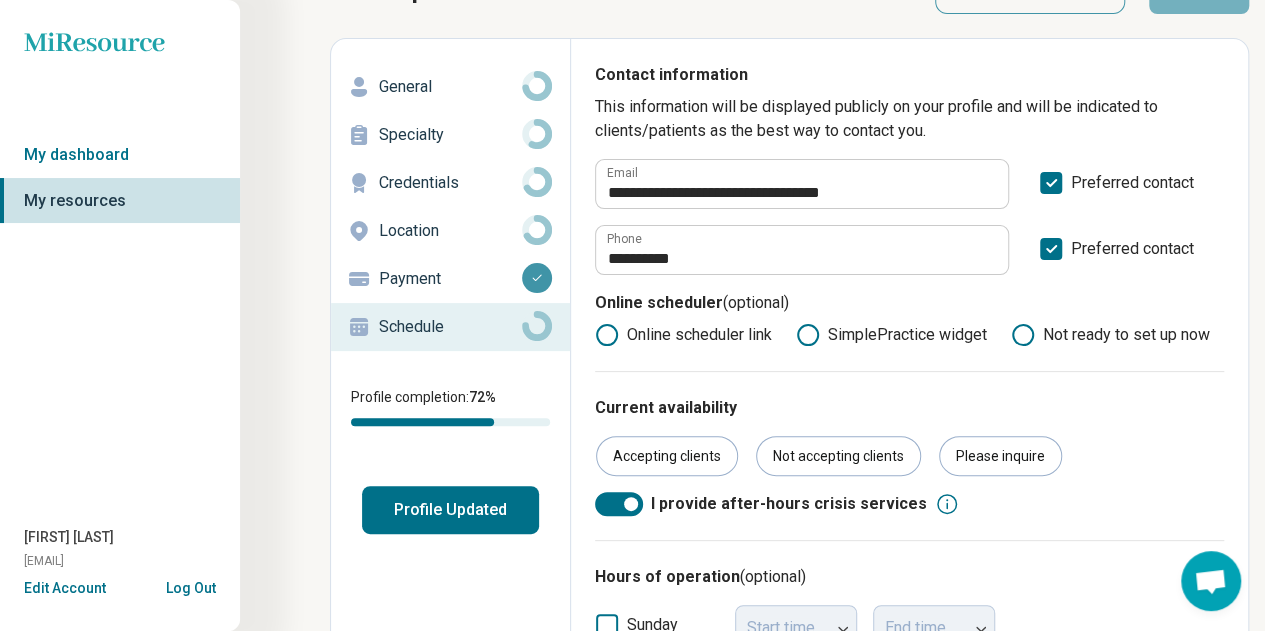 scroll, scrollTop: 71, scrollLeft: 0, axis: vertical 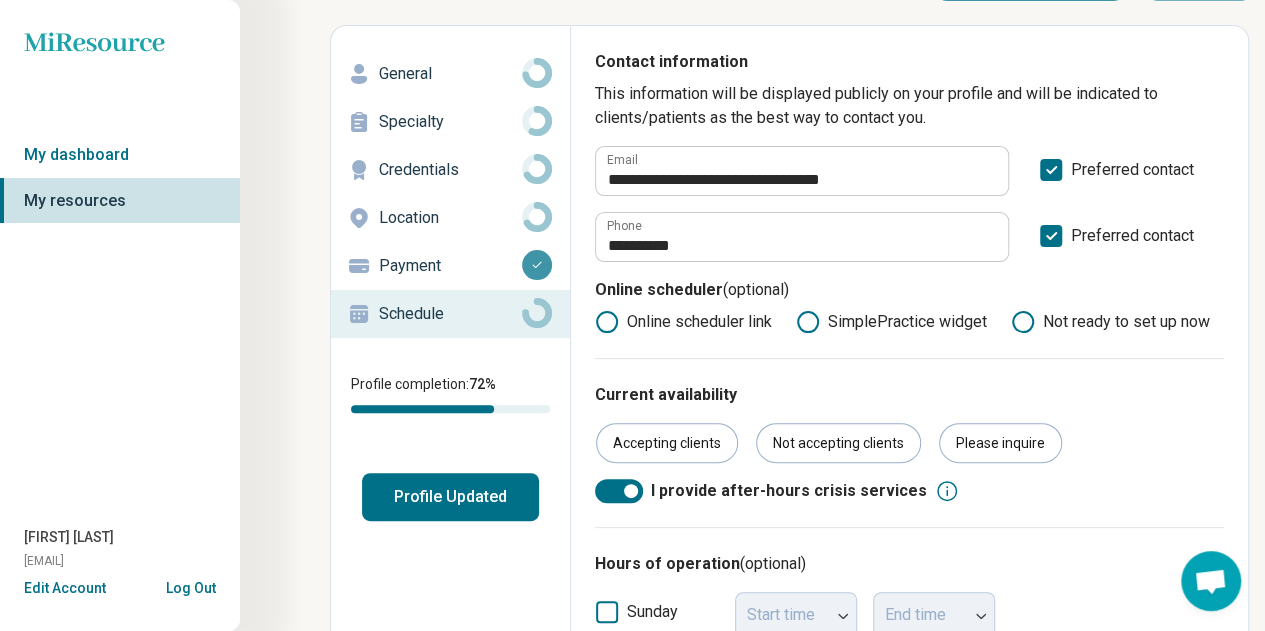 click on "Profile Updated" at bounding box center (450, 497) 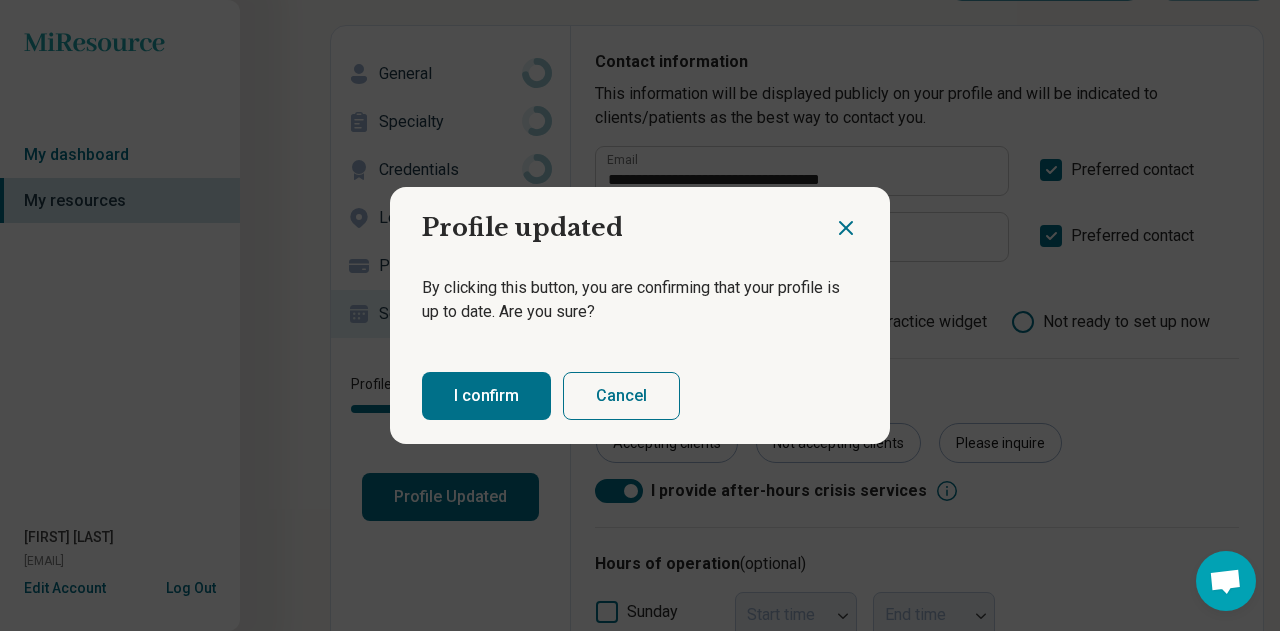 click on "I confirm" at bounding box center [486, 396] 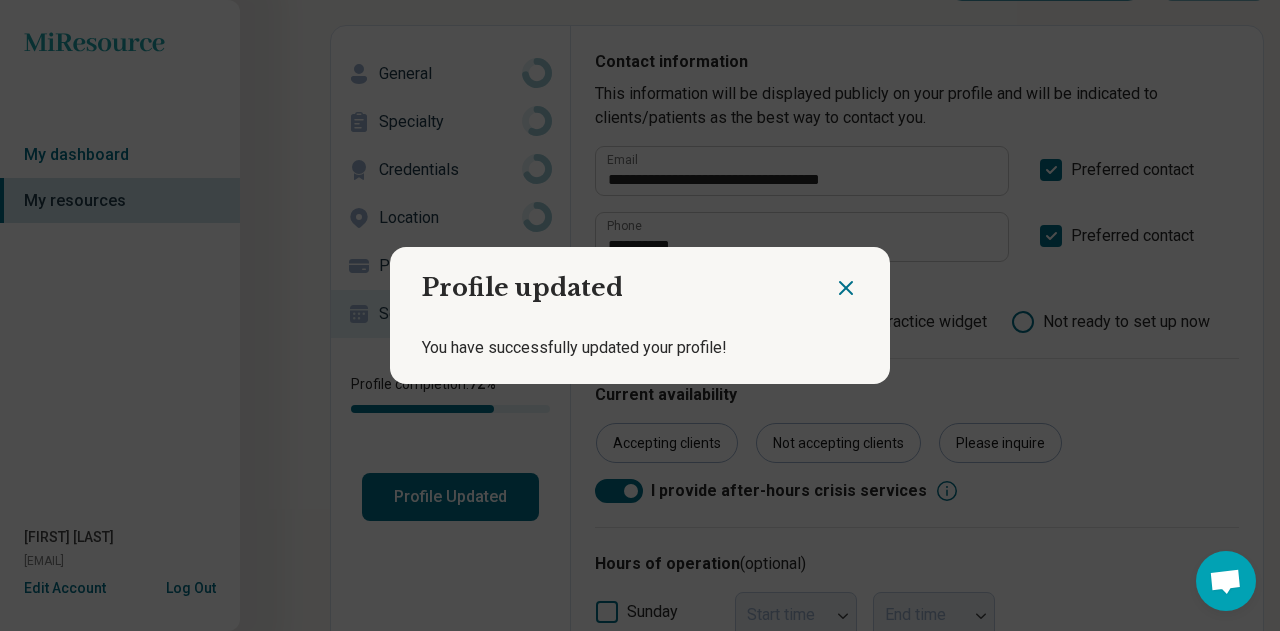 click 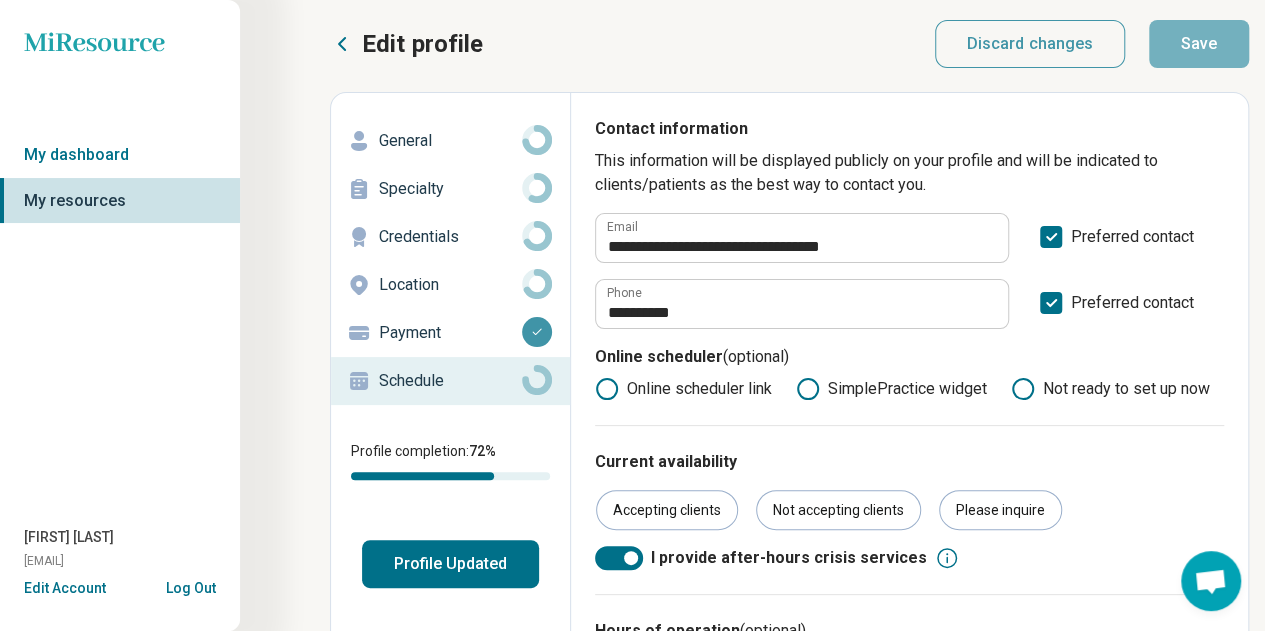 scroll, scrollTop: 0, scrollLeft: 0, axis: both 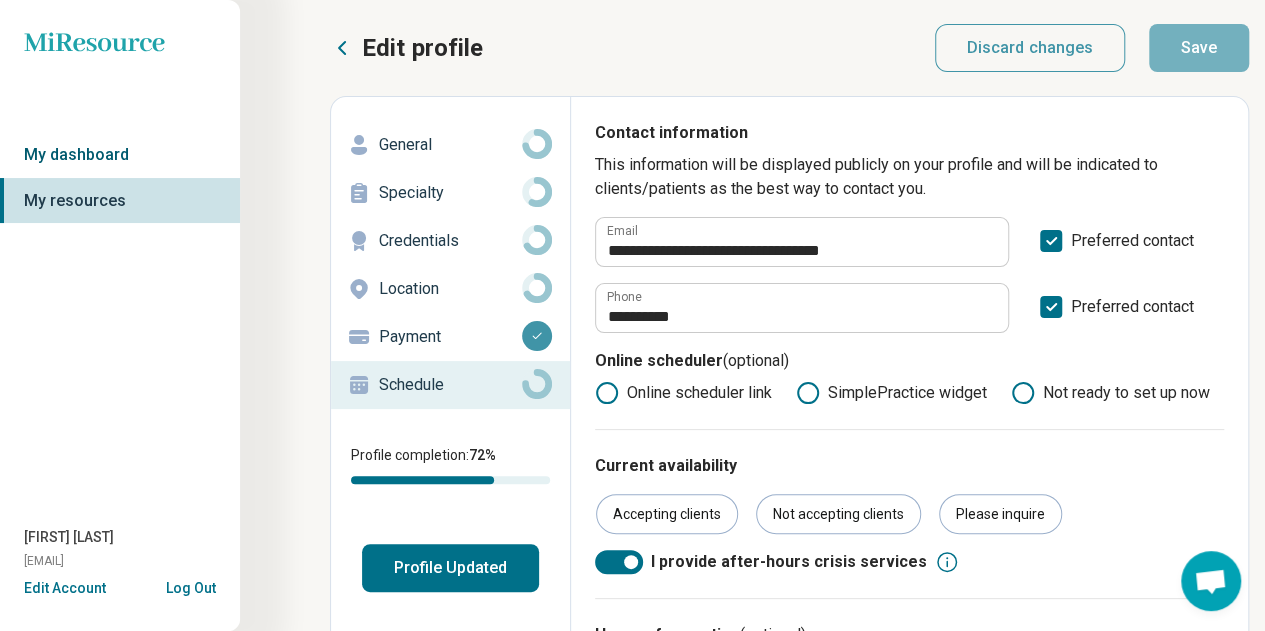 click on "My dashboard" at bounding box center (120, 155) 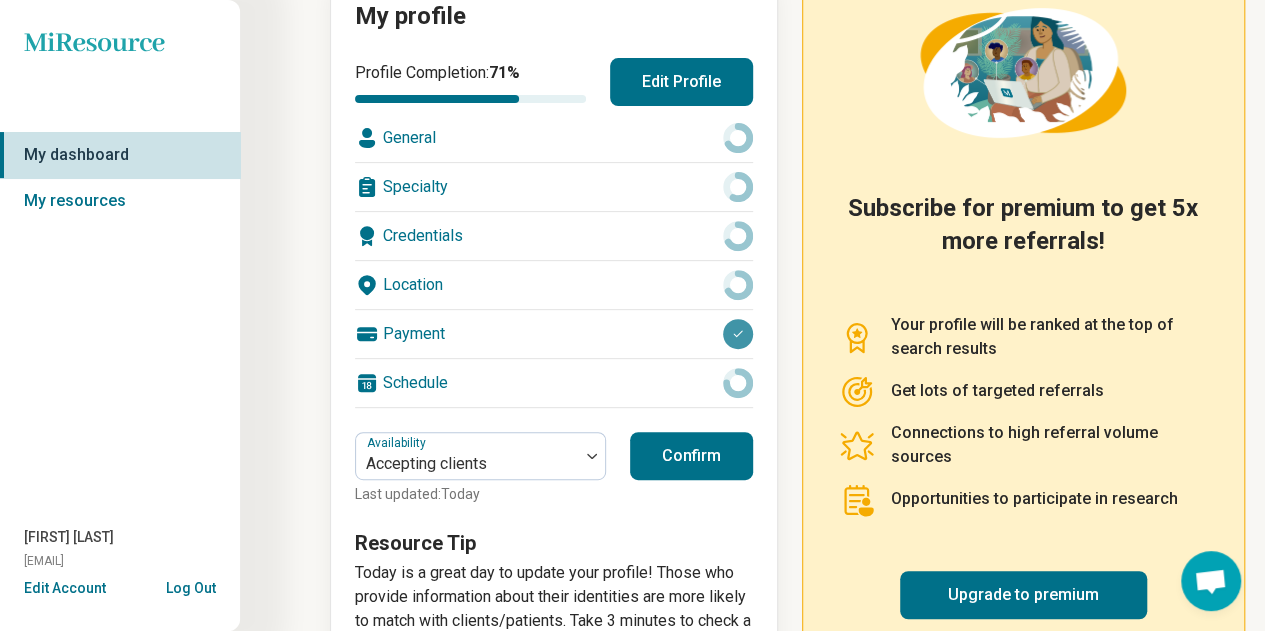 scroll, scrollTop: 261, scrollLeft: 0, axis: vertical 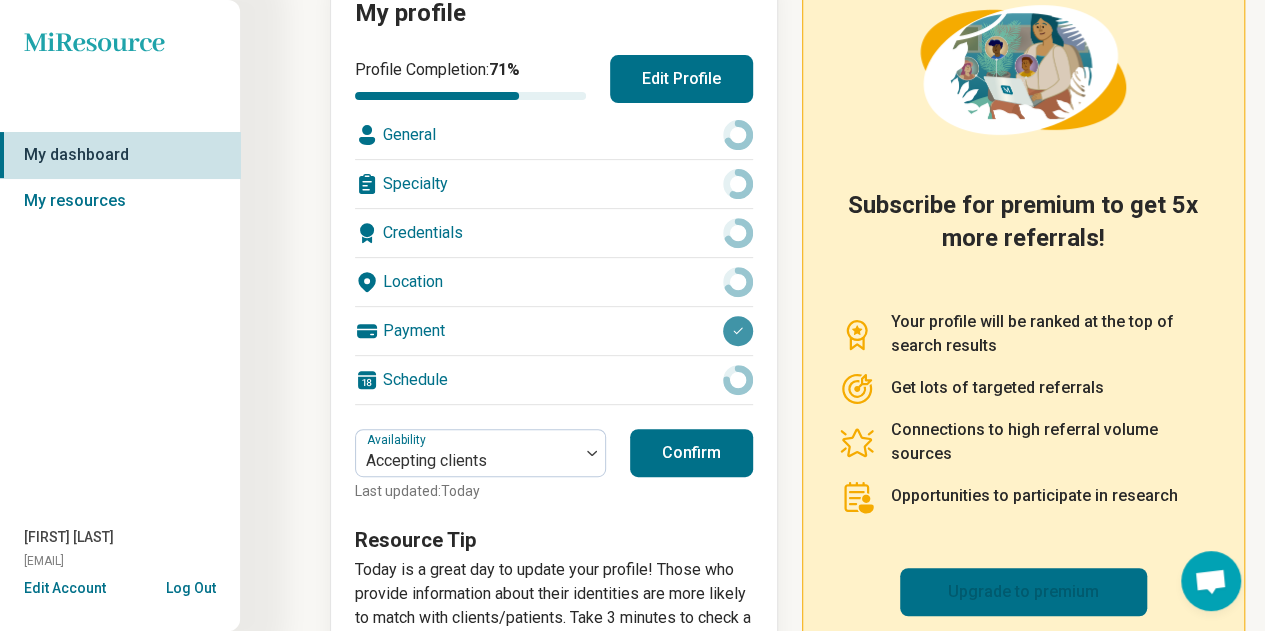 click on "Upgrade to premium" at bounding box center [1023, 592] 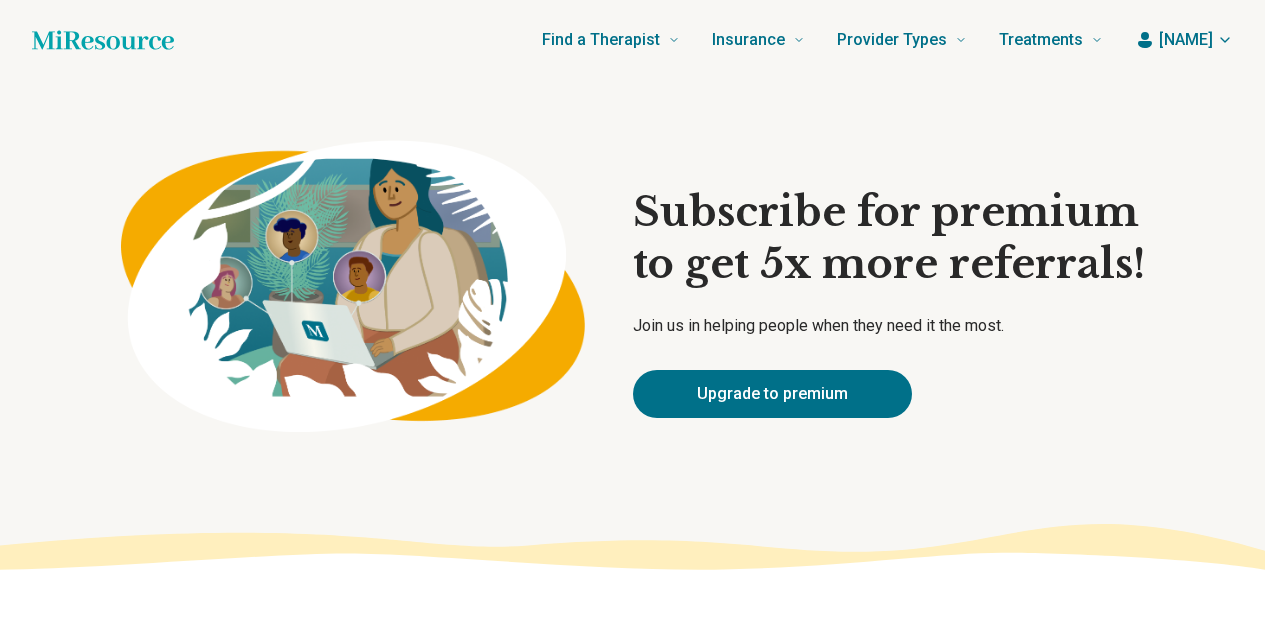 scroll, scrollTop: 0, scrollLeft: 0, axis: both 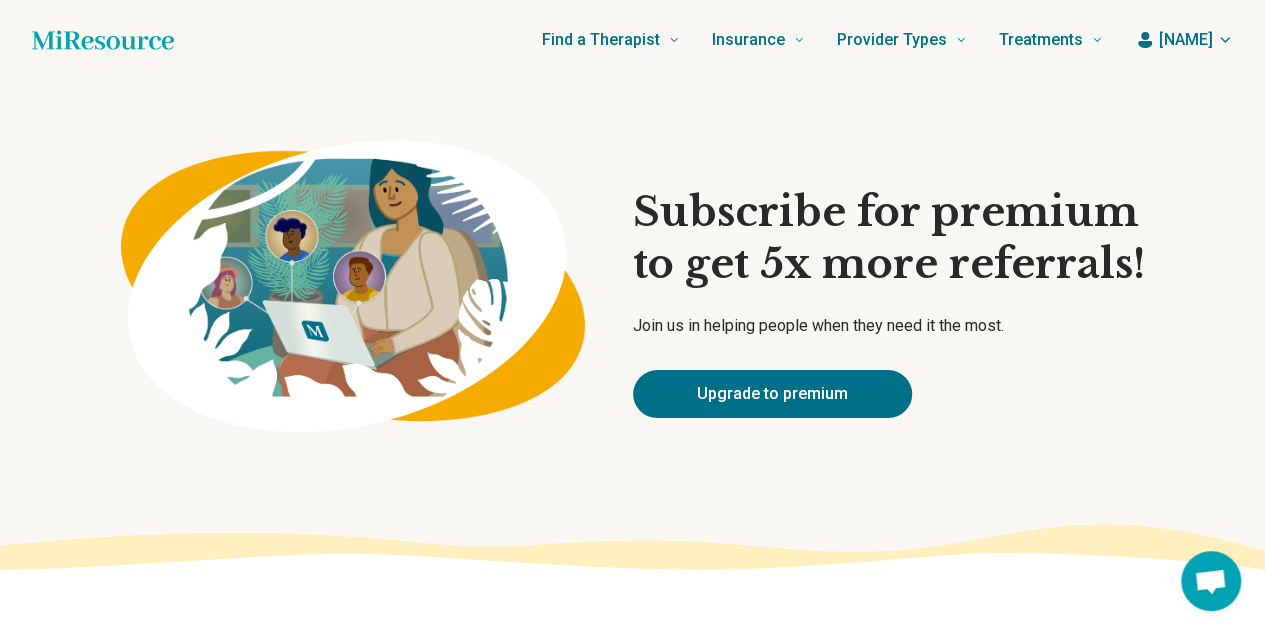 type on "*" 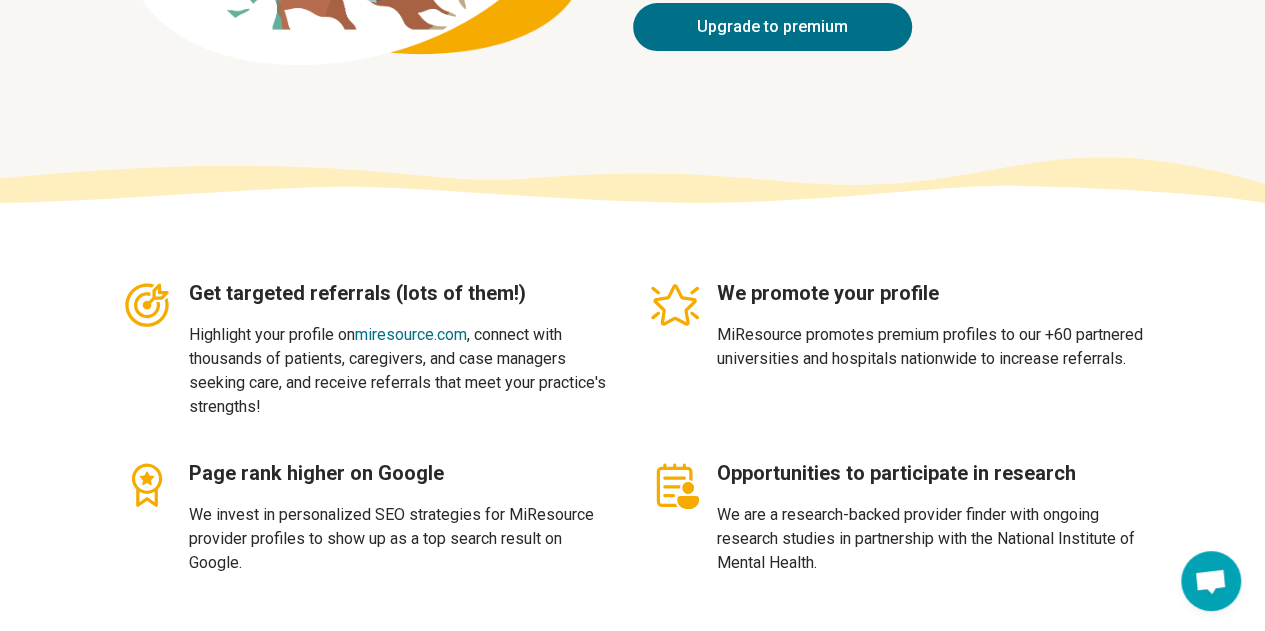 scroll, scrollTop: 375, scrollLeft: 0, axis: vertical 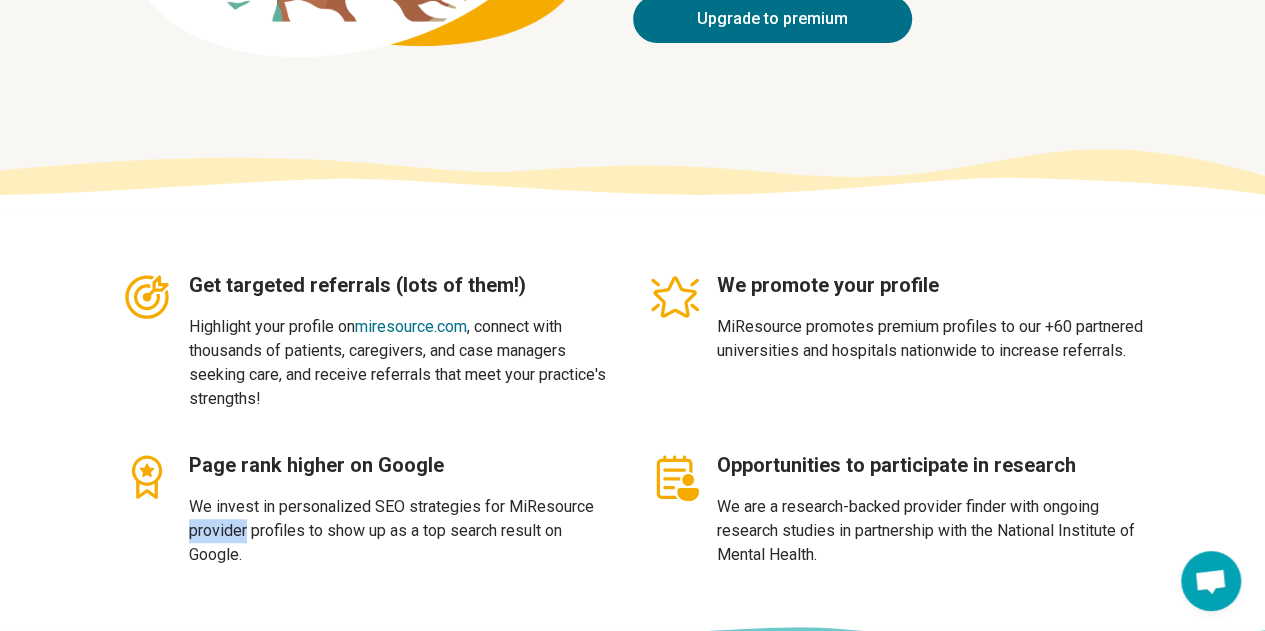 click on "We invest in personalized SEO strategies for MiResource provider profiles to show up as a top search result on Google." at bounding box center [403, 531] 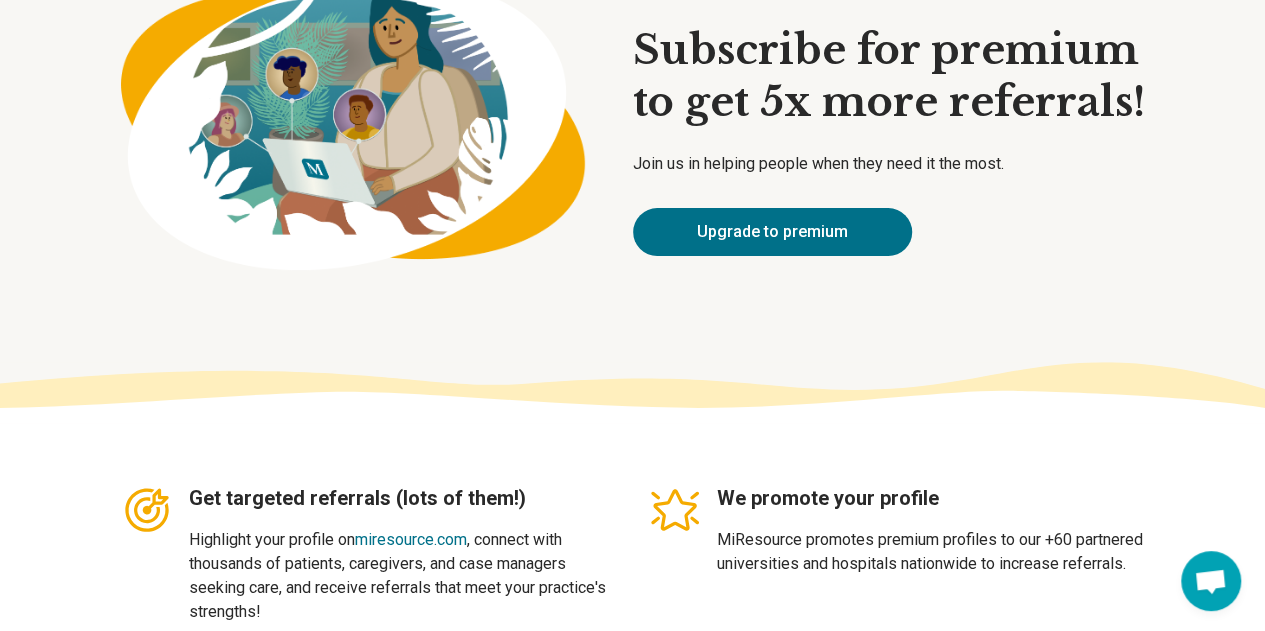 scroll, scrollTop: 0, scrollLeft: 0, axis: both 